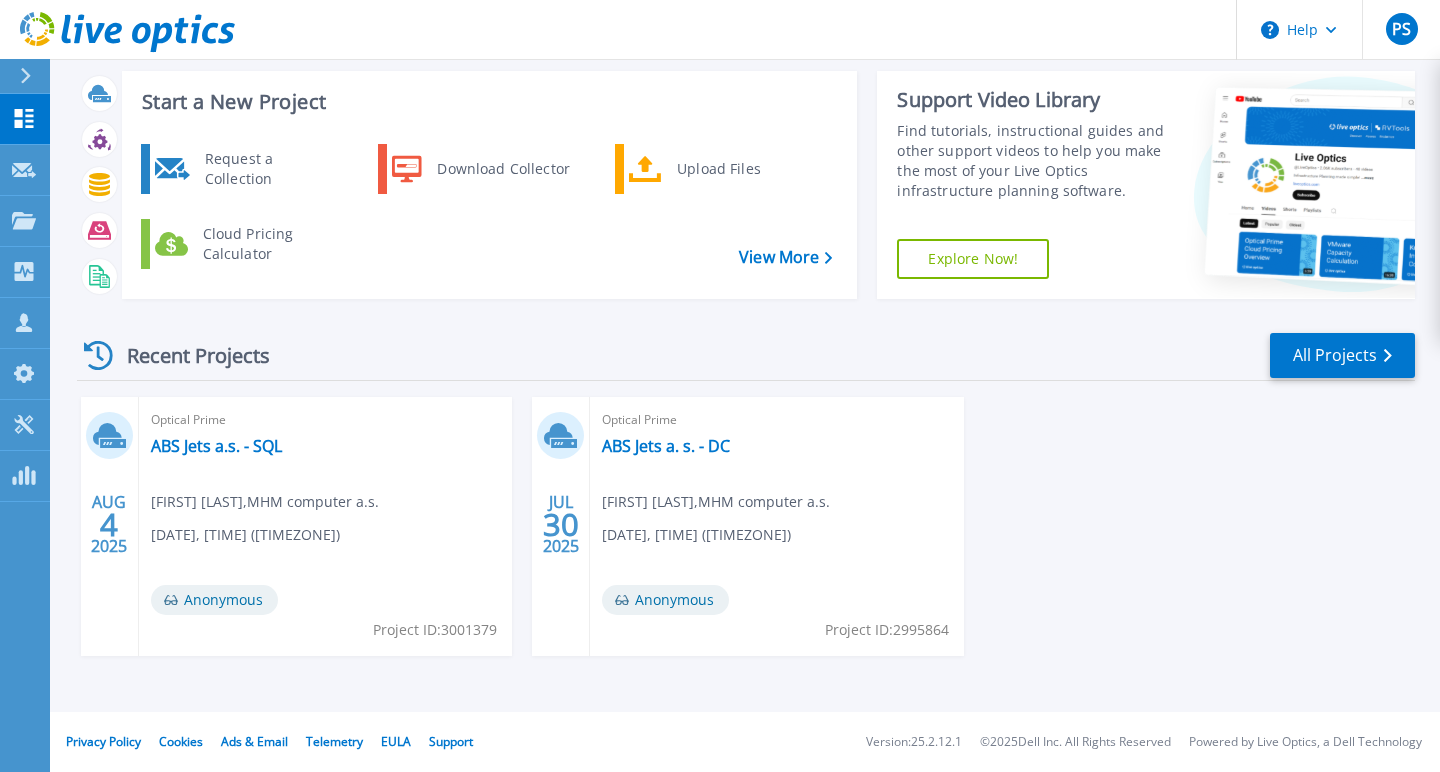 scroll, scrollTop: 37, scrollLeft: 0, axis: vertical 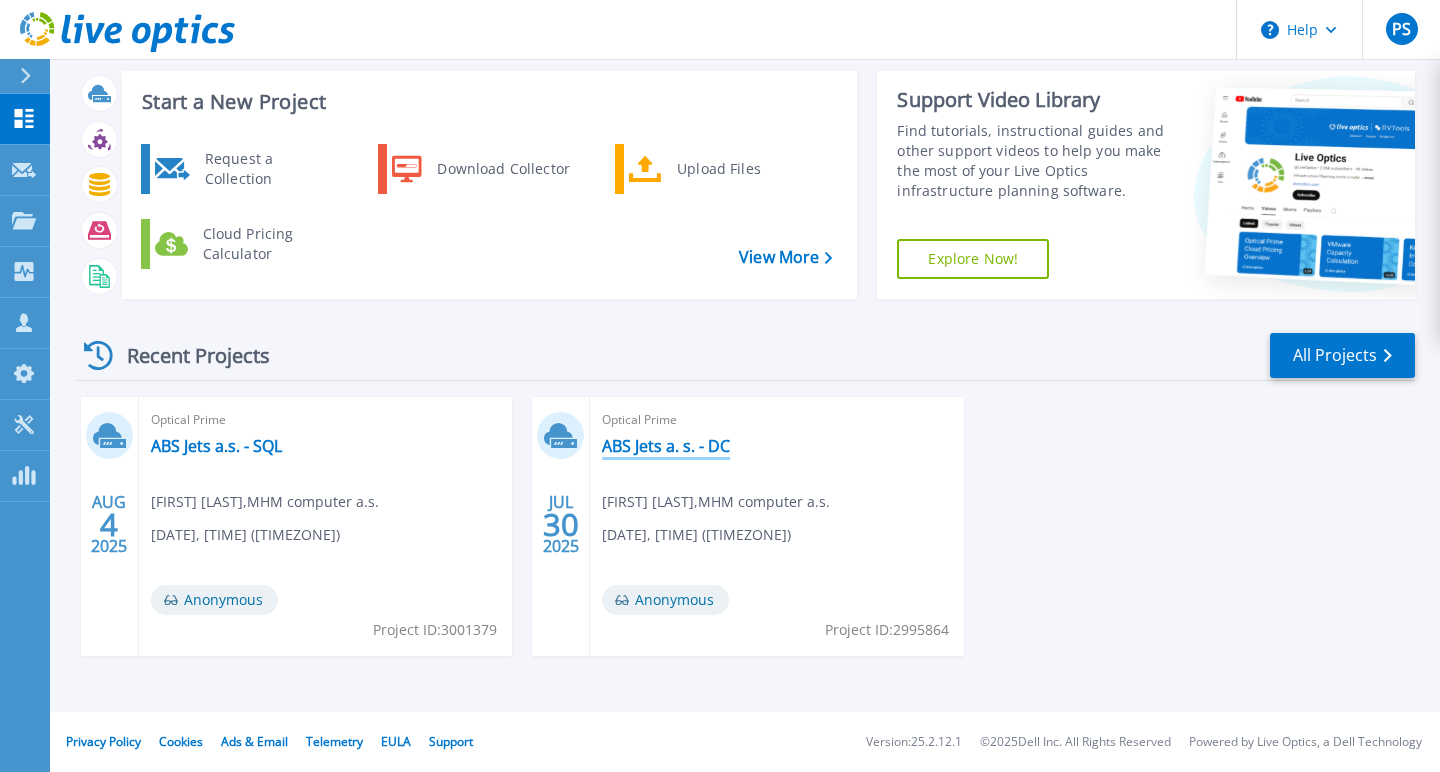 click on "ABS Jets a. s. - DC" at bounding box center (666, 446) 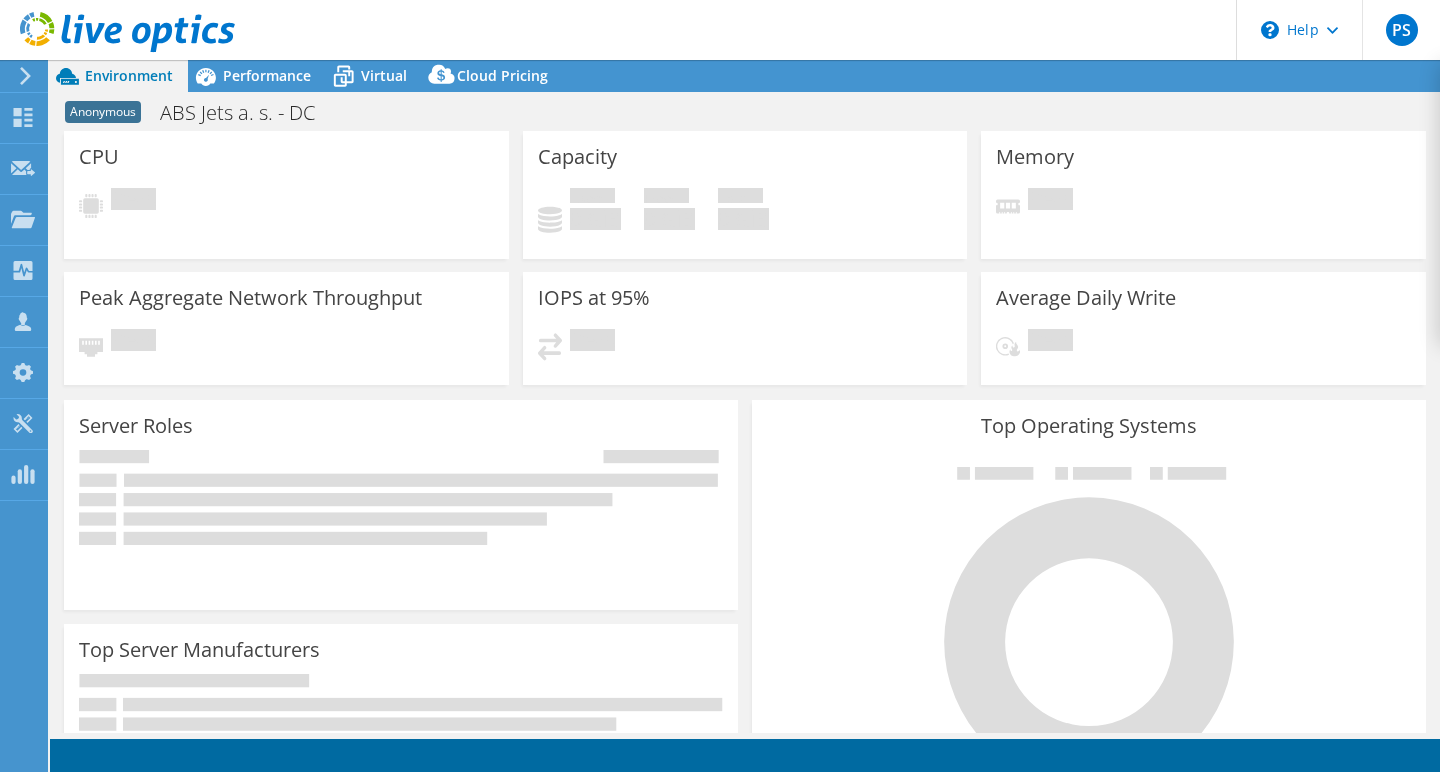 scroll, scrollTop: 0, scrollLeft: 0, axis: both 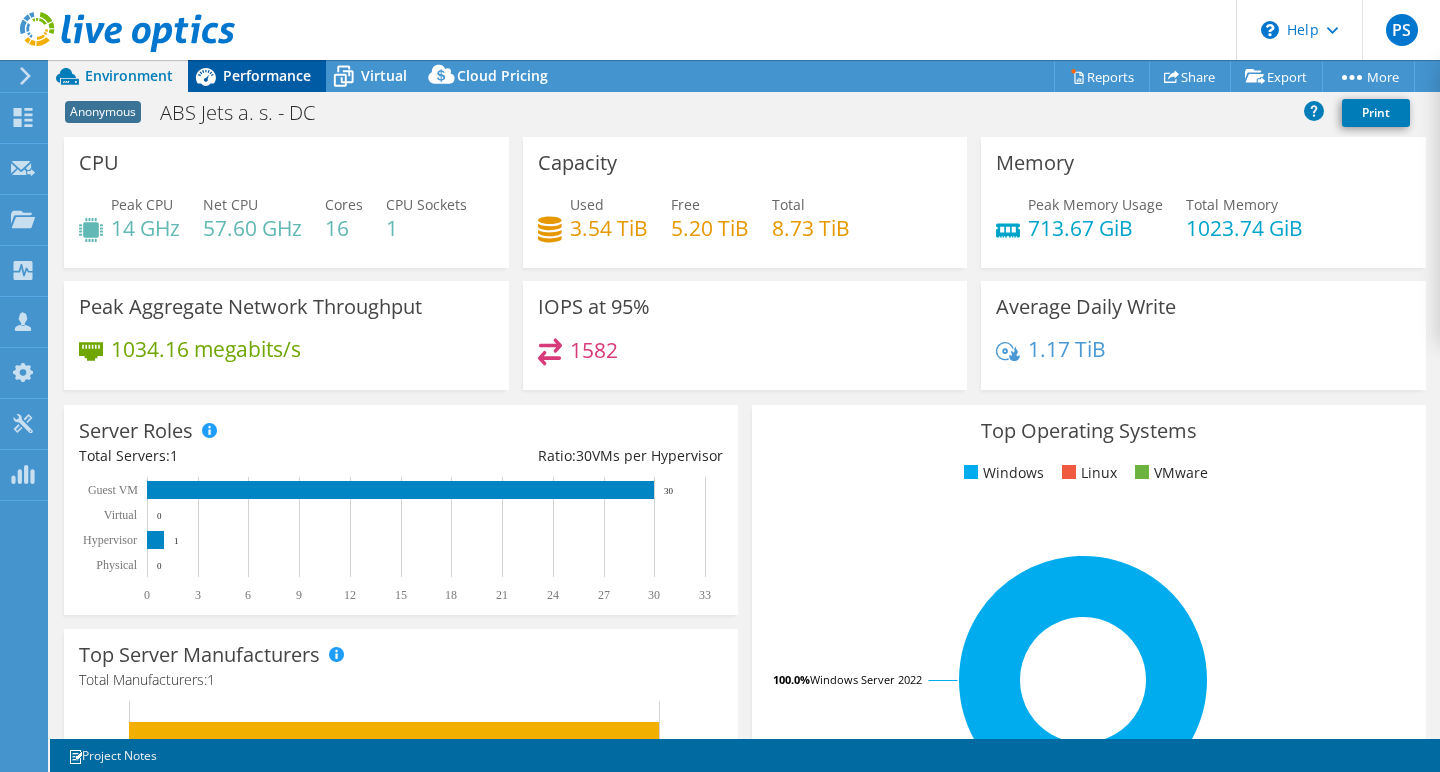 click on "Performance" at bounding box center [267, 75] 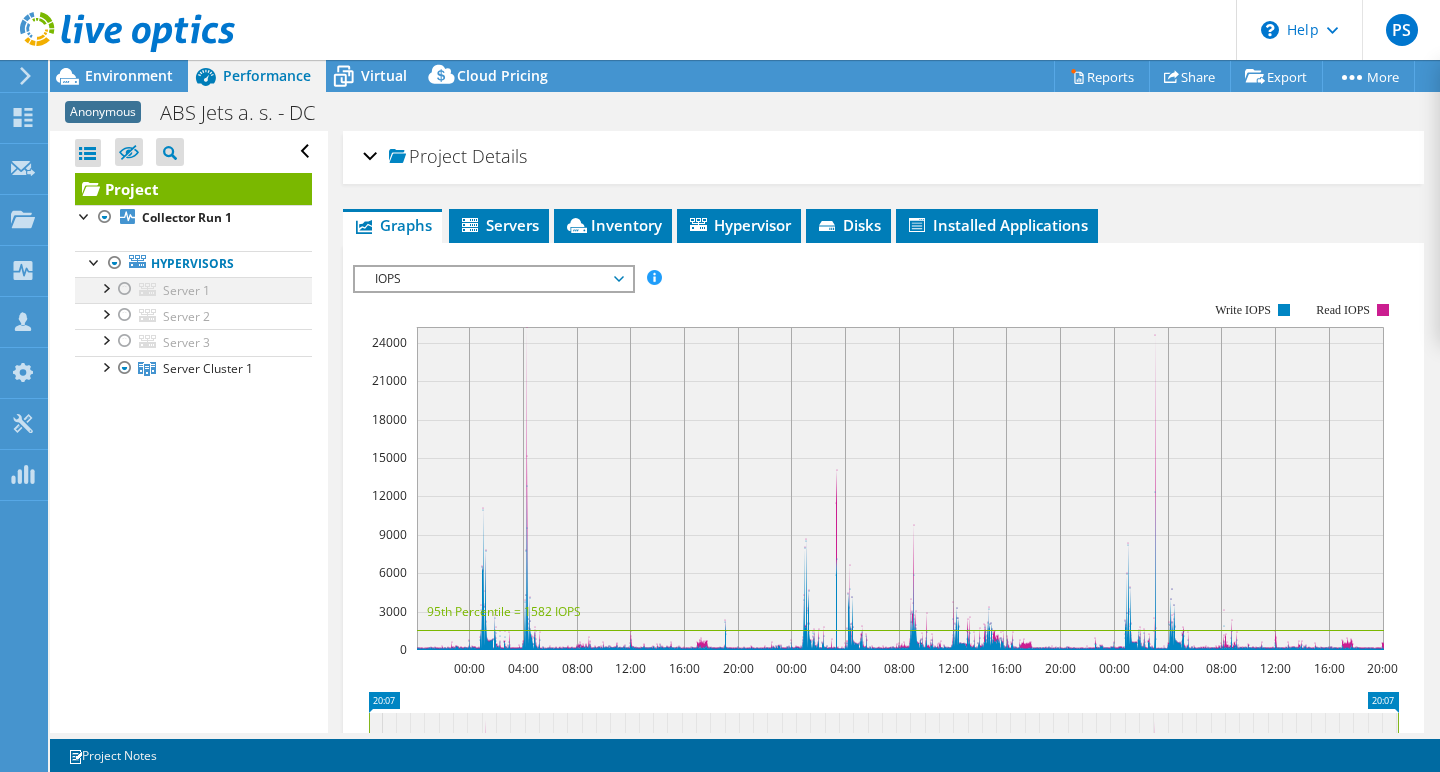 click at bounding box center (125, 289) 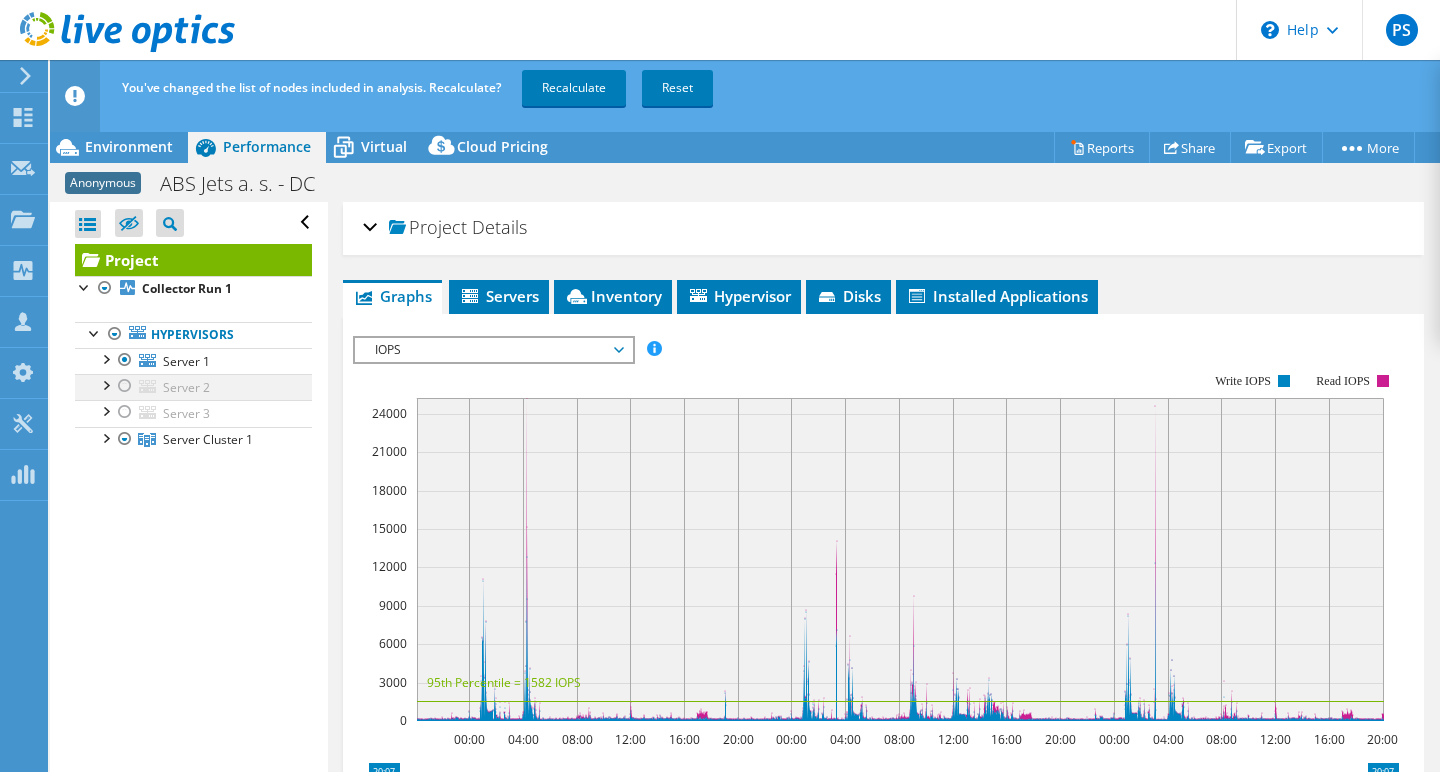 click at bounding box center (125, 386) 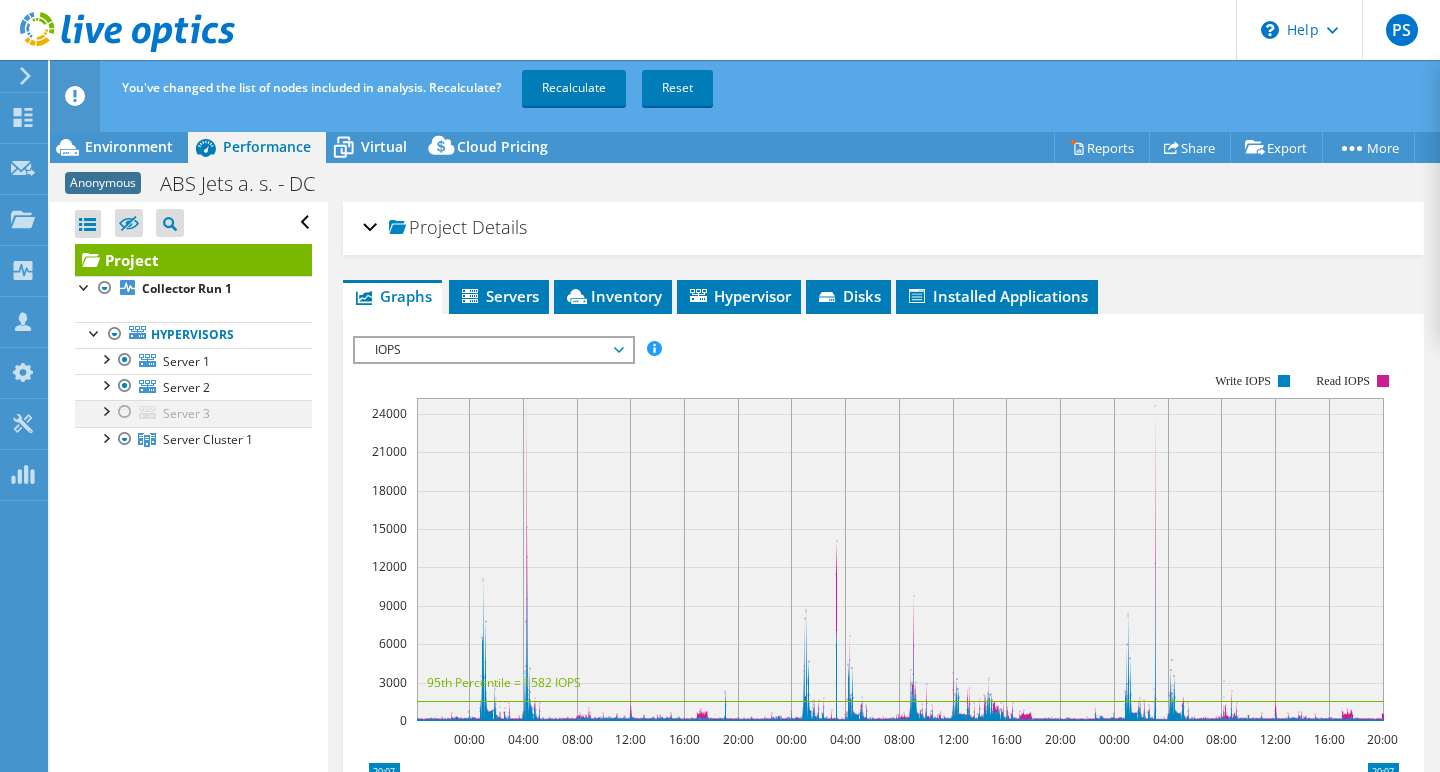 click at bounding box center (125, 412) 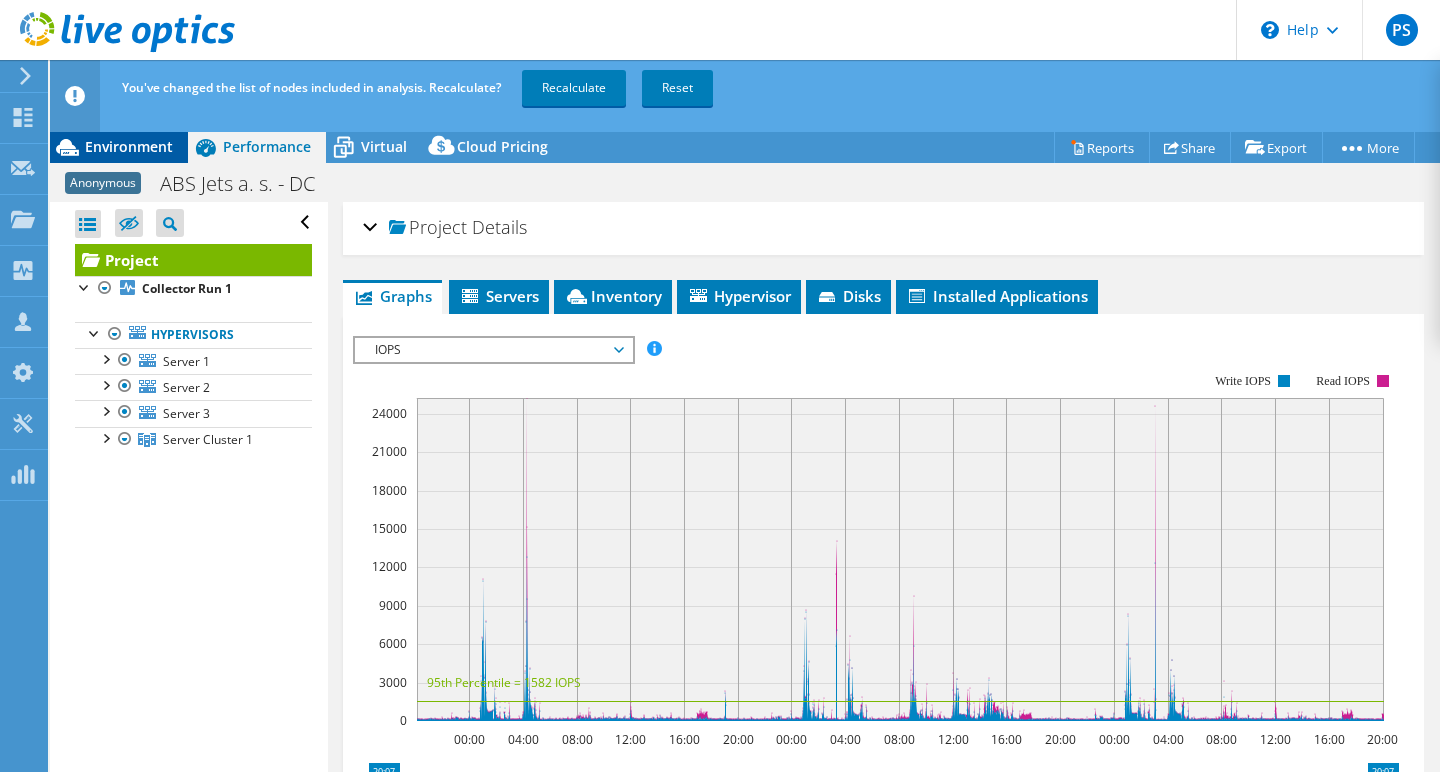 click on "Environment" at bounding box center (129, 146) 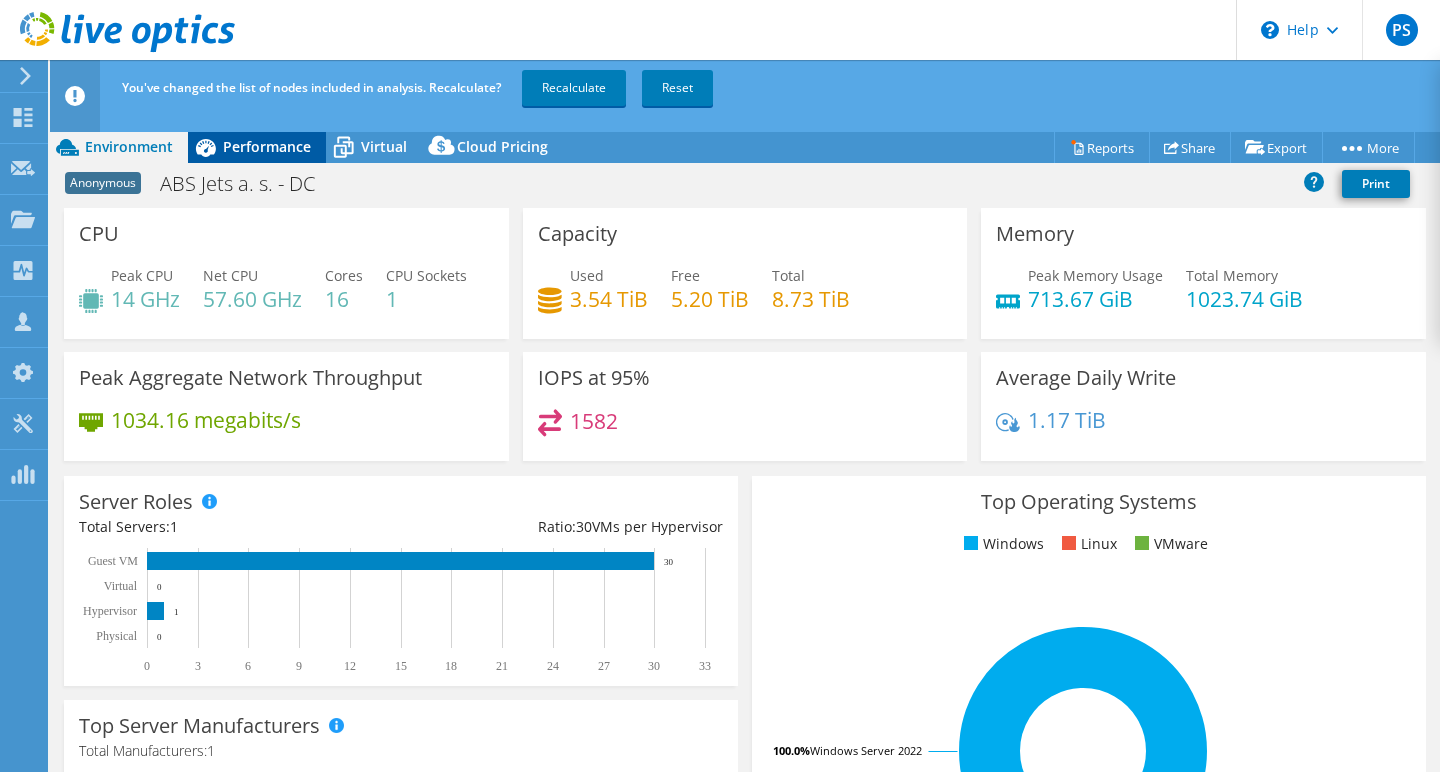 click on "Performance" at bounding box center [267, 146] 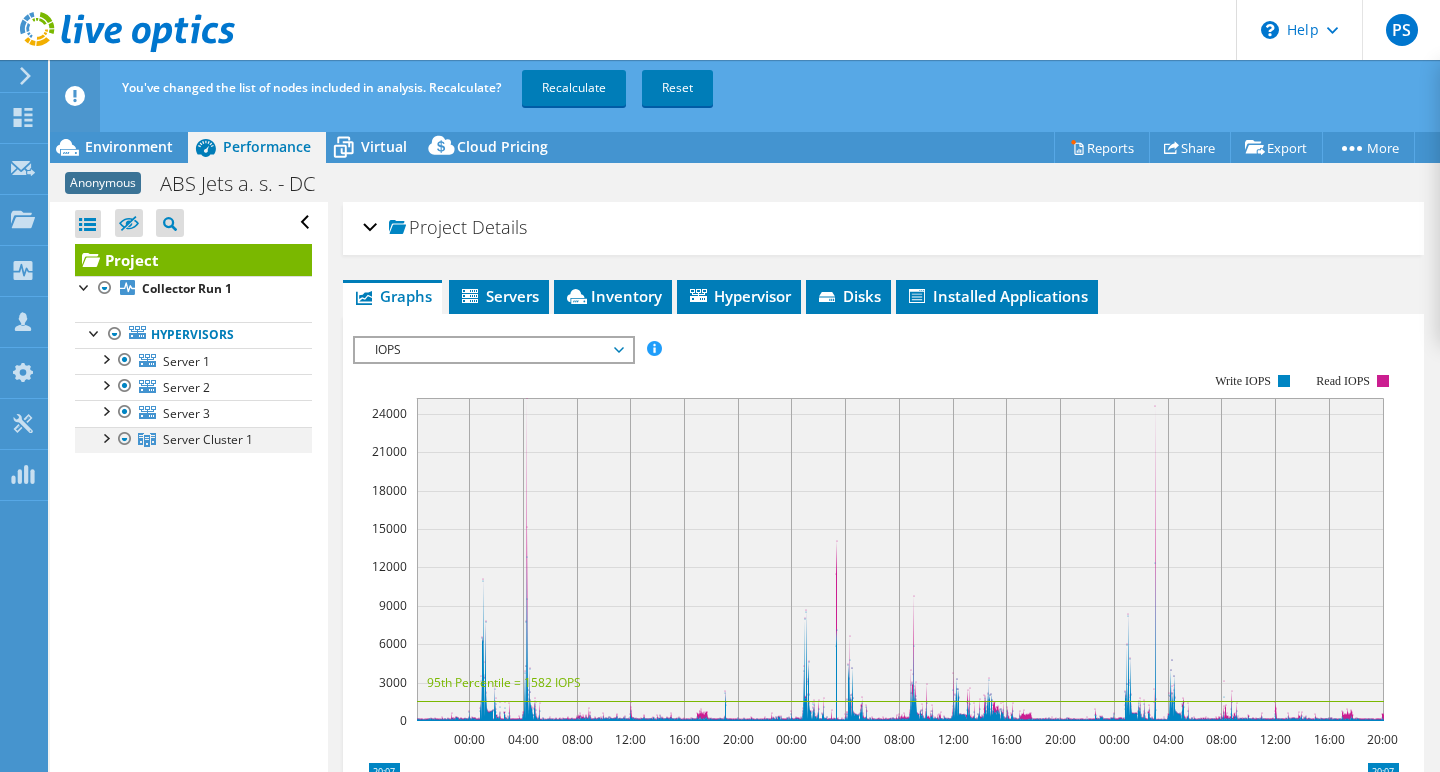 click at bounding box center [105, 437] 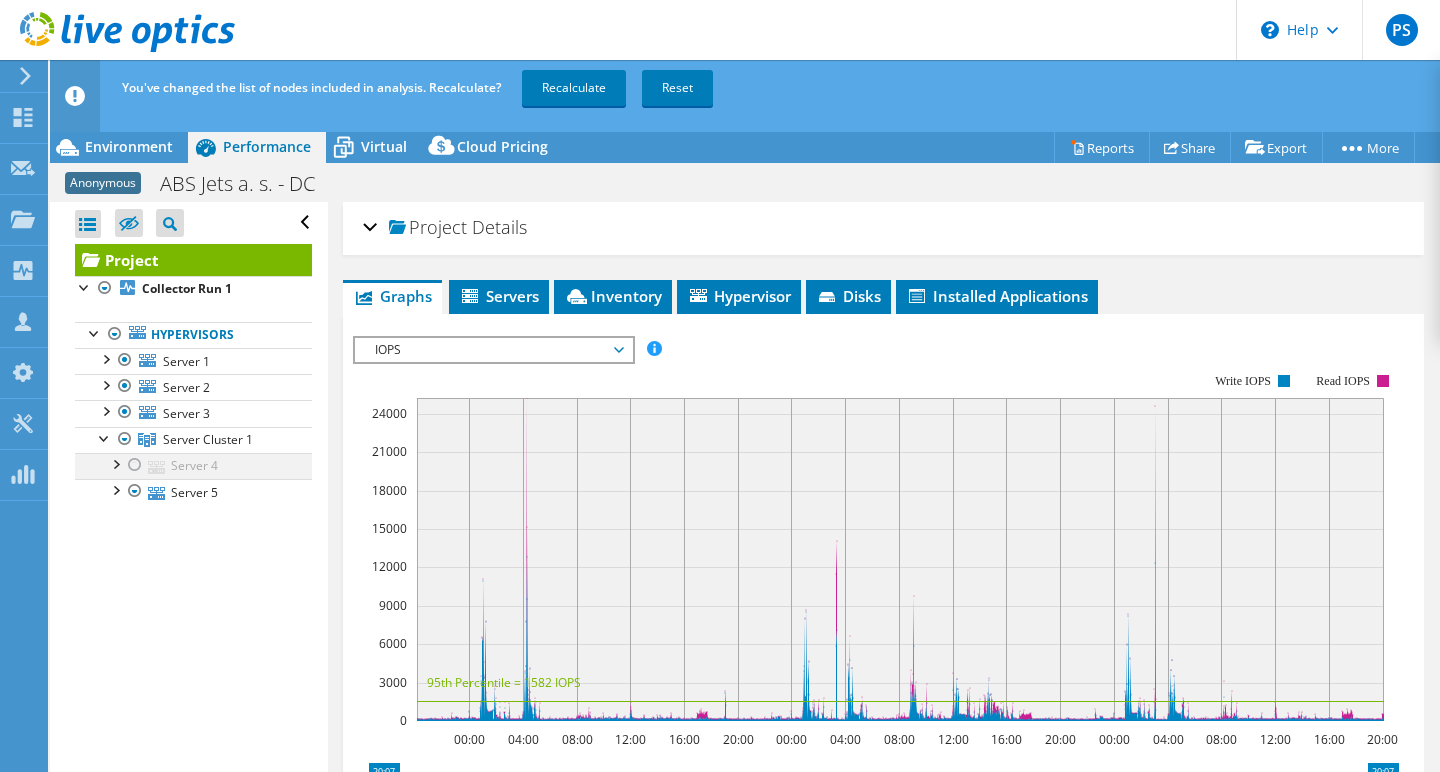click at bounding box center [135, 465] 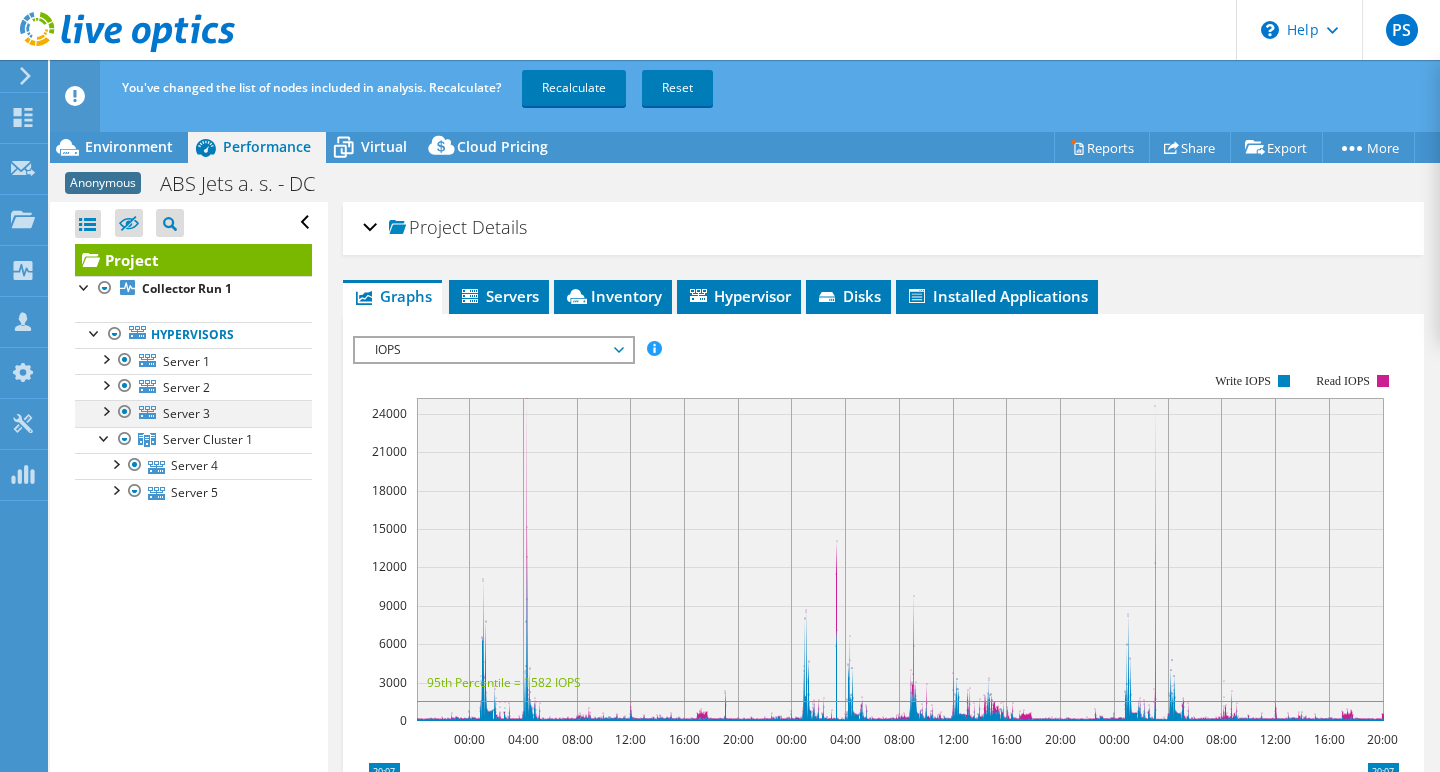 click at bounding box center (105, 410) 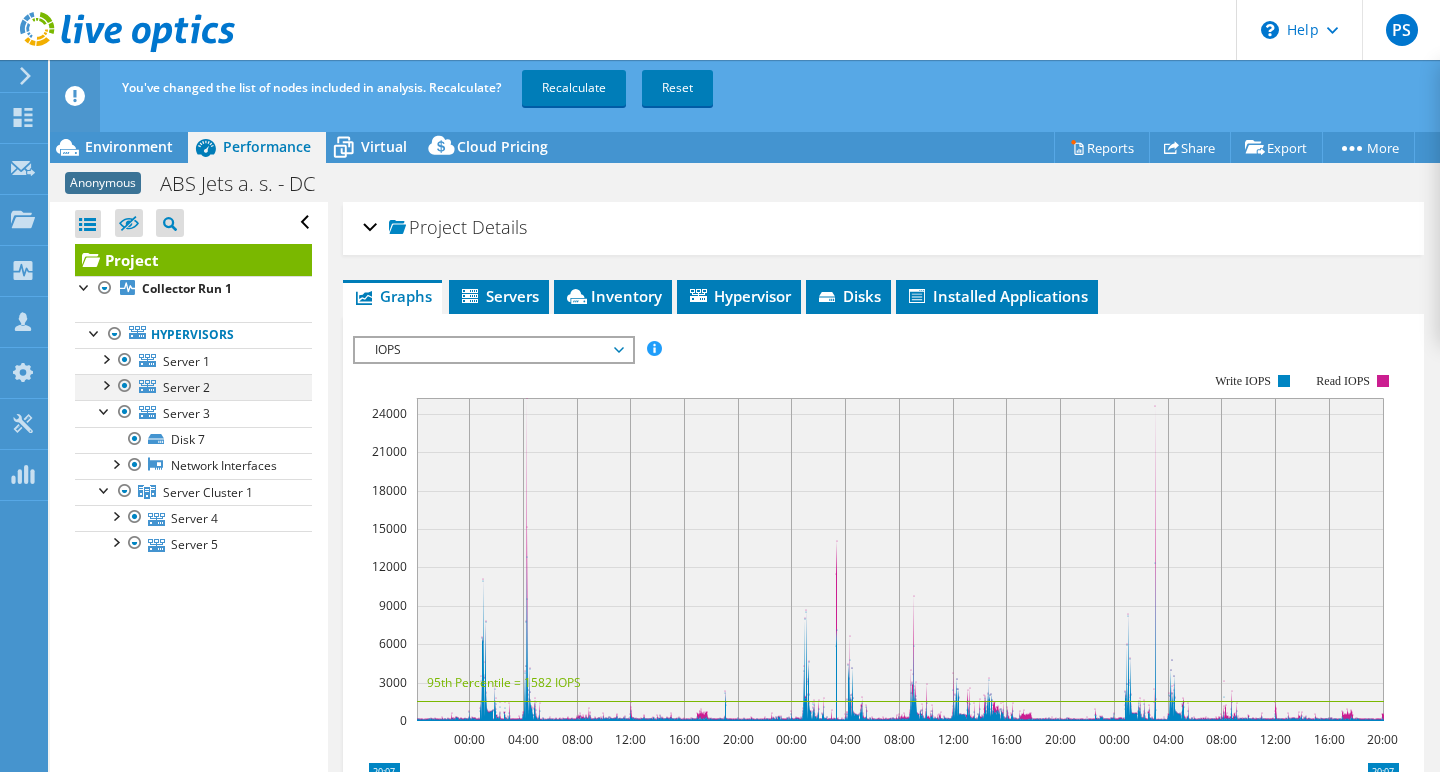 click at bounding box center (105, 384) 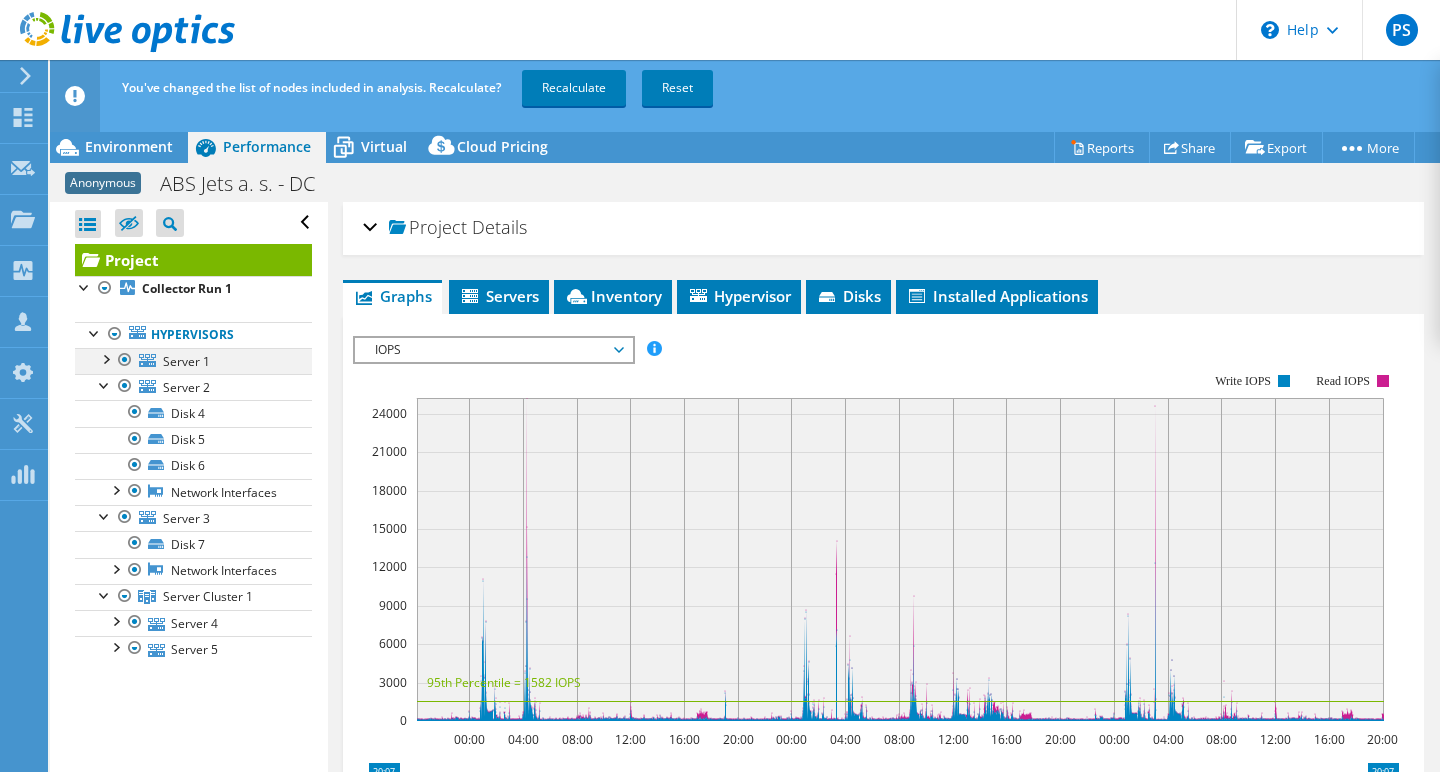 click at bounding box center [105, 358] 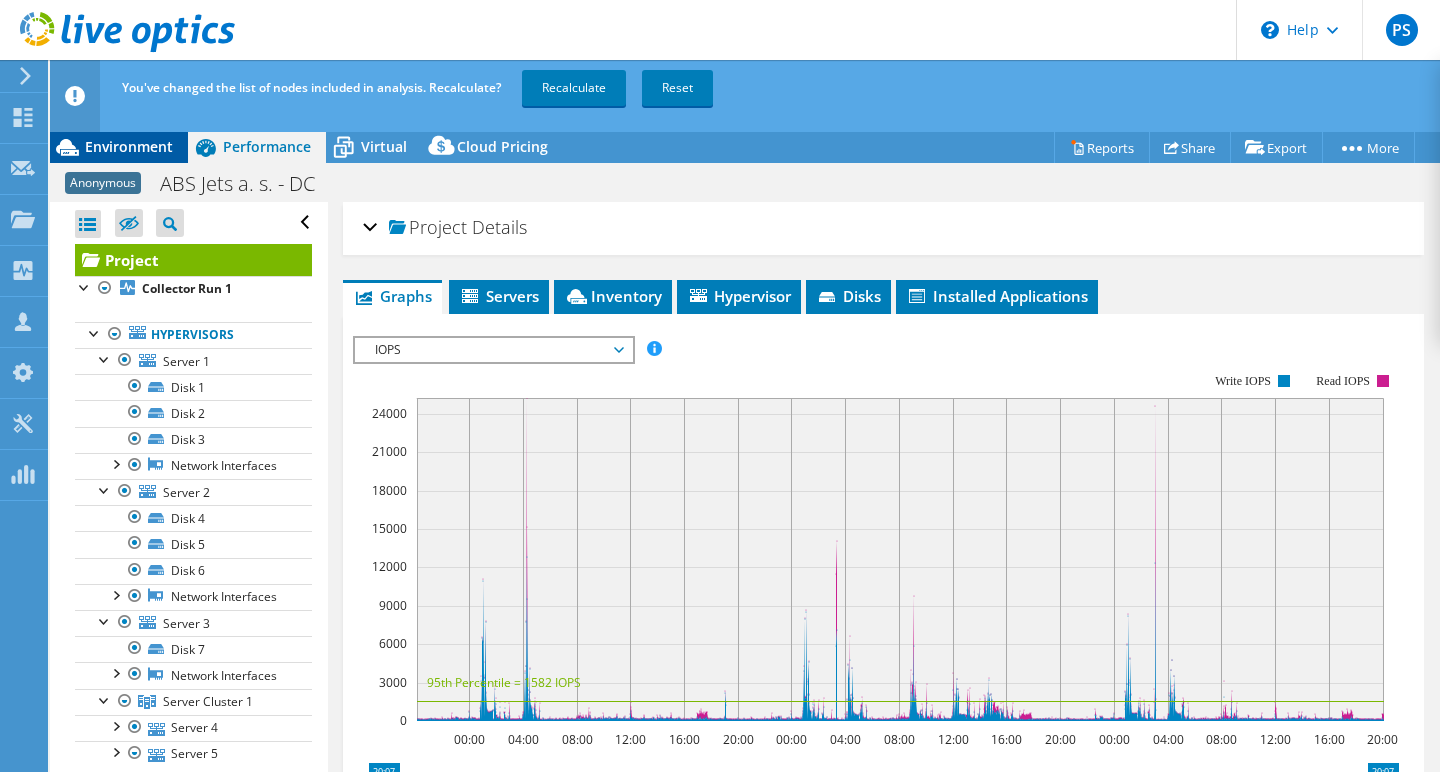 click on "Environment" at bounding box center (129, 146) 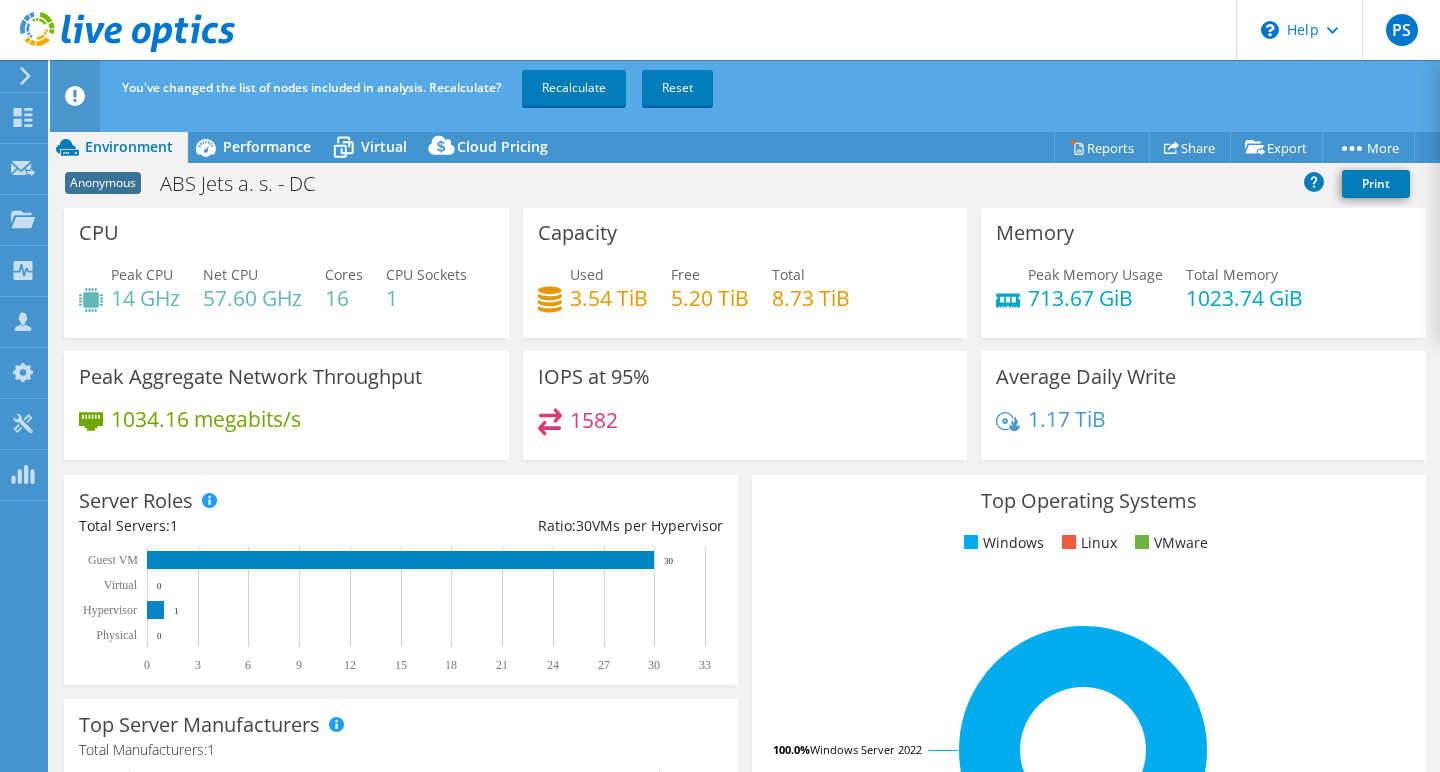 scroll, scrollTop: 0, scrollLeft: 0, axis: both 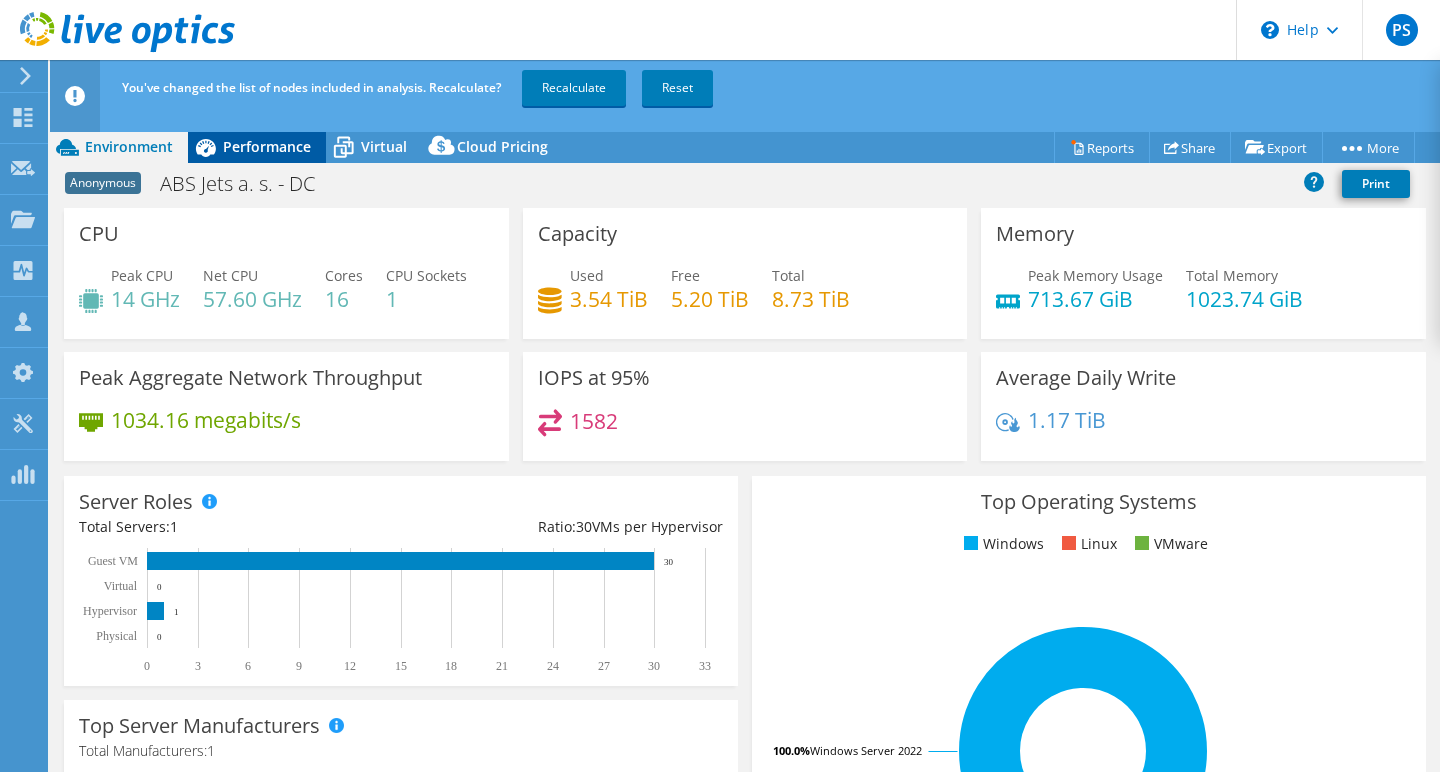 click on "Performance" at bounding box center [267, 146] 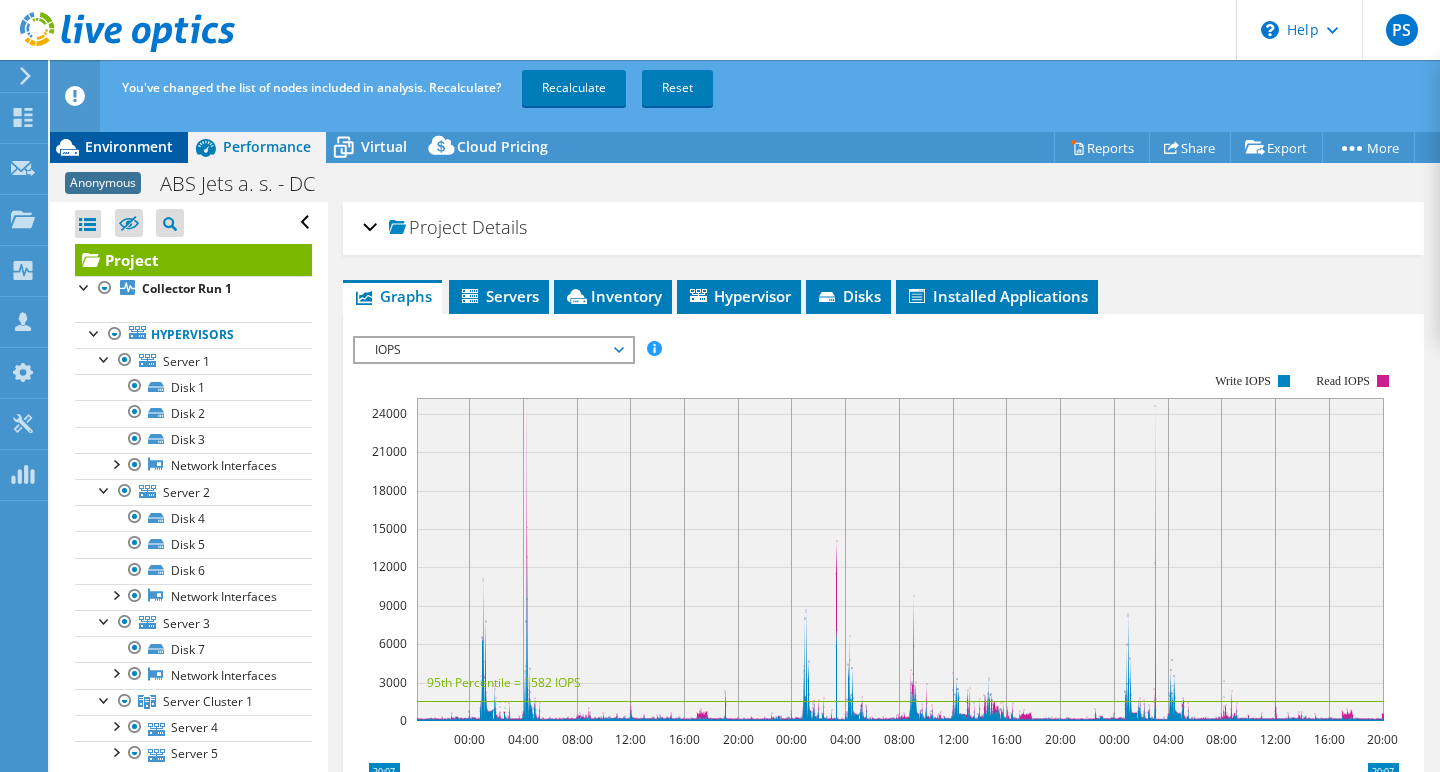 click on "Environment" at bounding box center [129, 146] 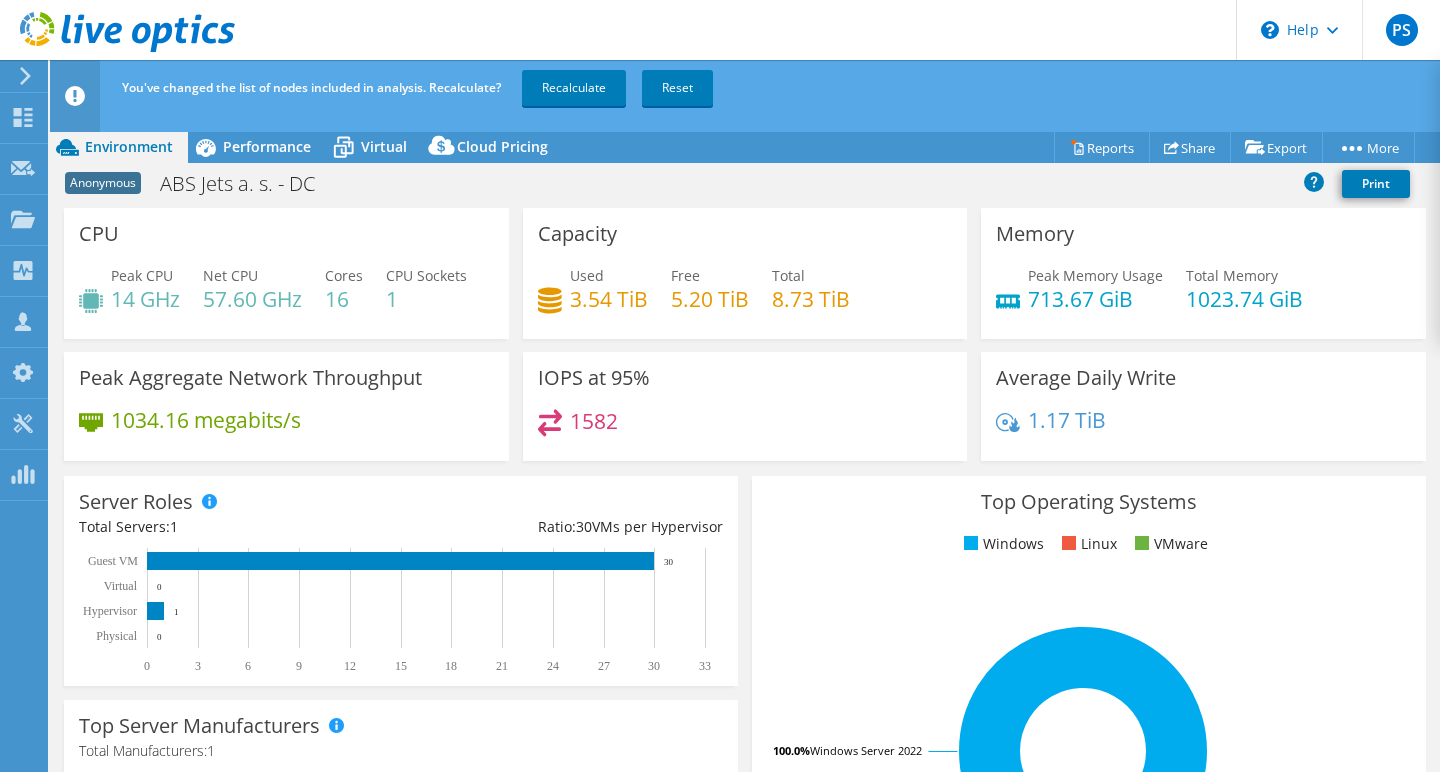 scroll, scrollTop: 0, scrollLeft: 0, axis: both 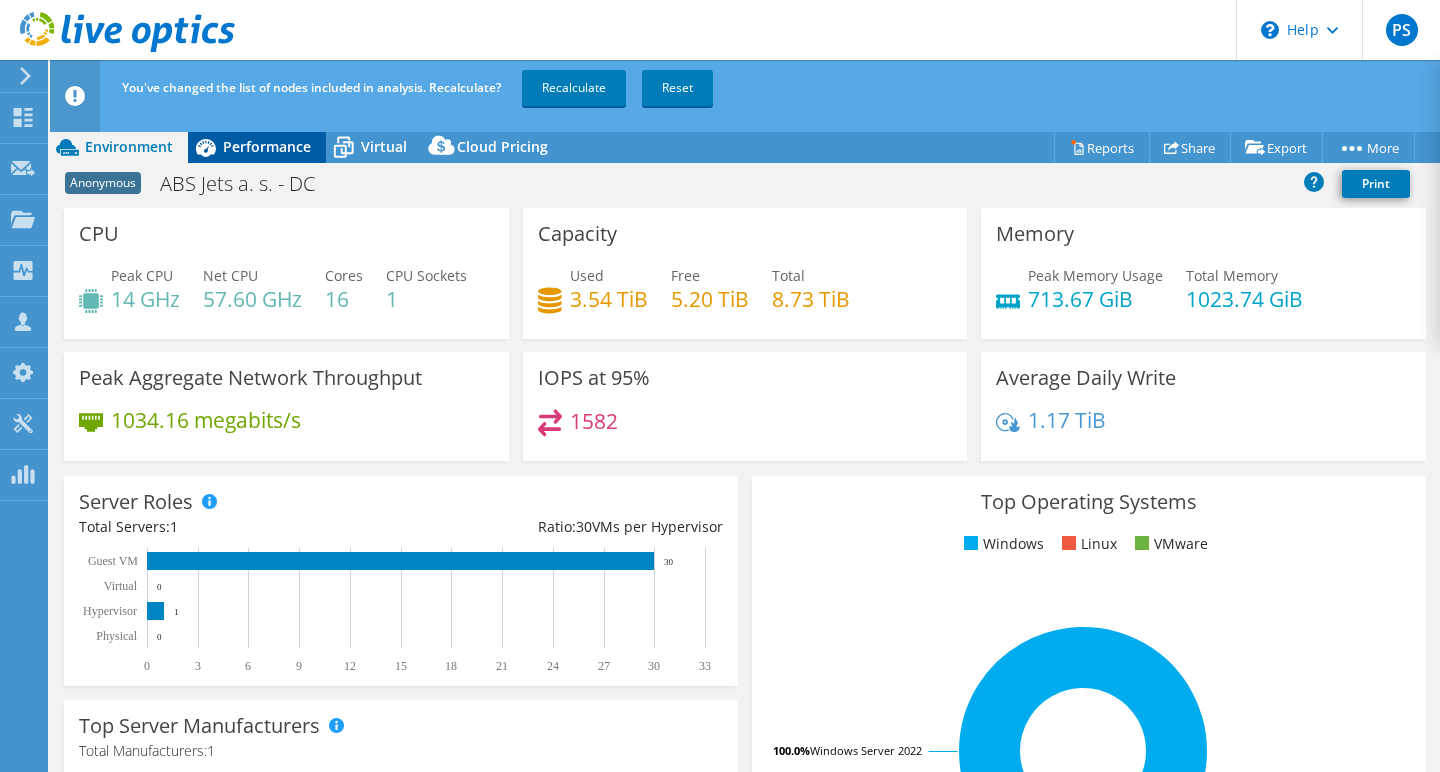 click on "Performance" at bounding box center [267, 146] 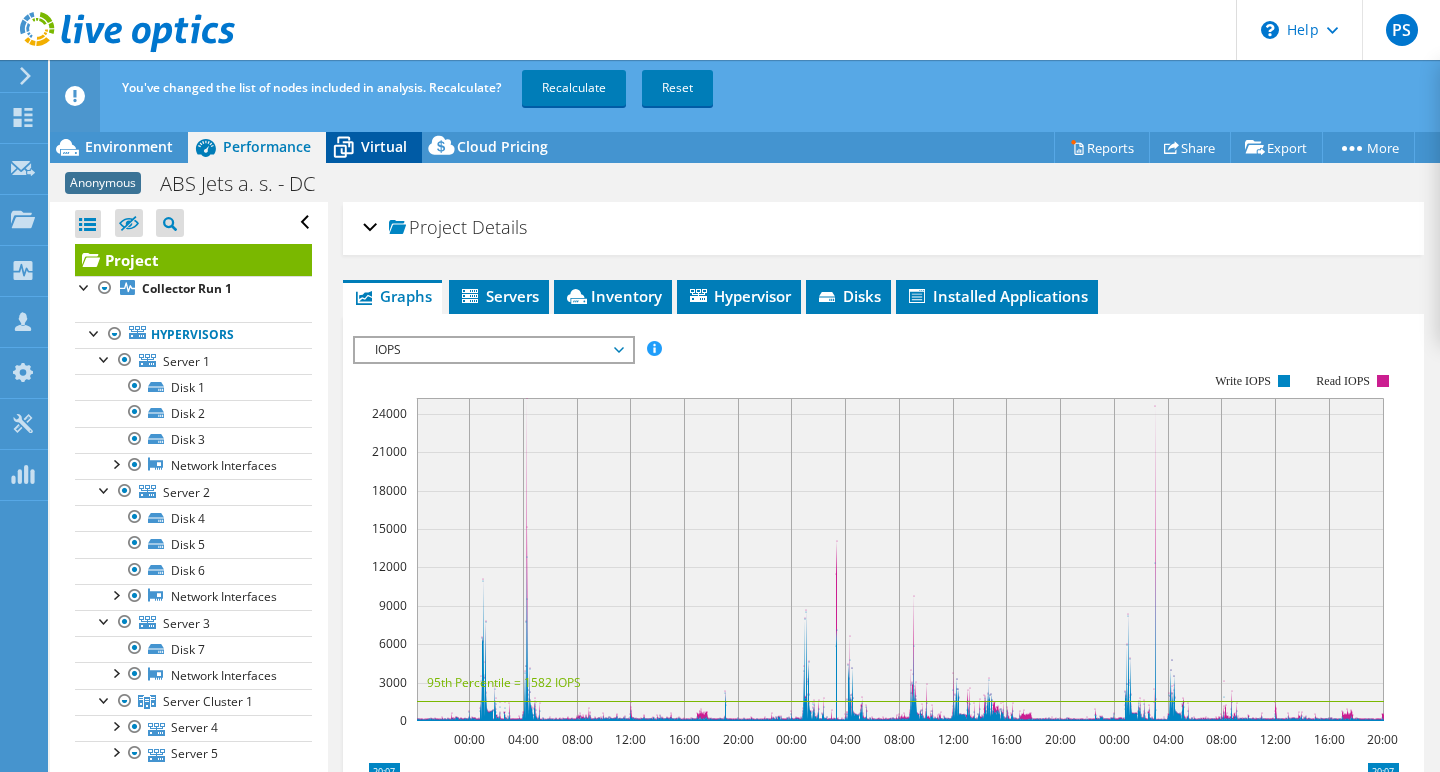 click on "Virtual" at bounding box center (384, 146) 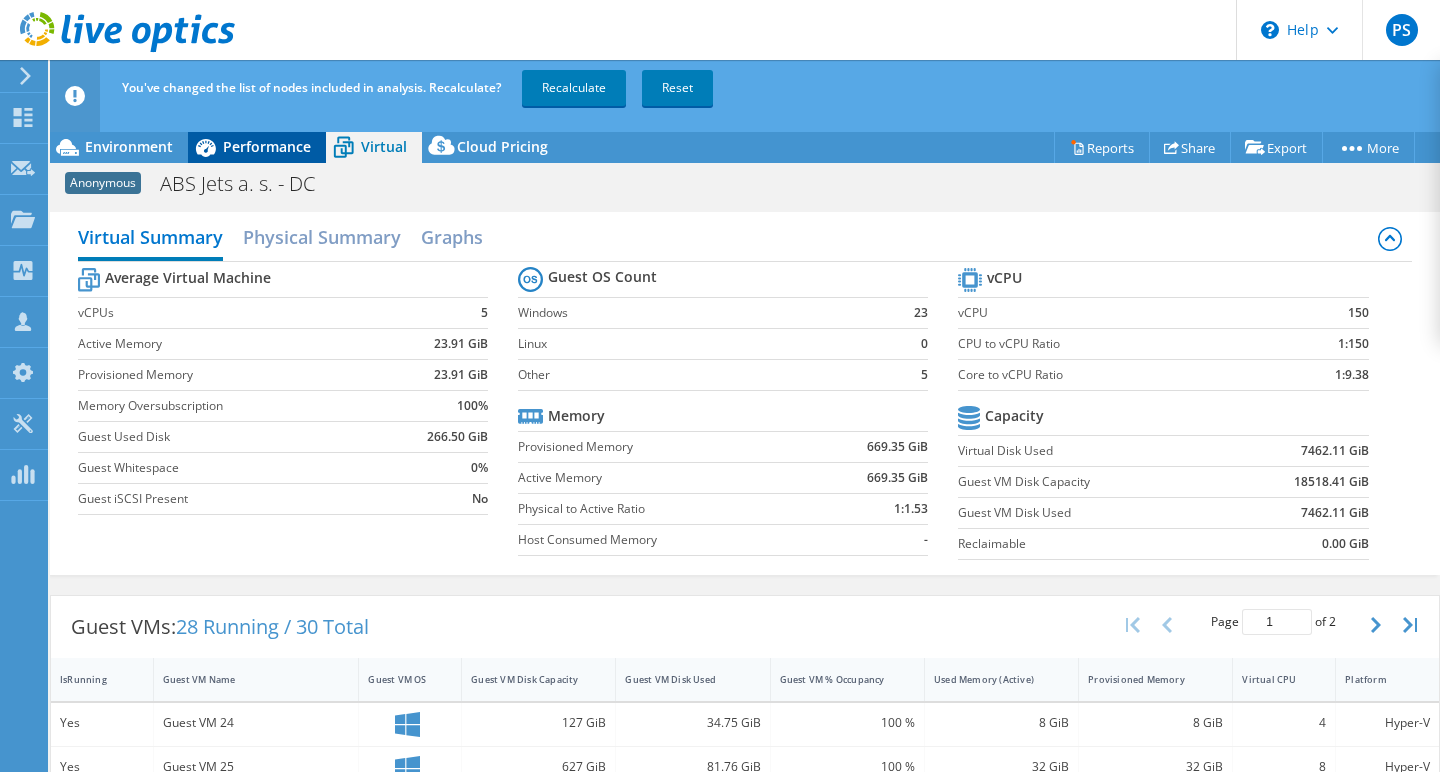 click on "Performance" at bounding box center [267, 146] 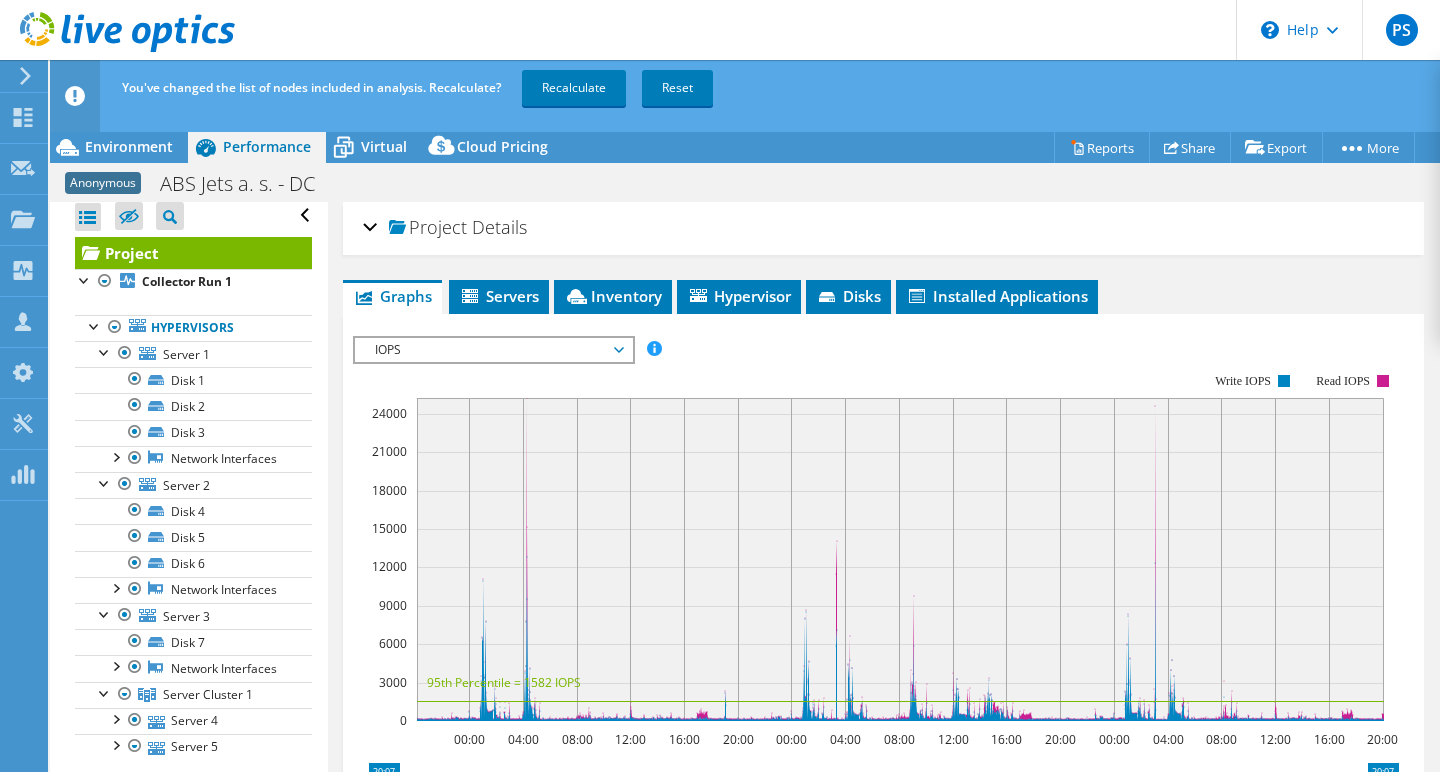 scroll, scrollTop: 7, scrollLeft: 0, axis: vertical 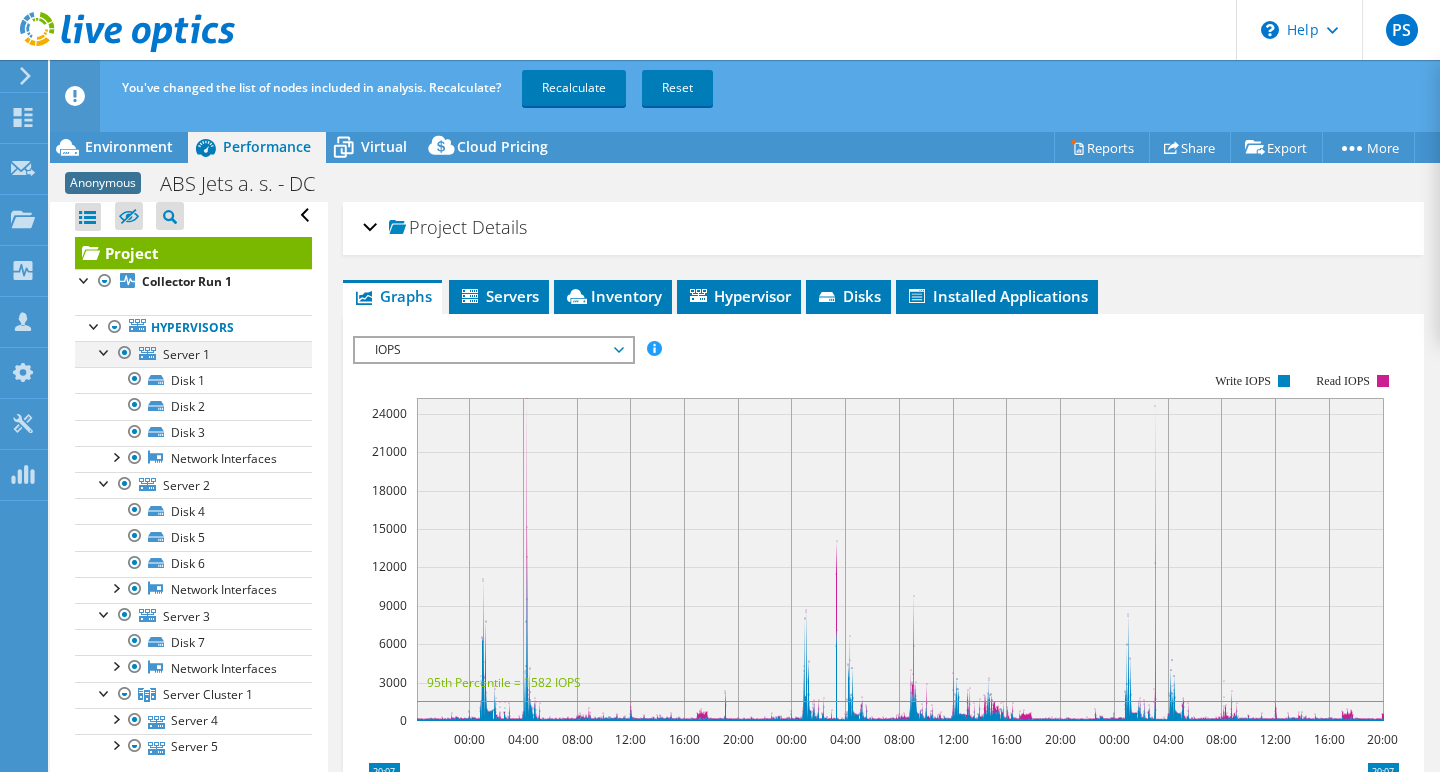 click at bounding box center (105, 351) 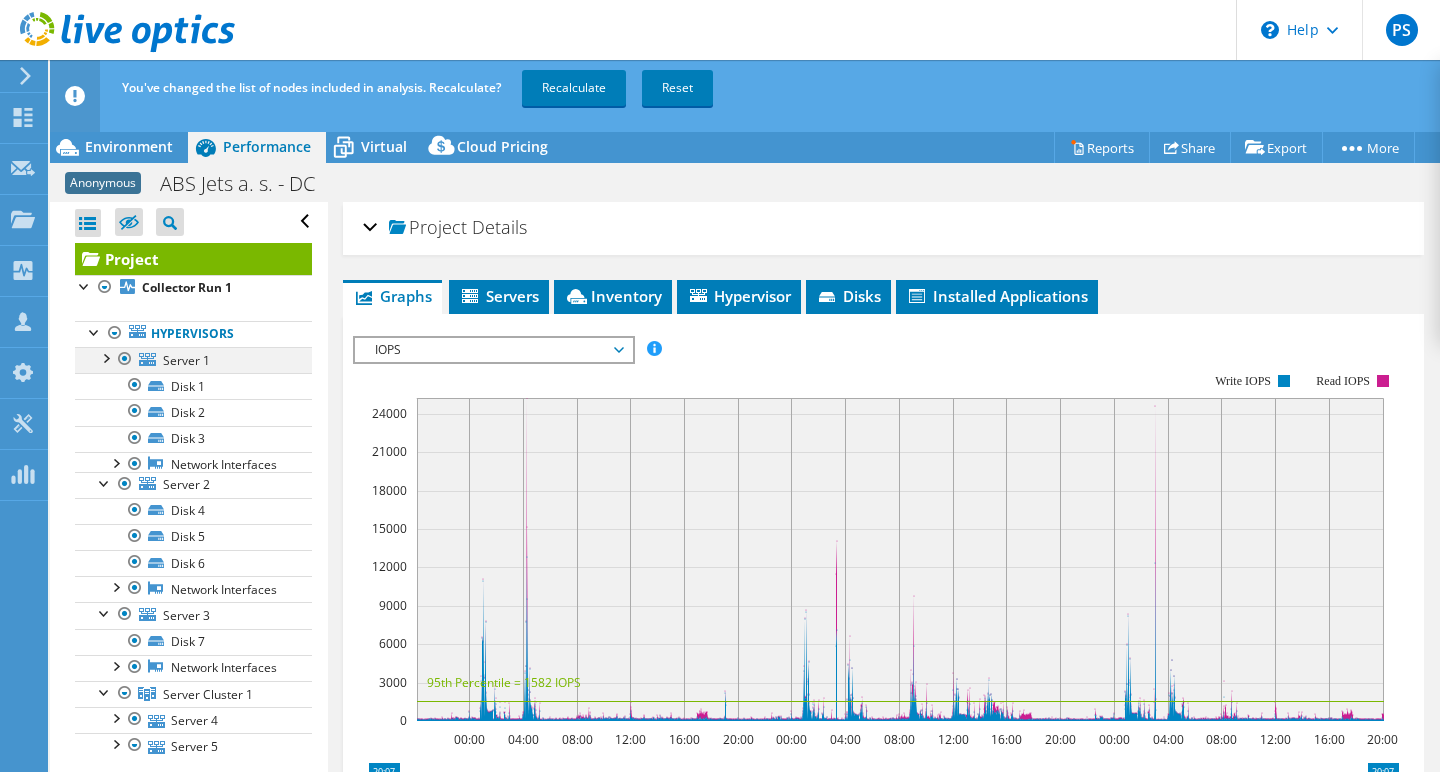 scroll, scrollTop: 0, scrollLeft: 0, axis: both 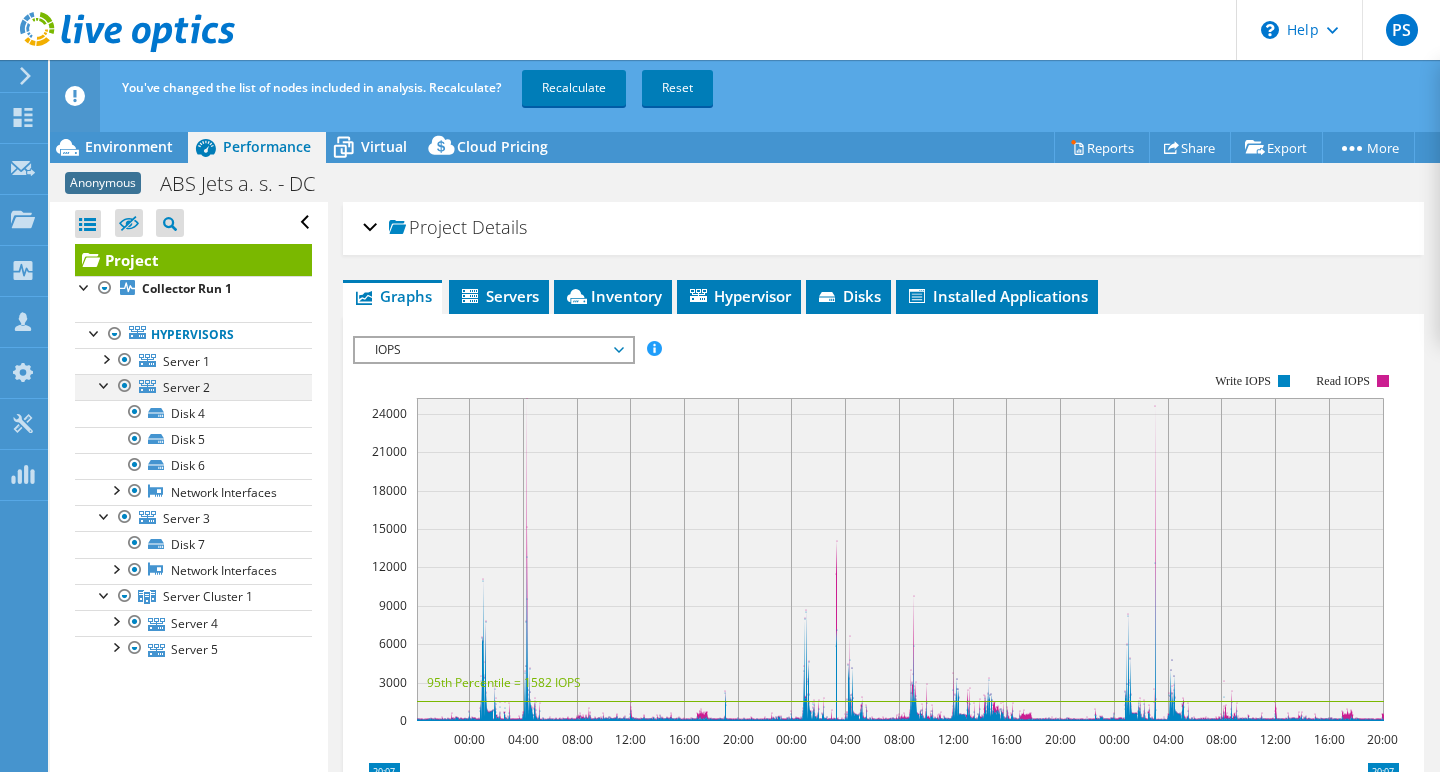 click at bounding box center (105, 384) 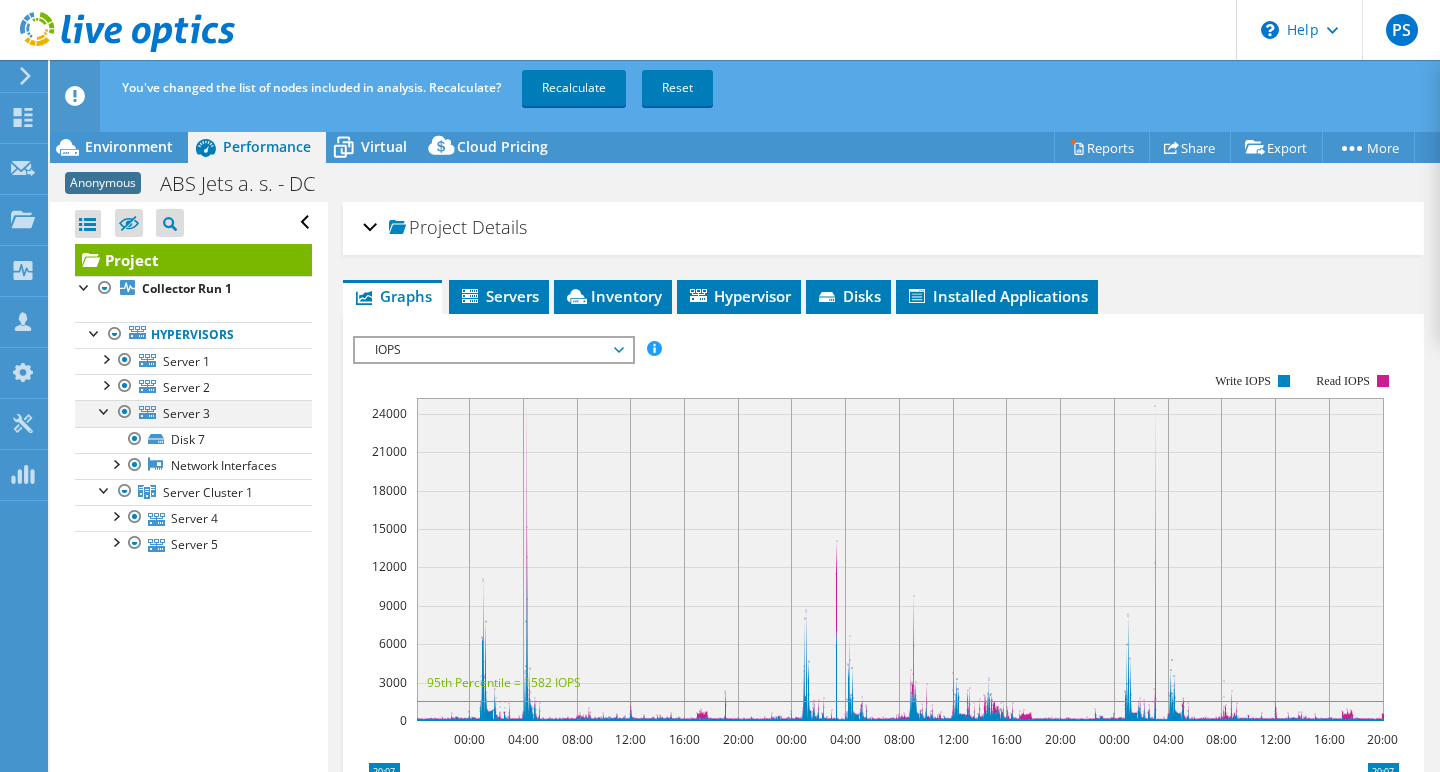 click at bounding box center (105, 410) 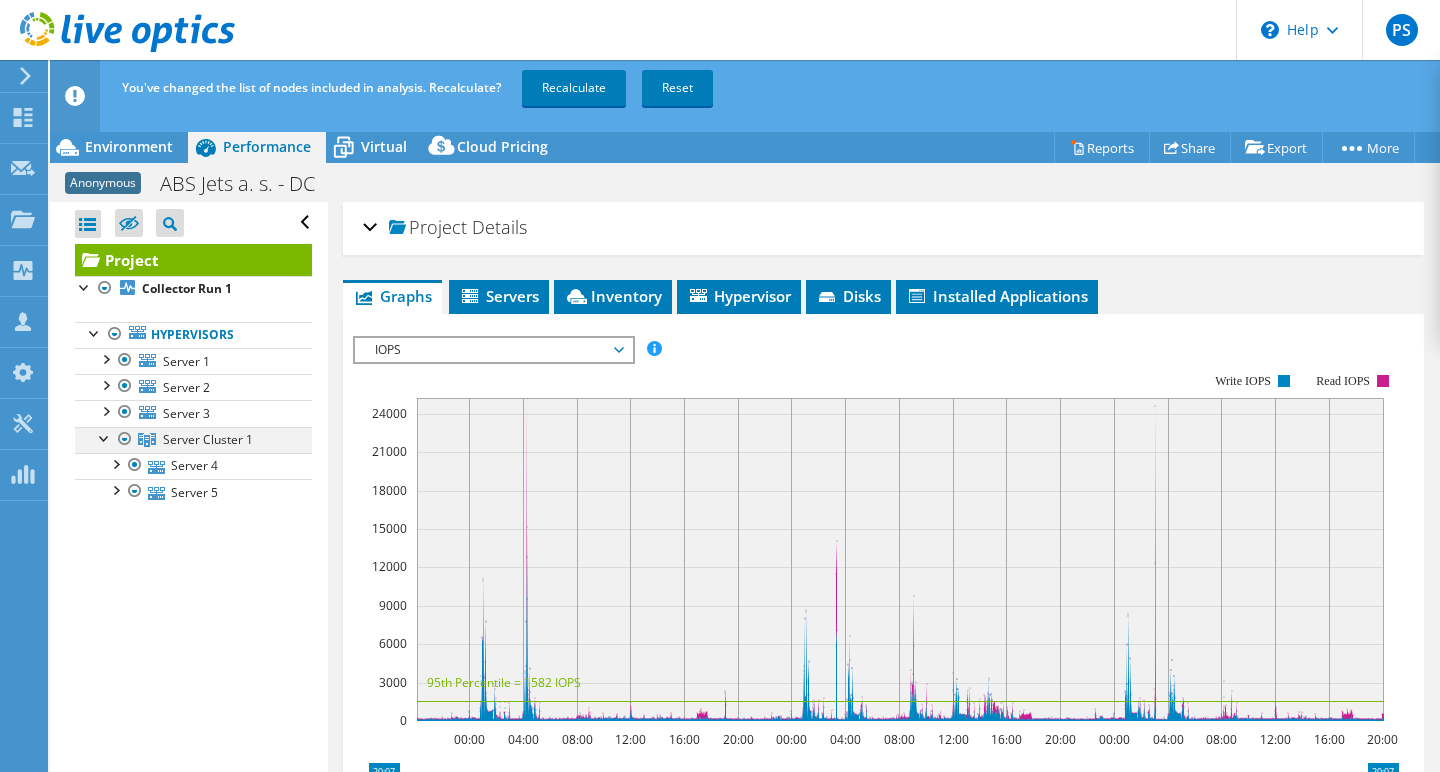 click at bounding box center [105, 437] 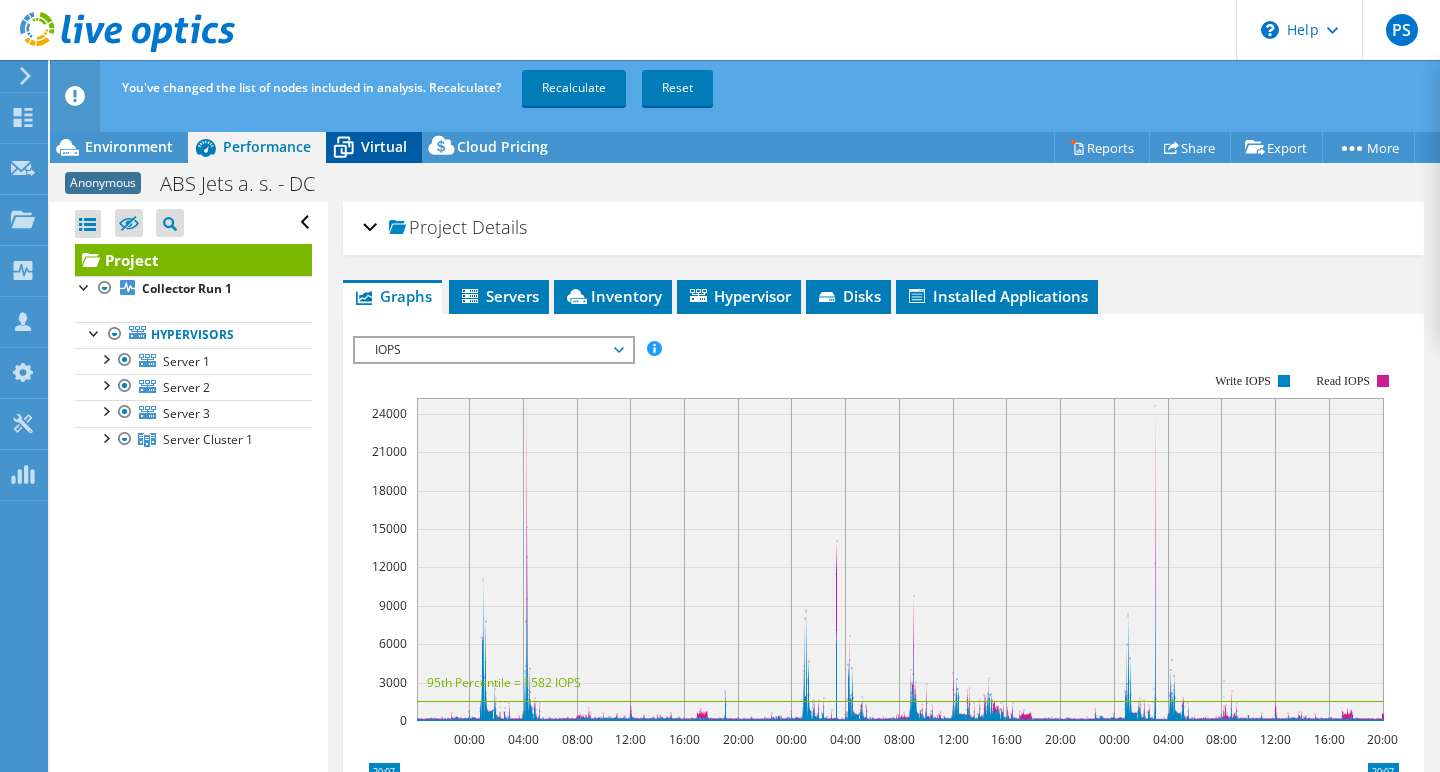 click on "Virtual" at bounding box center [384, 146] 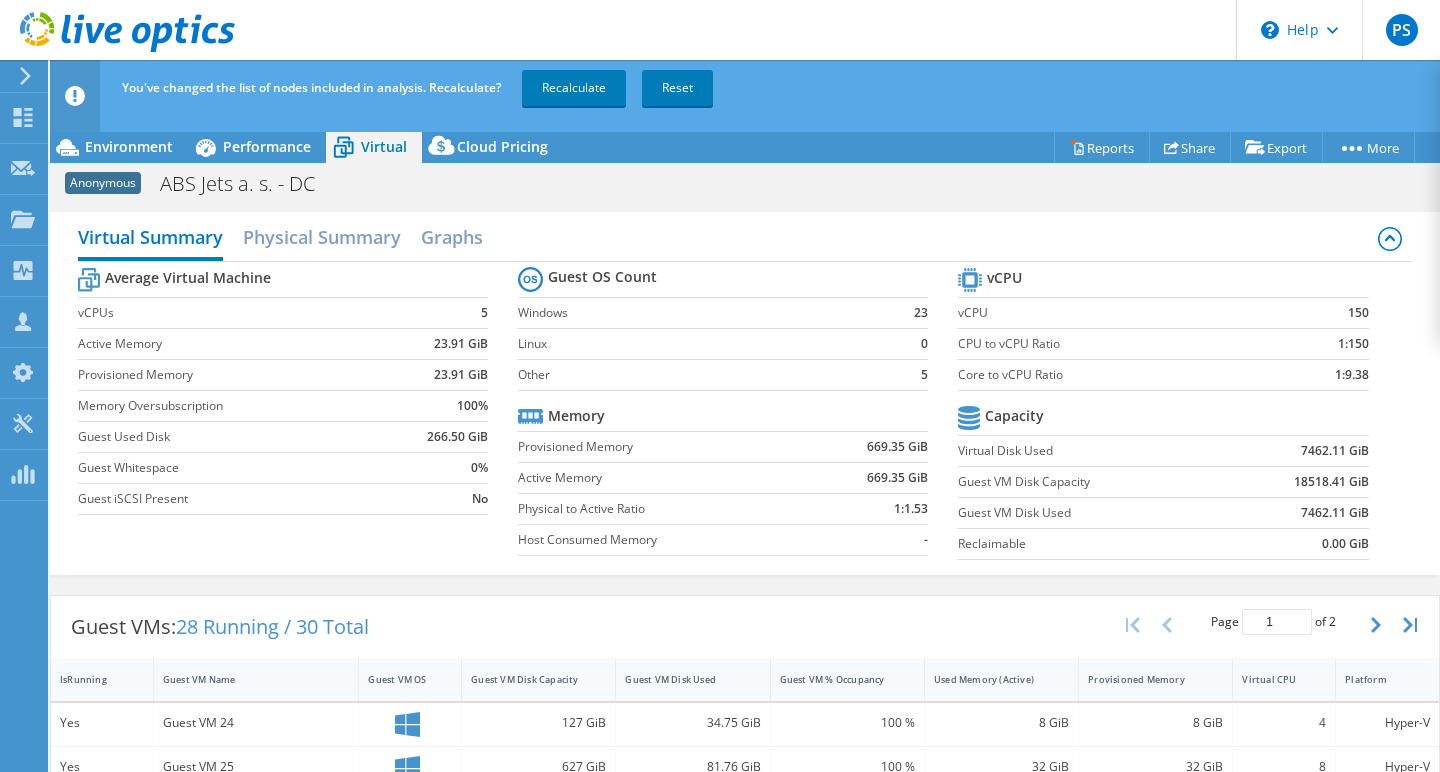 scroll, scrollTop: 0, scrollLeft: 0, axis: both 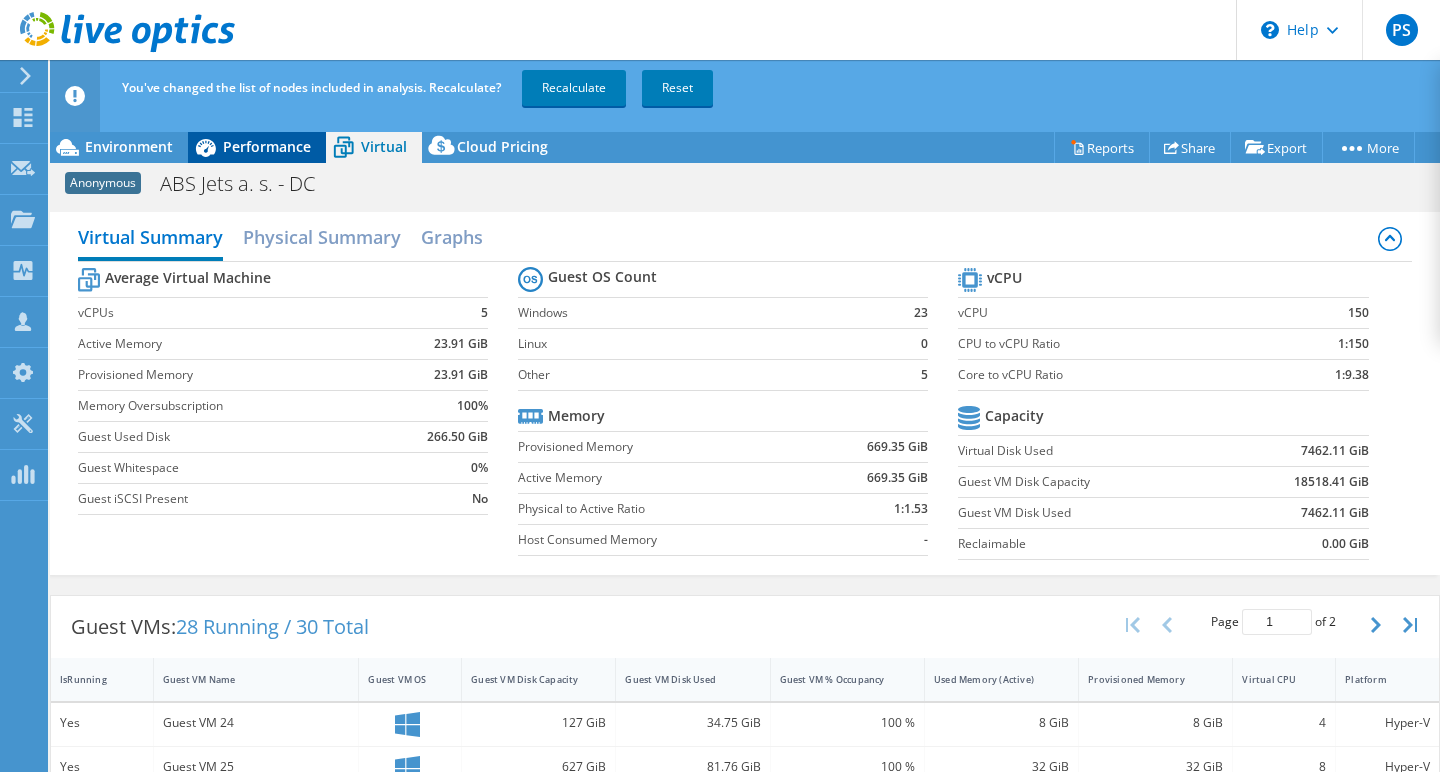 click on "Performance" at bounding box center (267, 146) 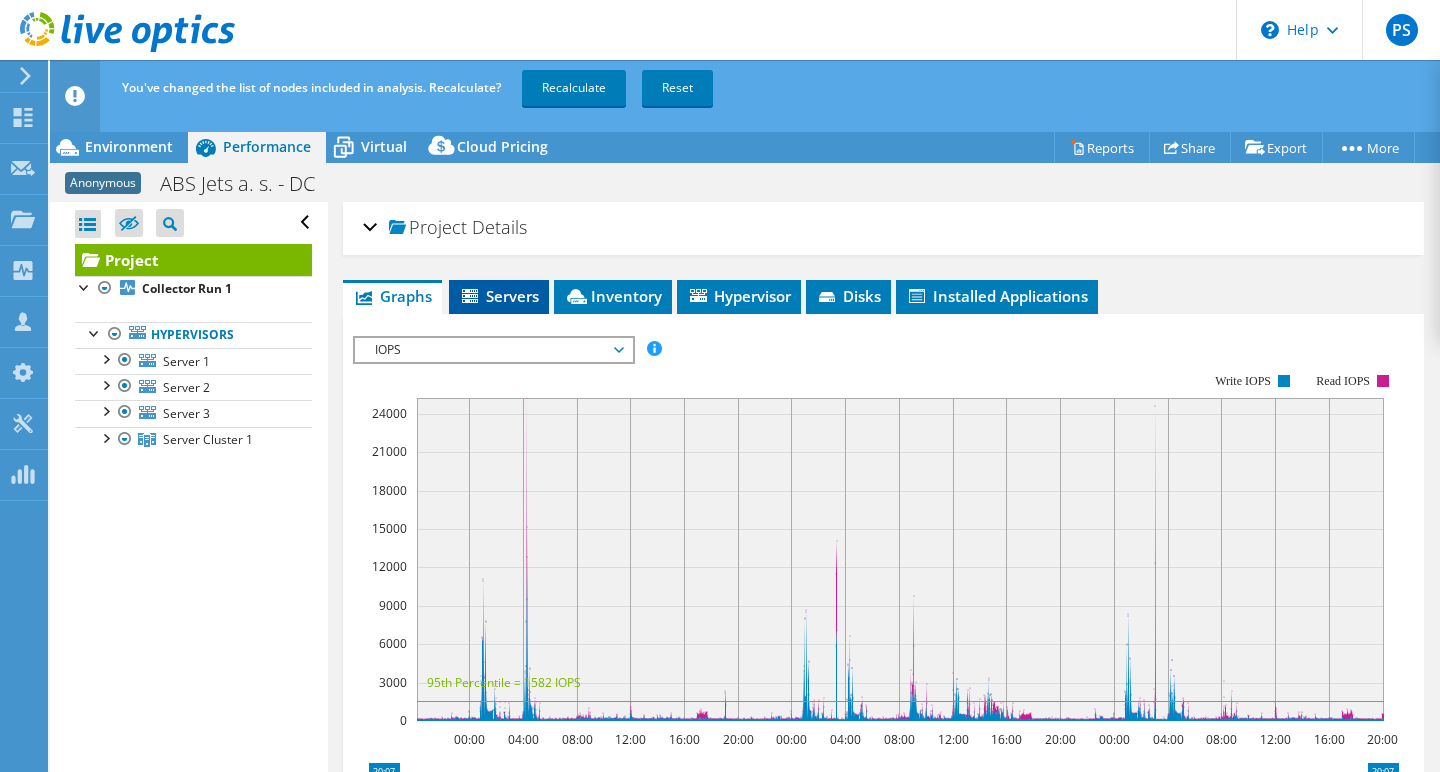 click on "Servers" at bounding box center [499, 296] 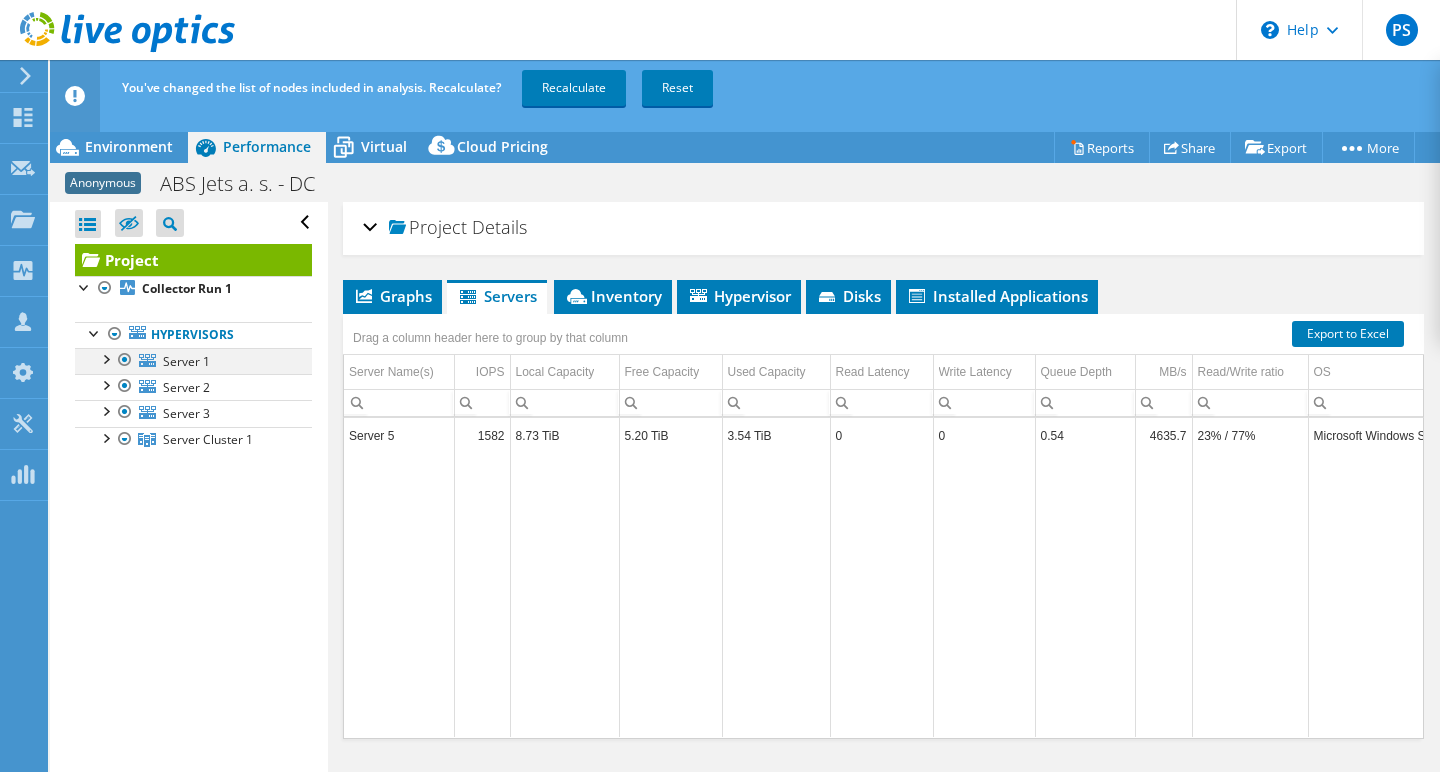 click at bounding box center [105, 358] 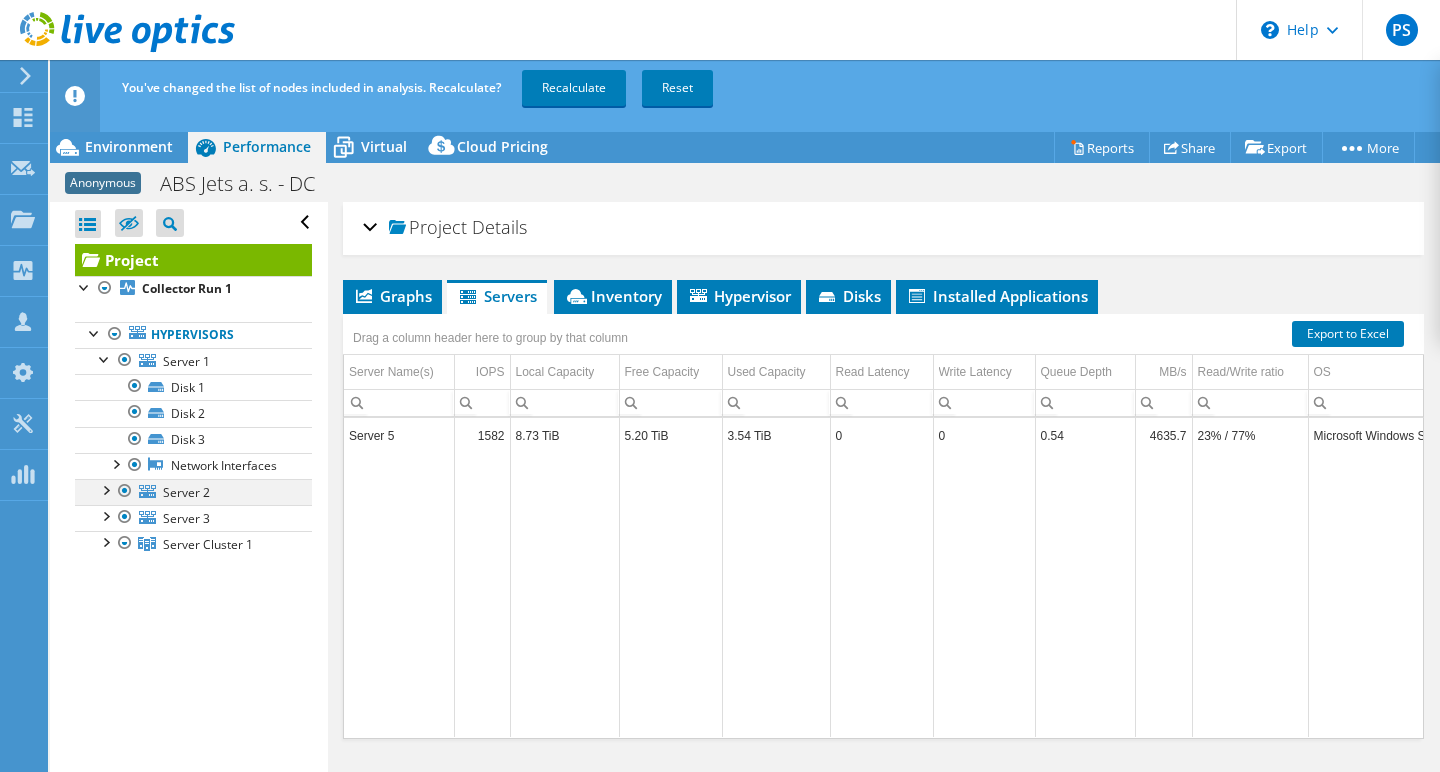 click at bounding box center [105, 489] 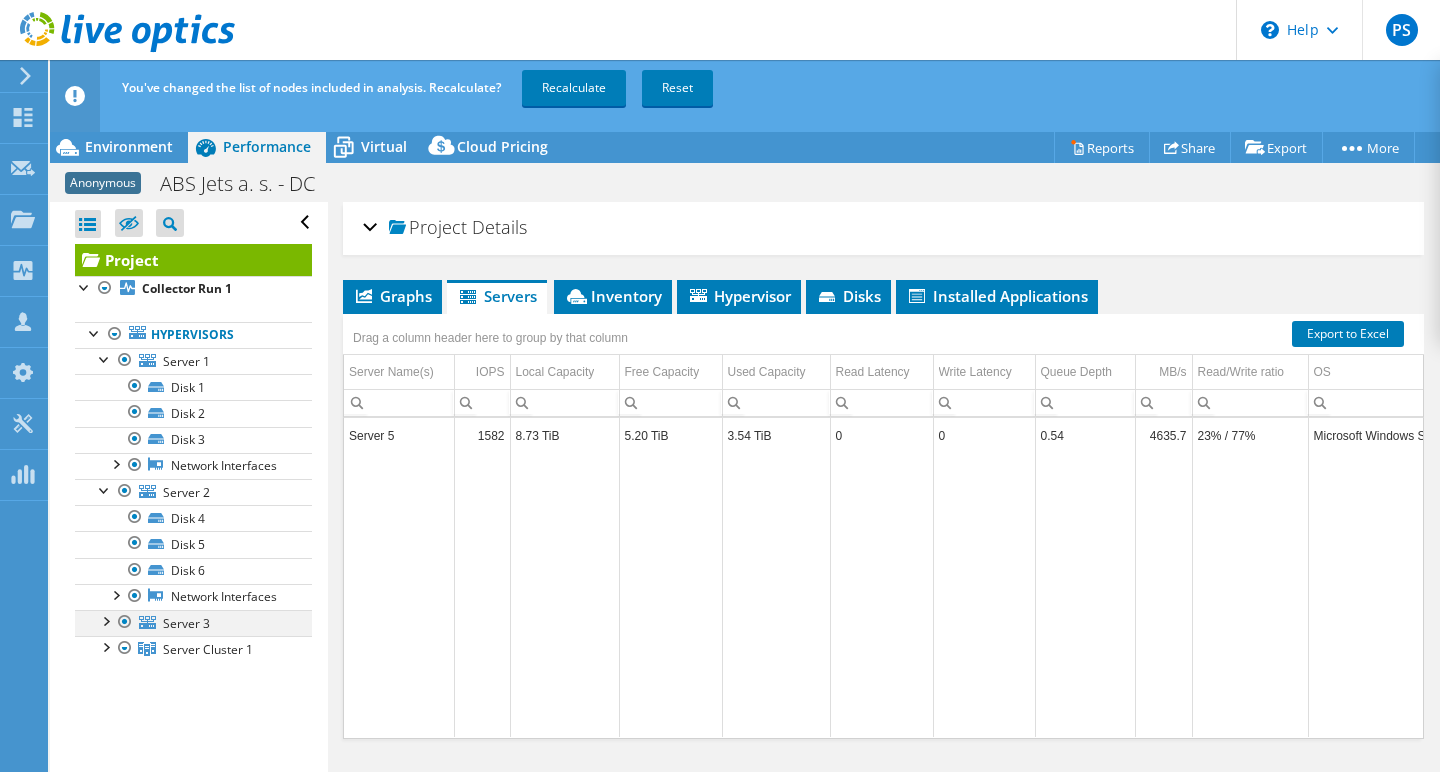 click at bounding box center [105, 620] 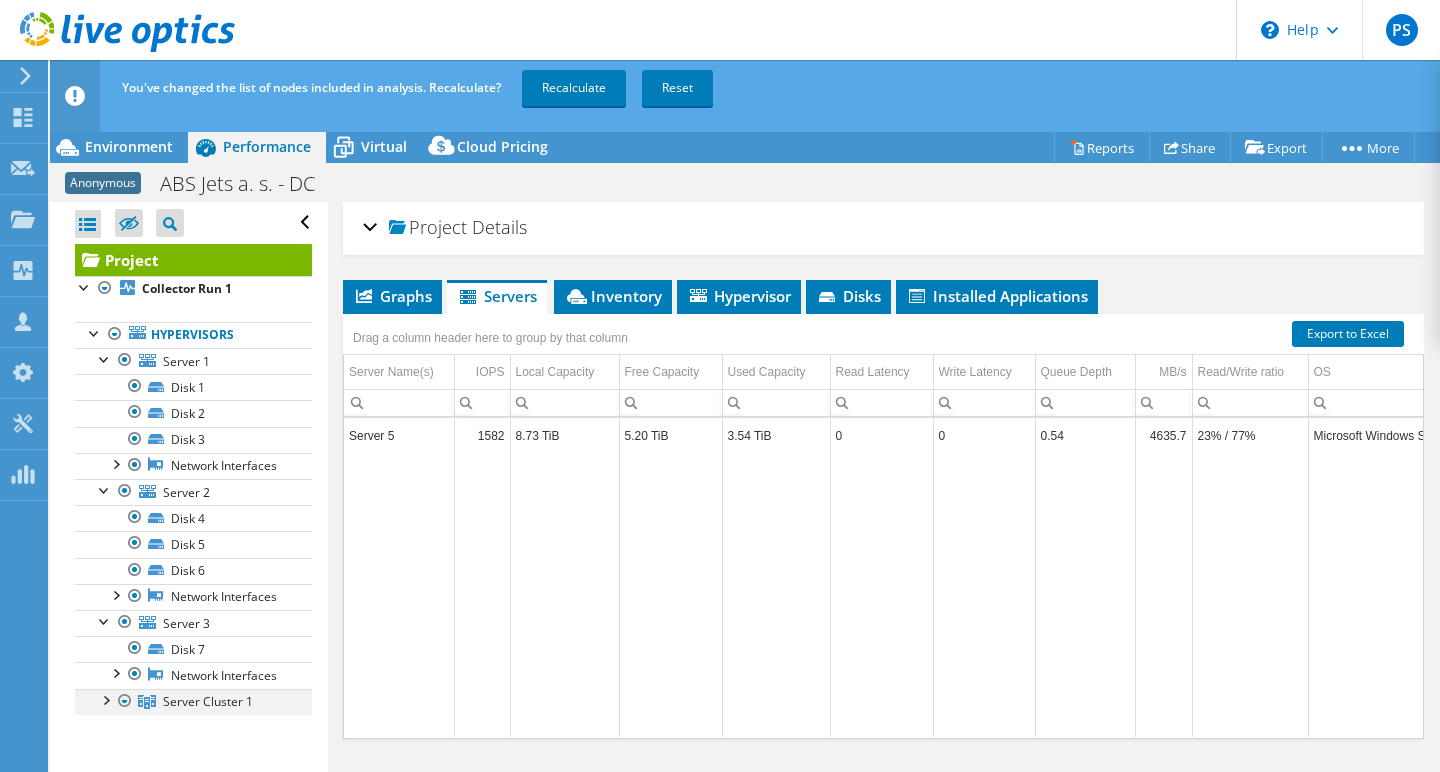 click at bounding box center (105, 699) 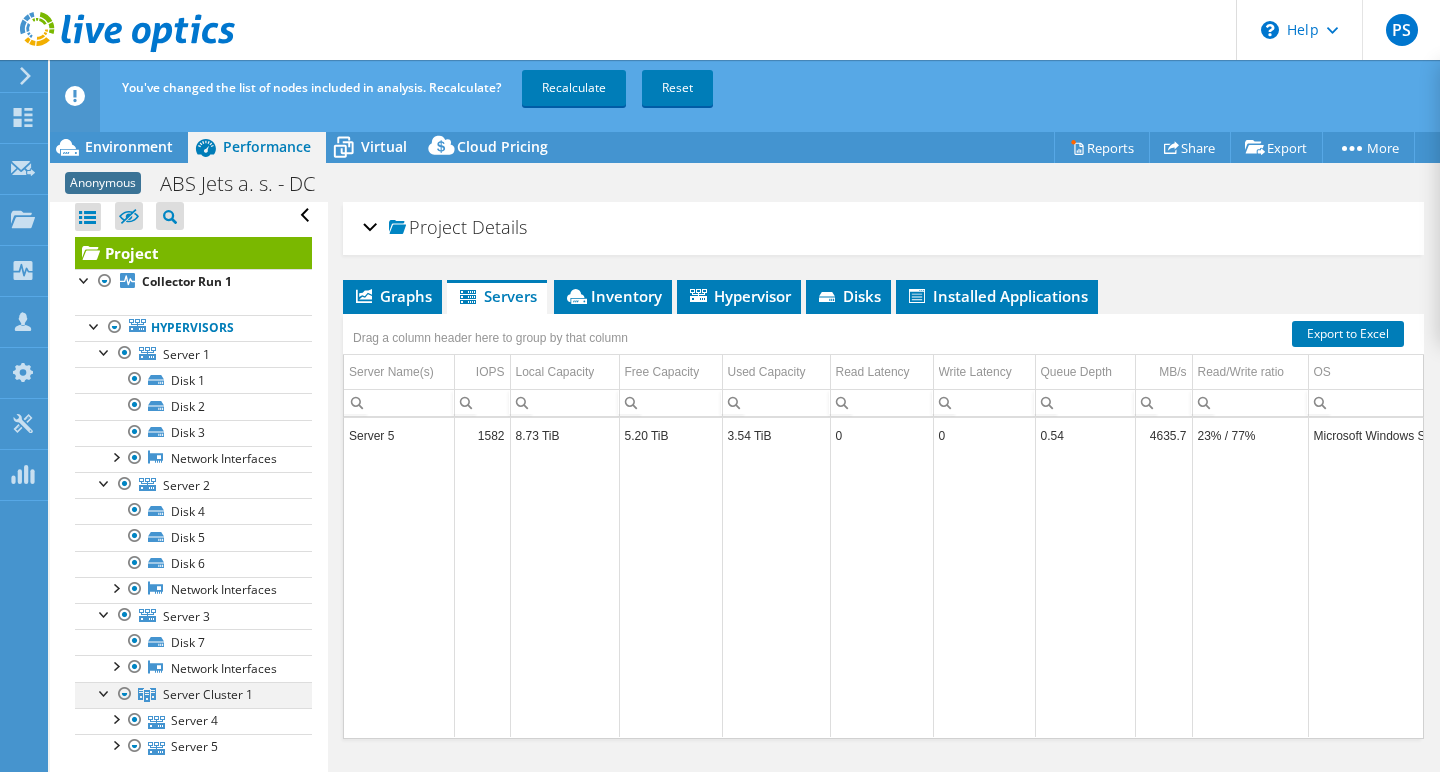 scroll, scrollTop: 7, scrollLeft: 0, axis: vertical 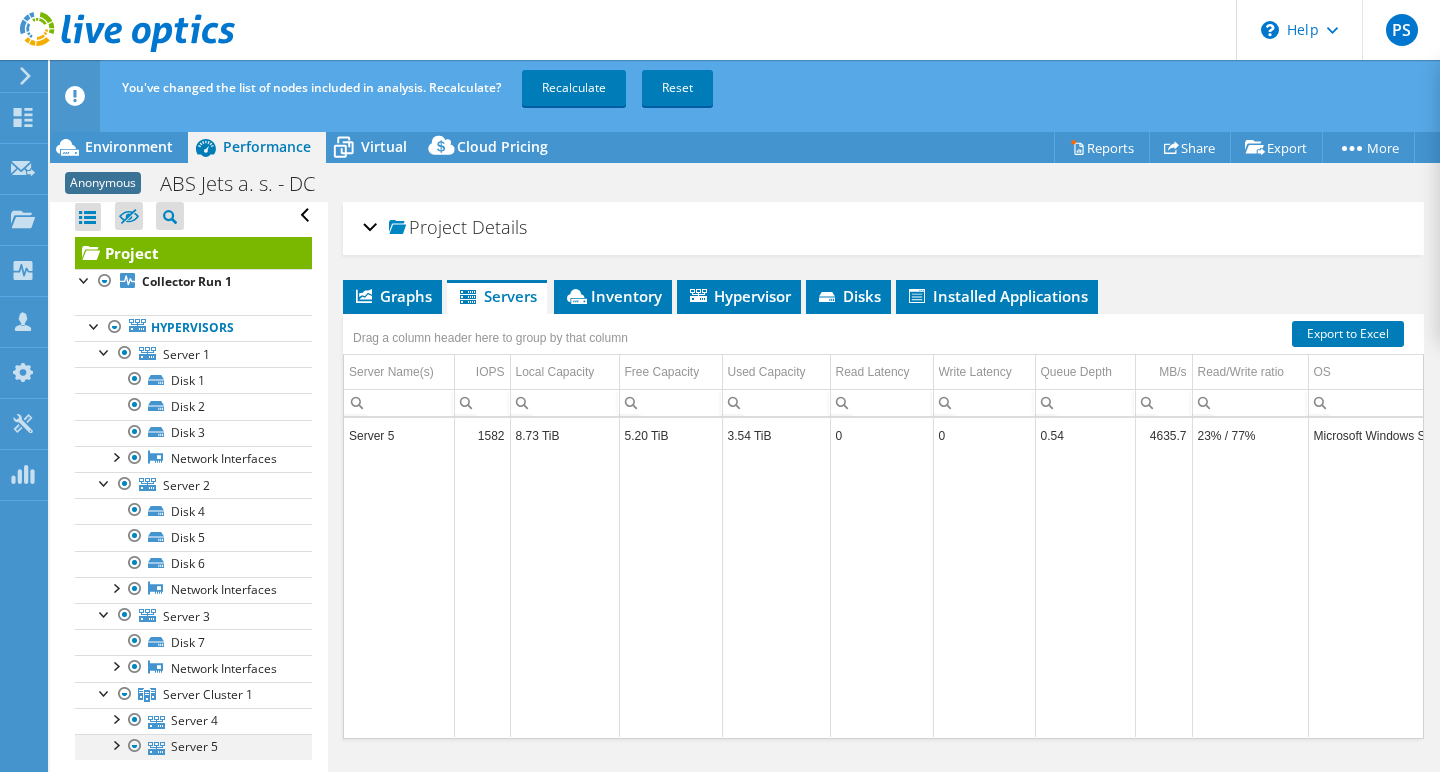 click at bounding box center [135, 746] 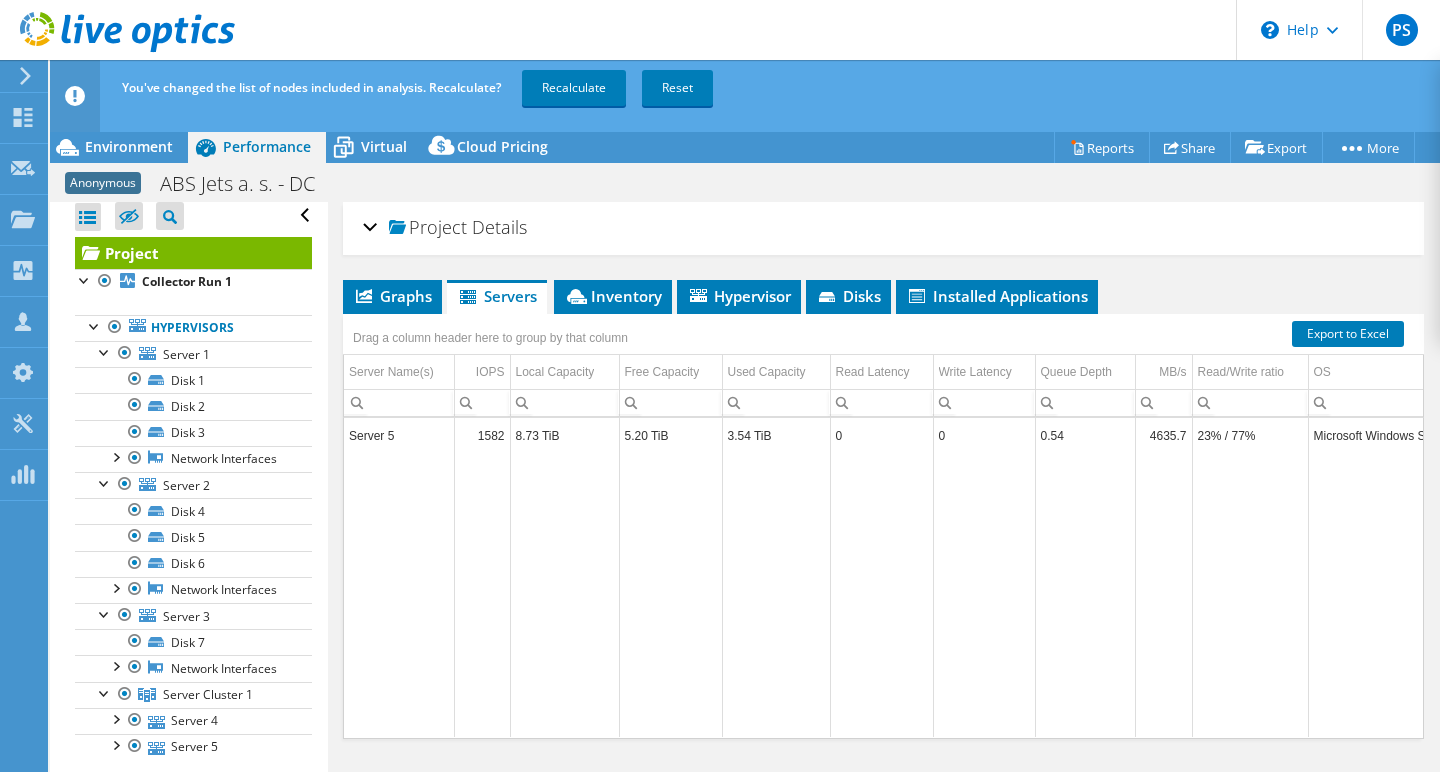 click on "Open All
Close All
Hide Excluded Nodes
Project Tree Filter" at bounding box center [193, 216] 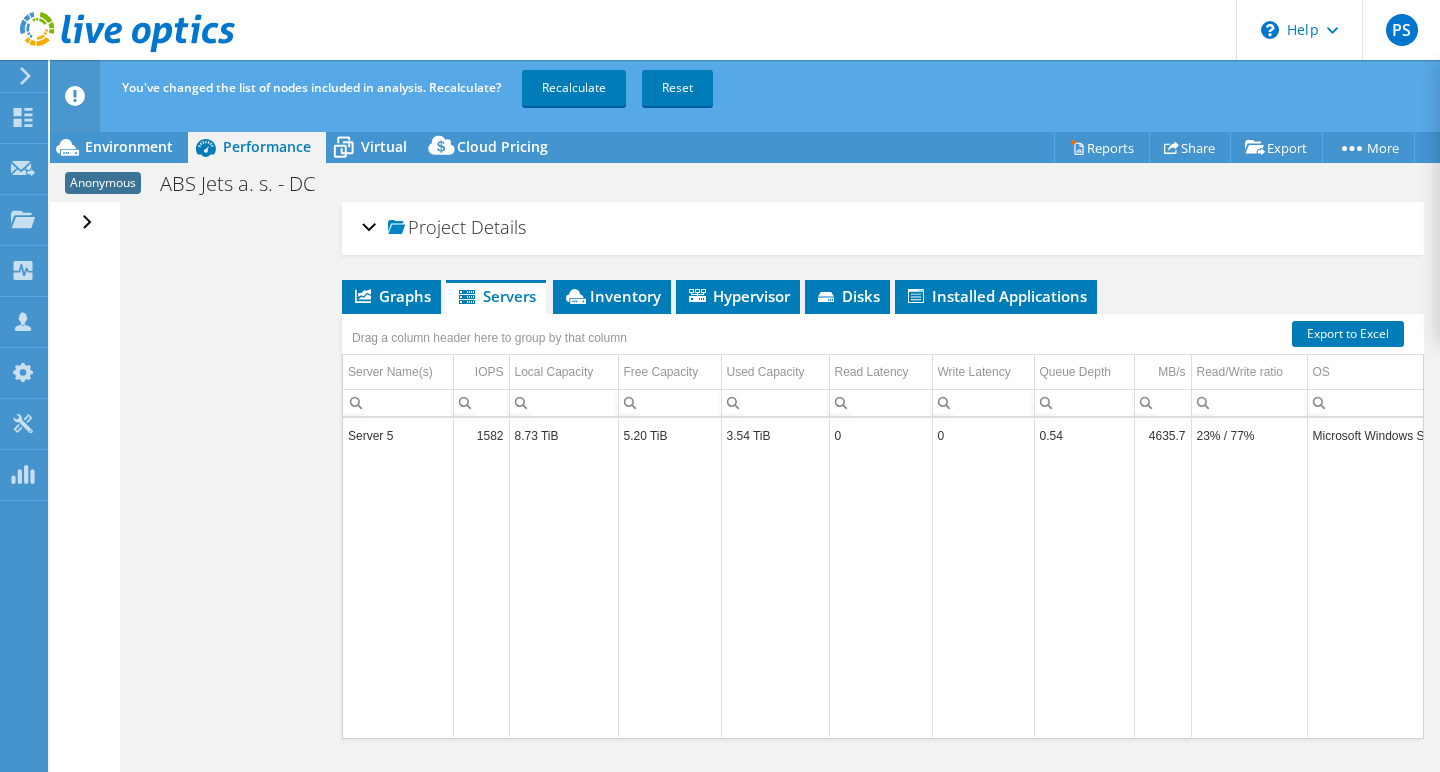 click on "Open All
Close All
Hide Excluded Nodes
Project Tree Filter" at bounding box center [89, 223] 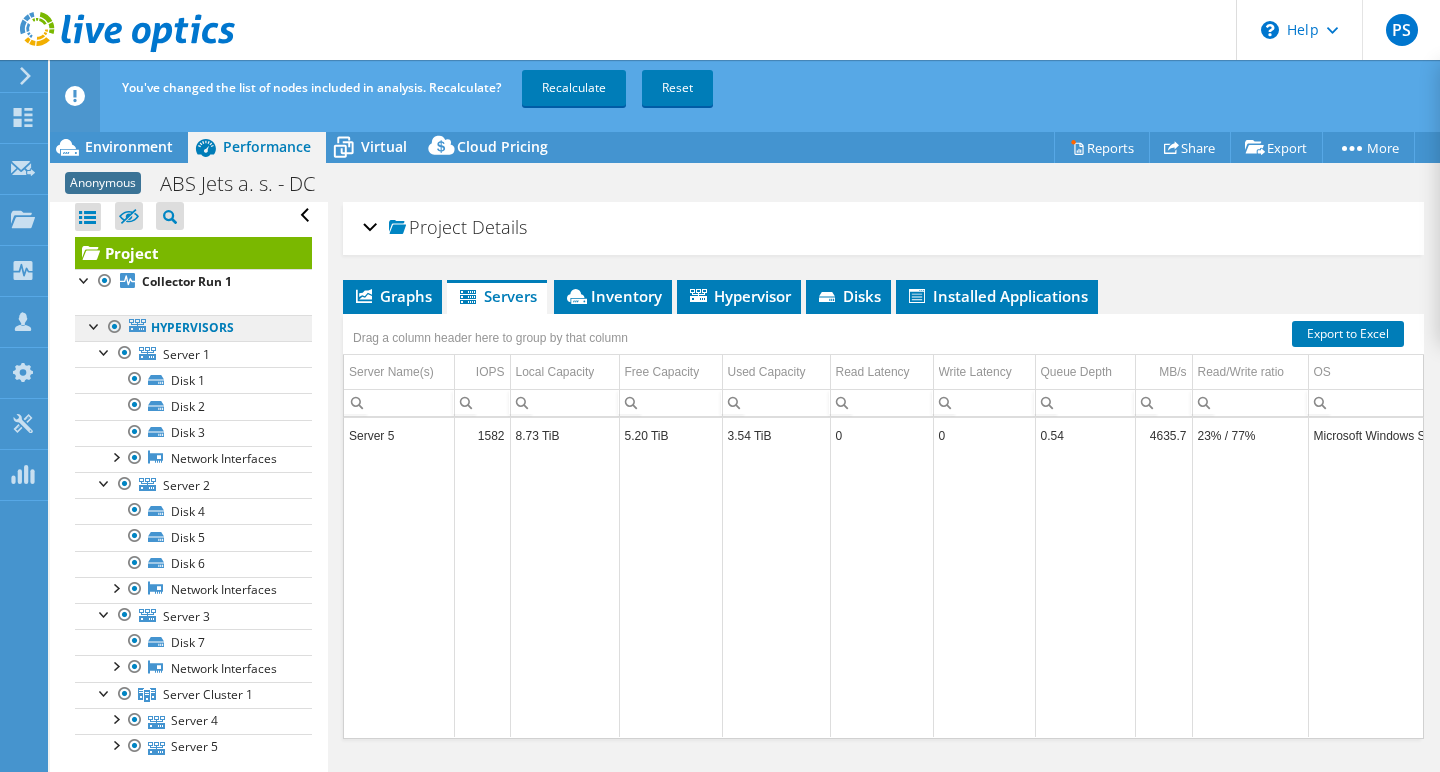 scroll, scrollTop: 7, scrollLeft: 0, axis: vertical 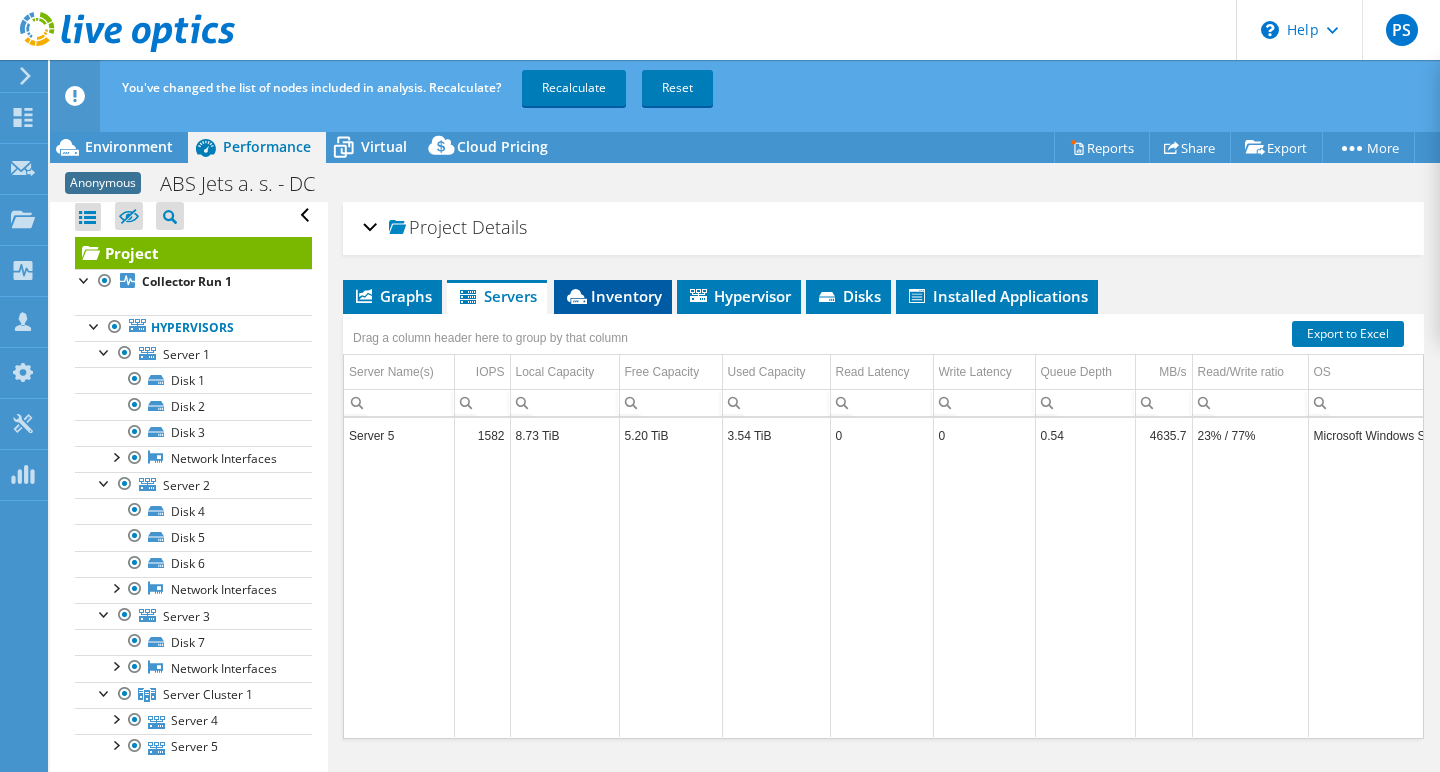 click on "Inventory" at bounding box center [613, 296] 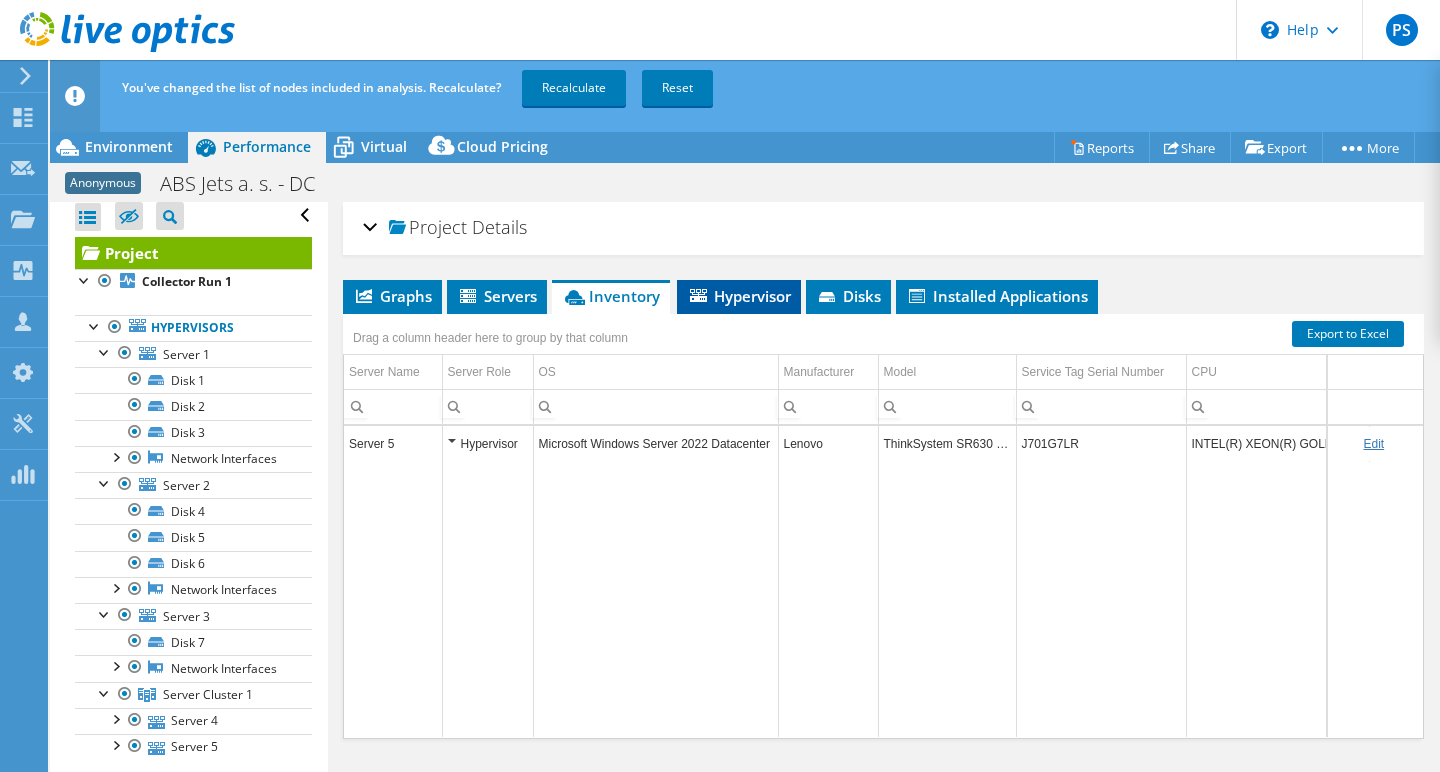 click on "Hypervisor" at bounding box center (739, 296) 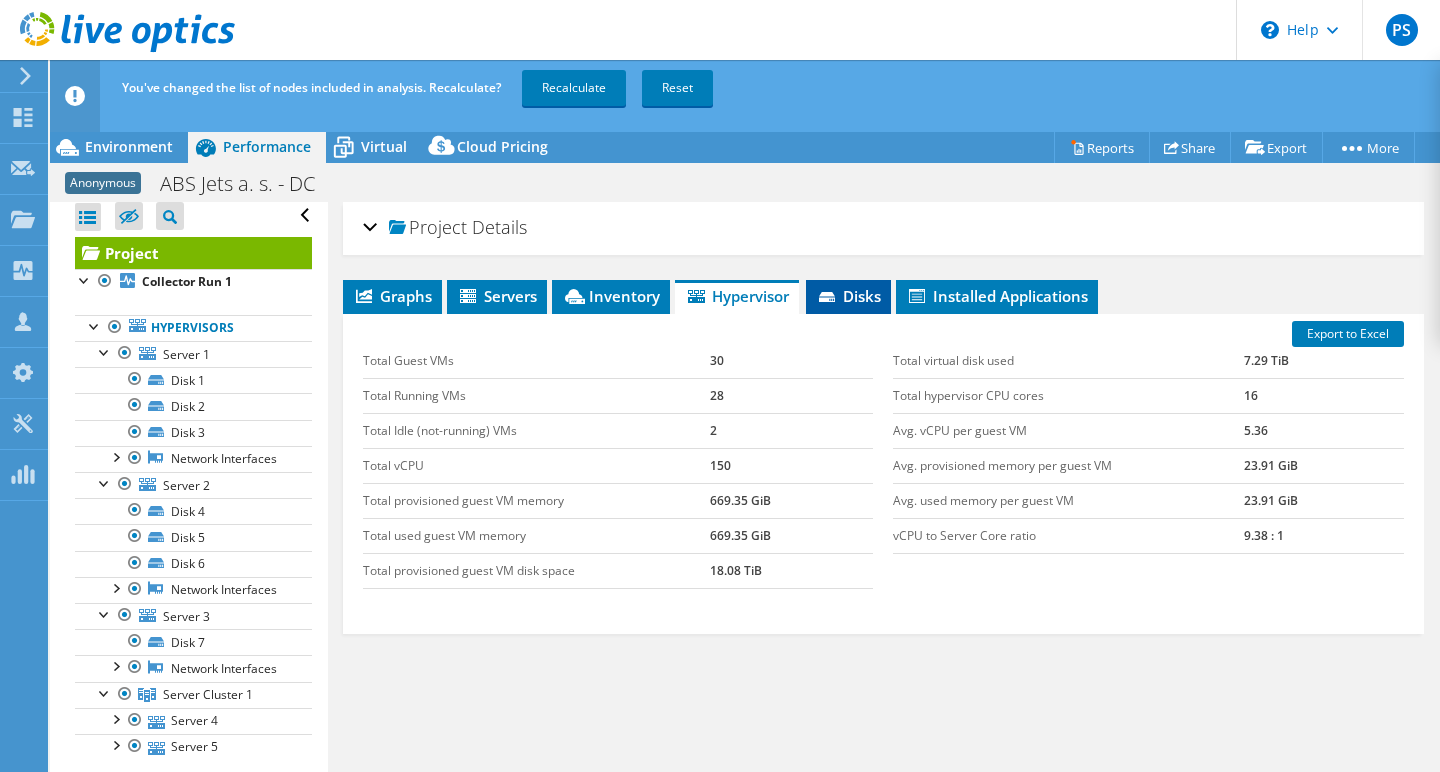 click on "Disks" at bounding box center (848, 296) 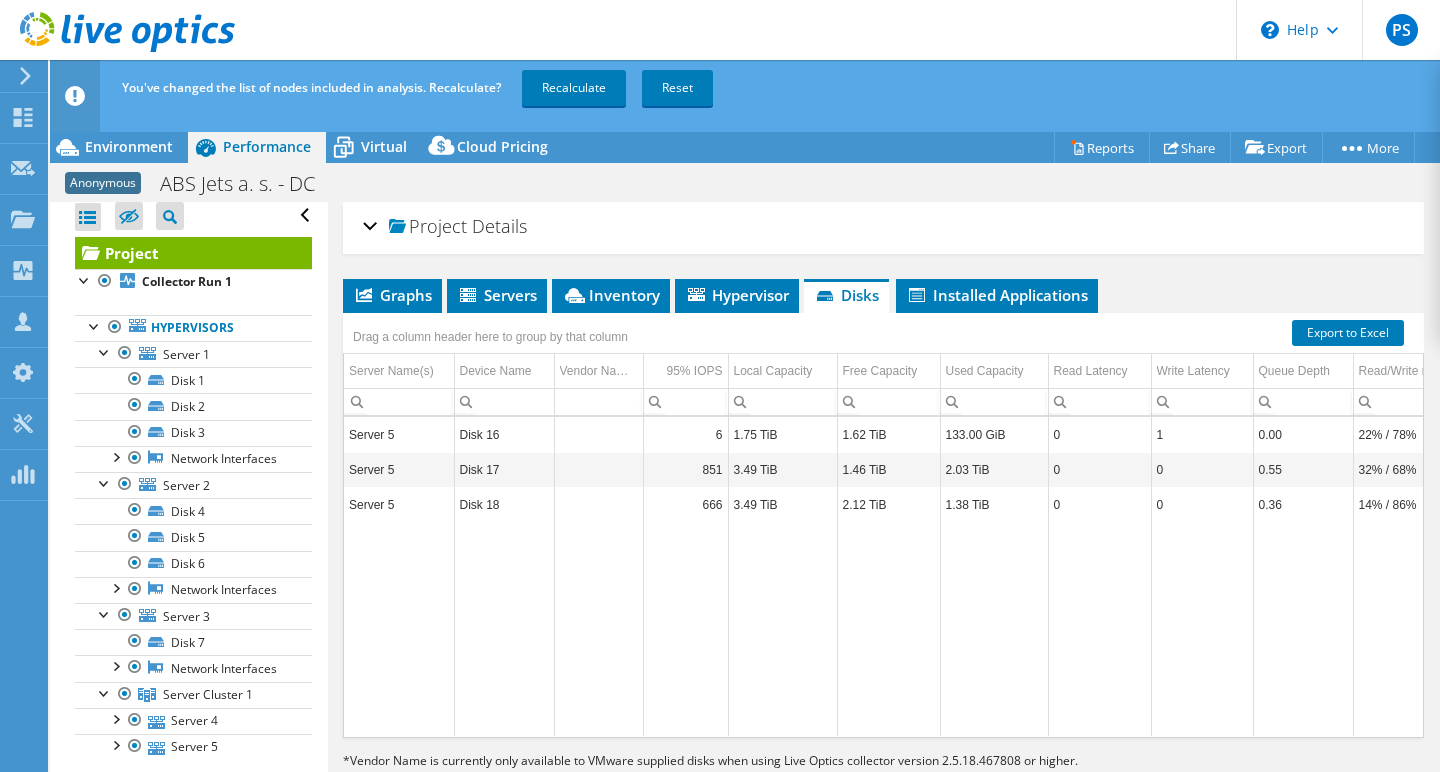 scroll, scrollTop: 0, scrollLeft: 0, axis: both 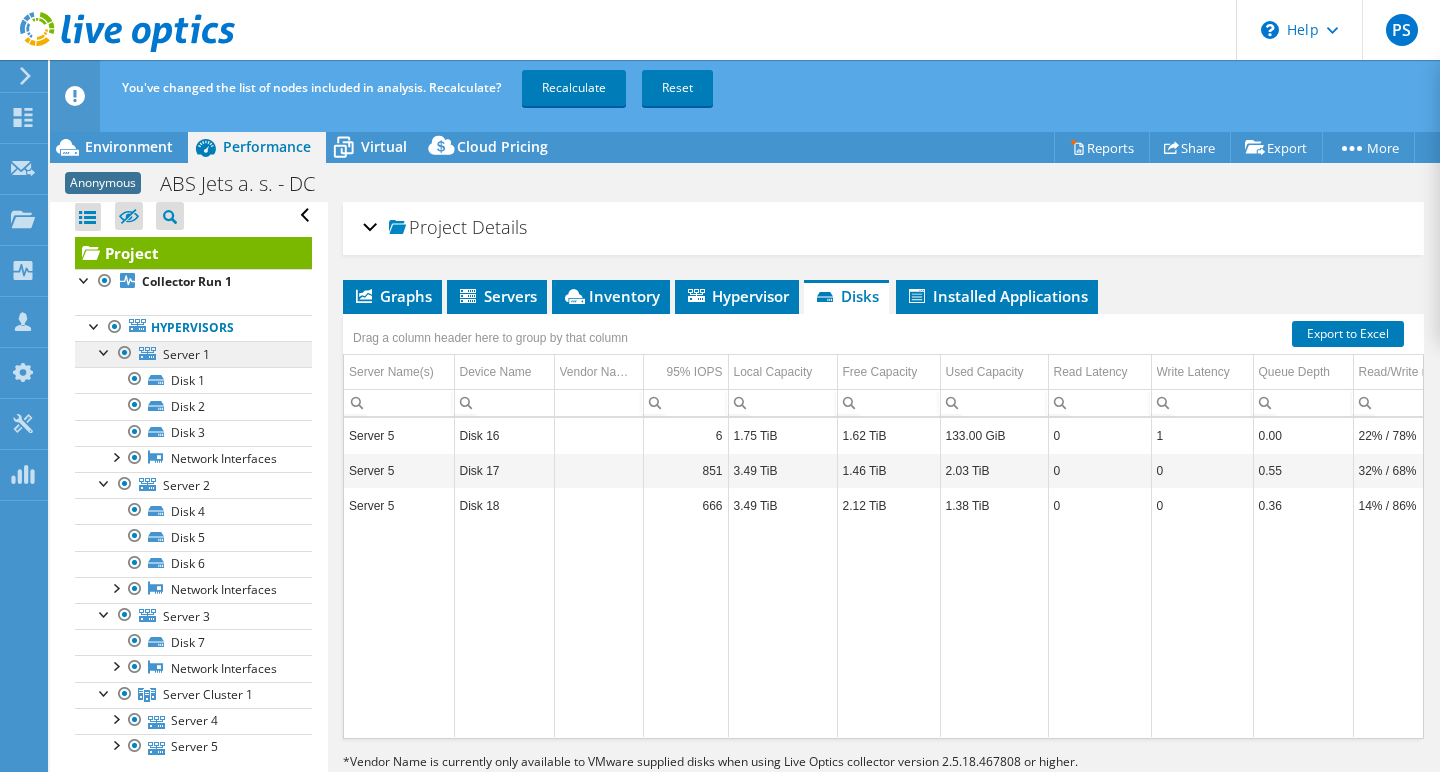 click on "Server 1" at bounding box center (186, 354) 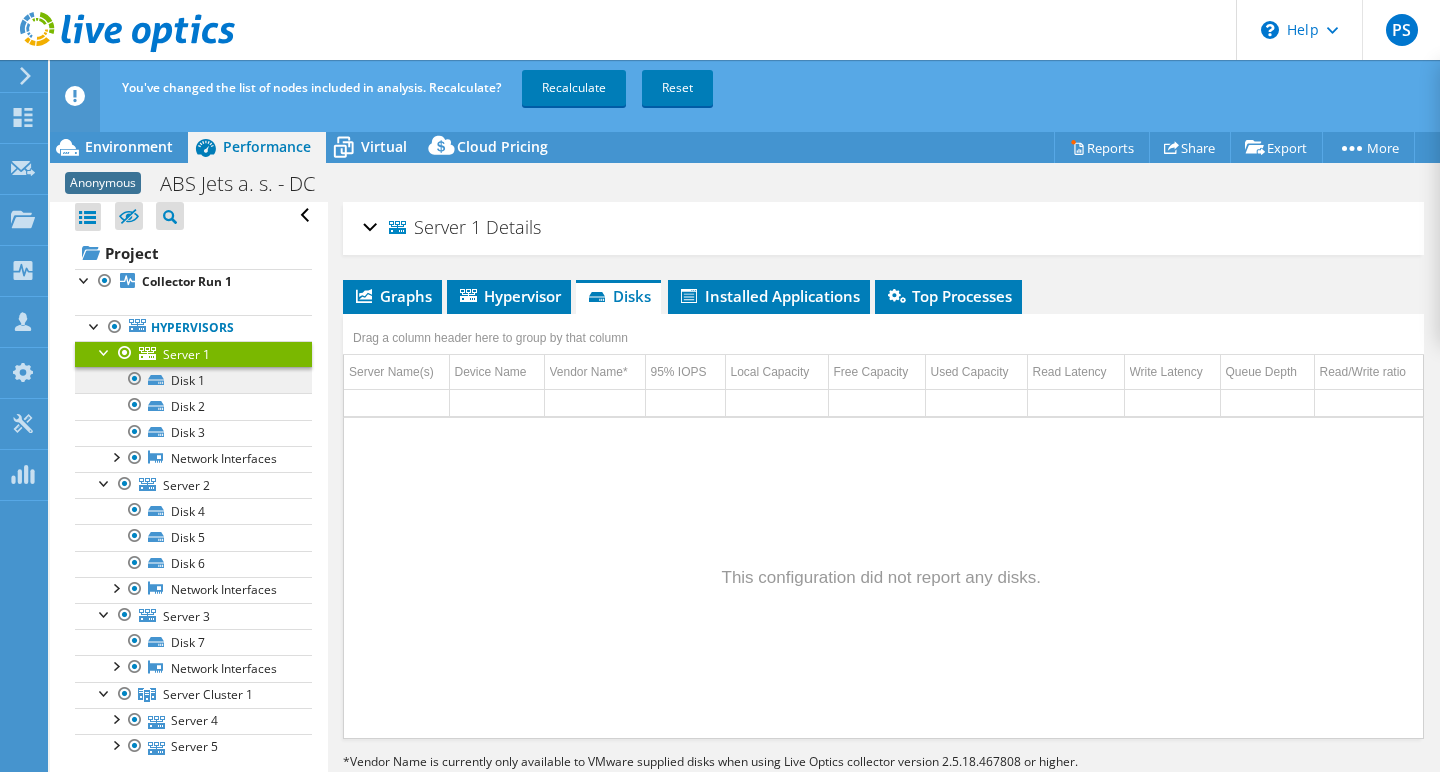 click on "Disk 1" at bounding box center [193, 380] 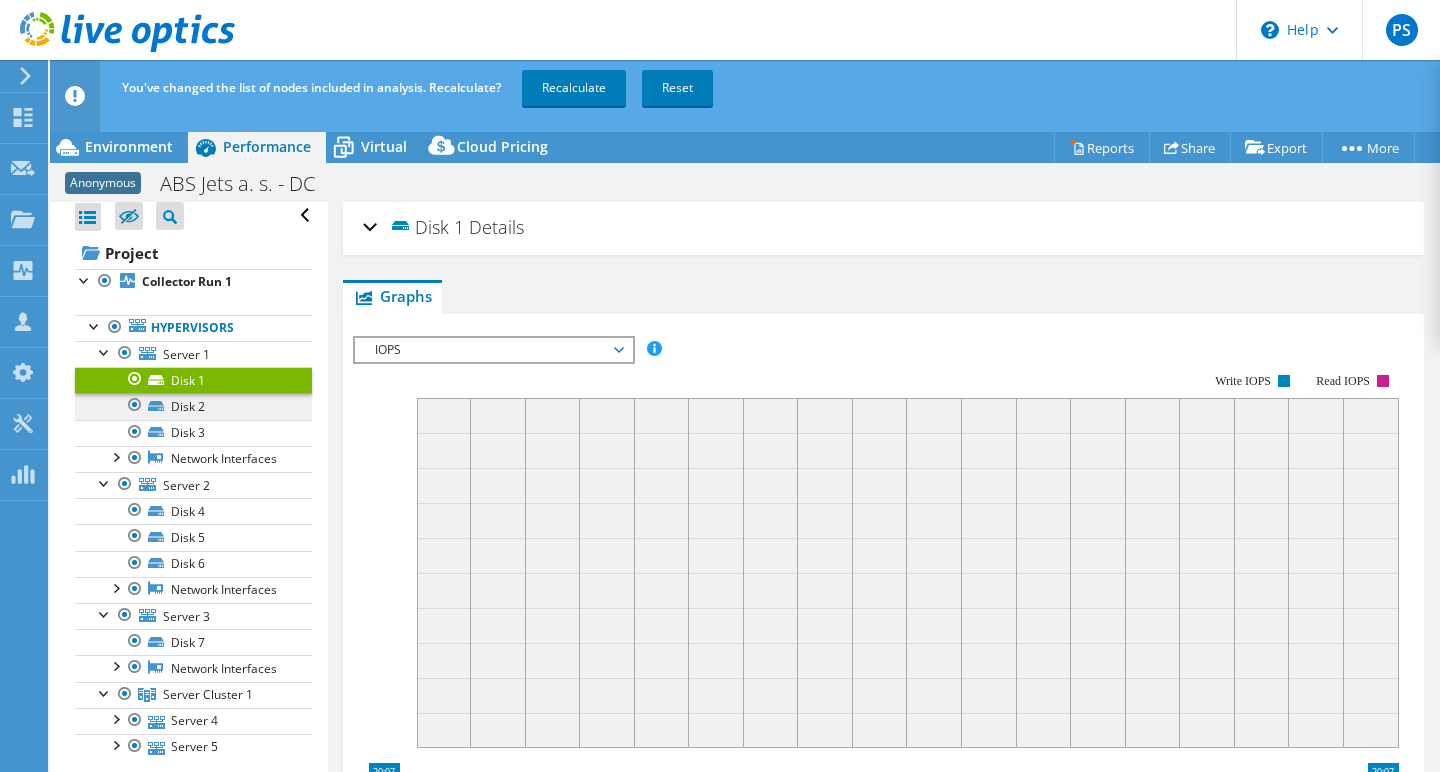 click on "Disk 2" at bounding box center (193, 406) 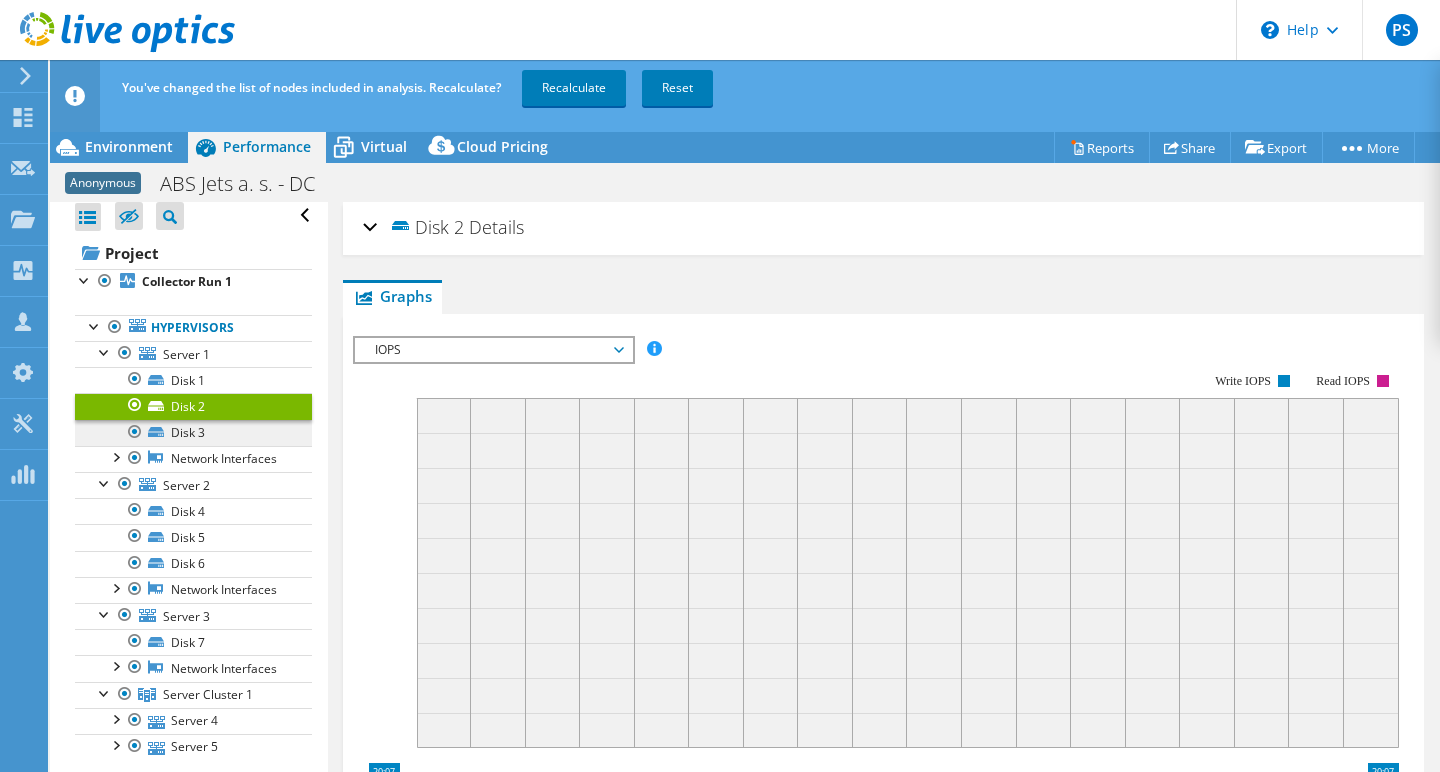click on "Disk 3" at bounding box center [193, 433] 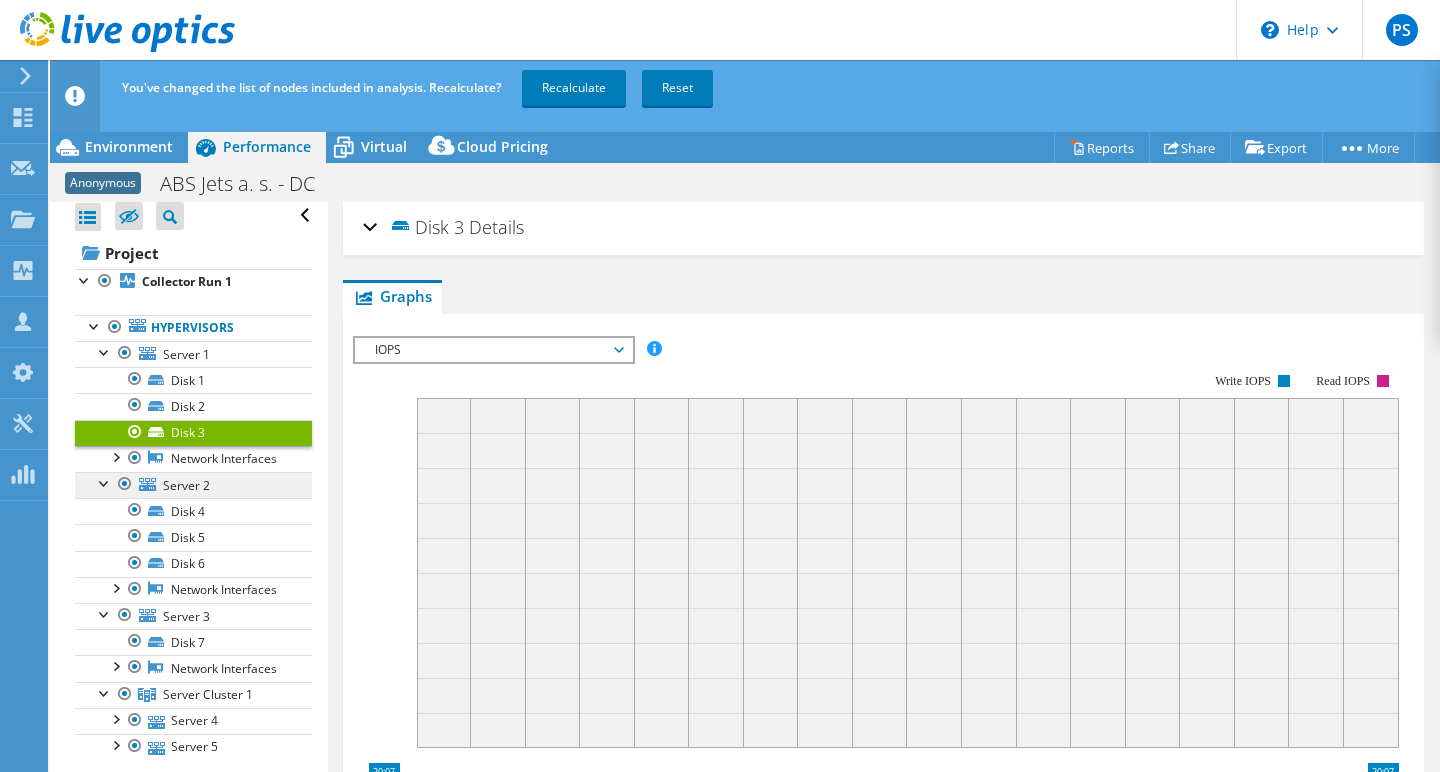 click on "Server 2" at bounding box center (186, 485) 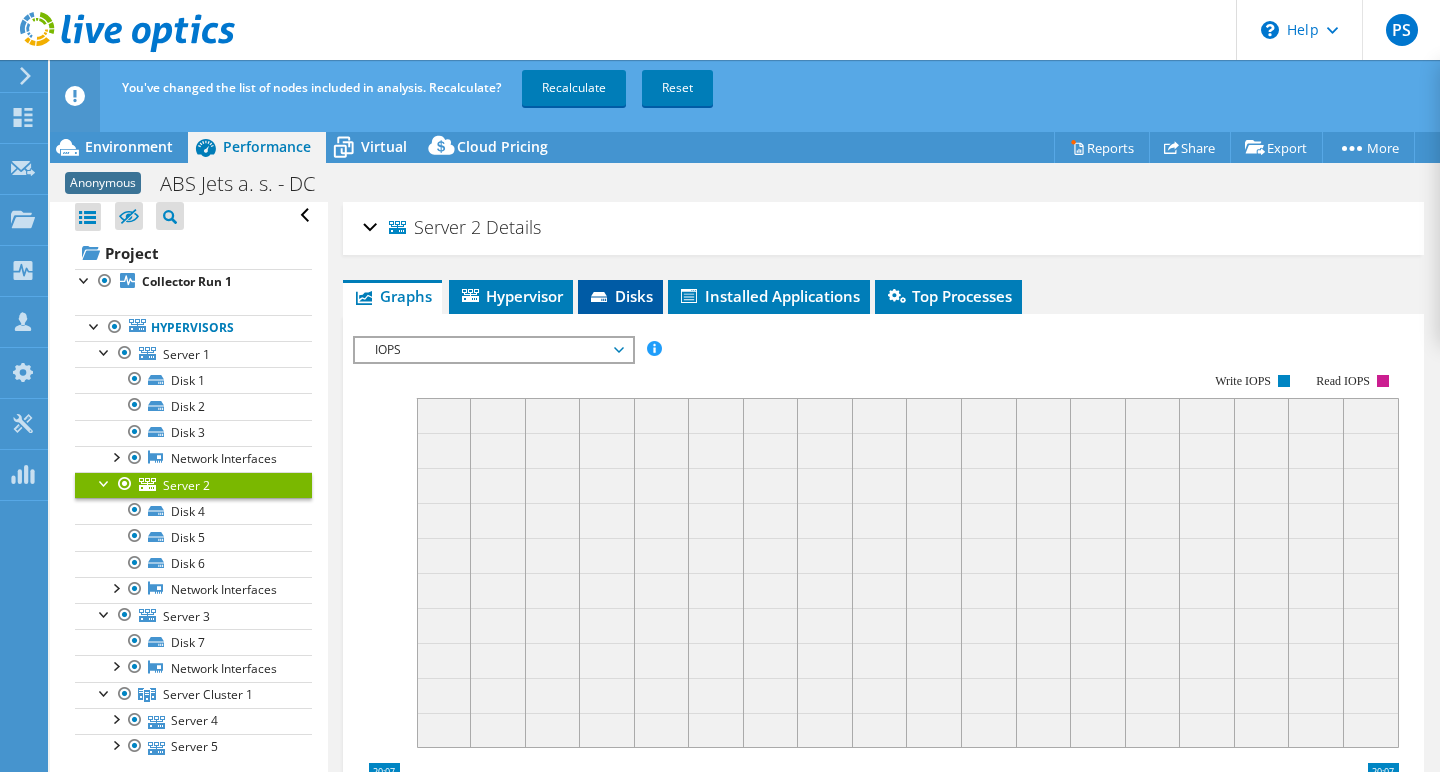 click on "Disks" at bounding box center [620, 296] 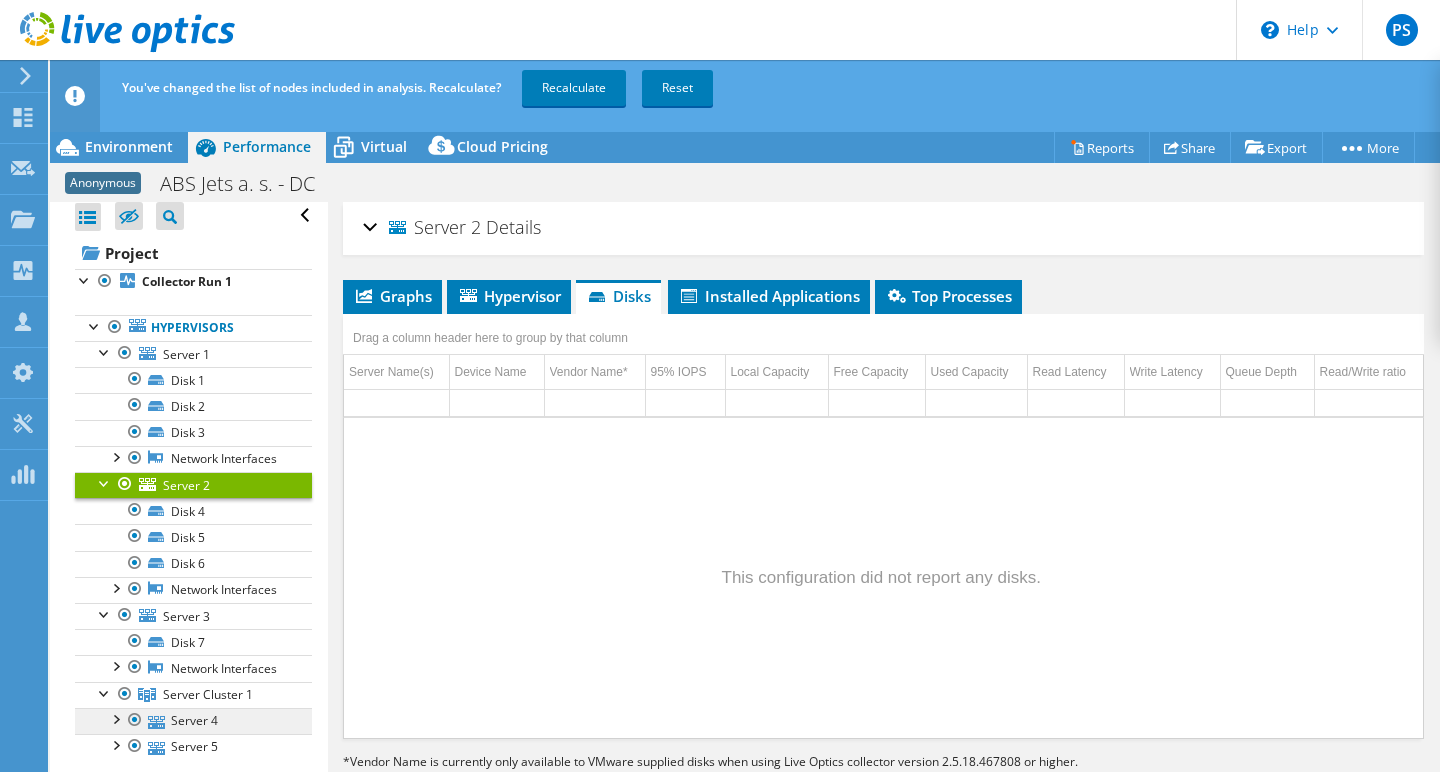 click on "Server 4" at bounding box center [193, 721] 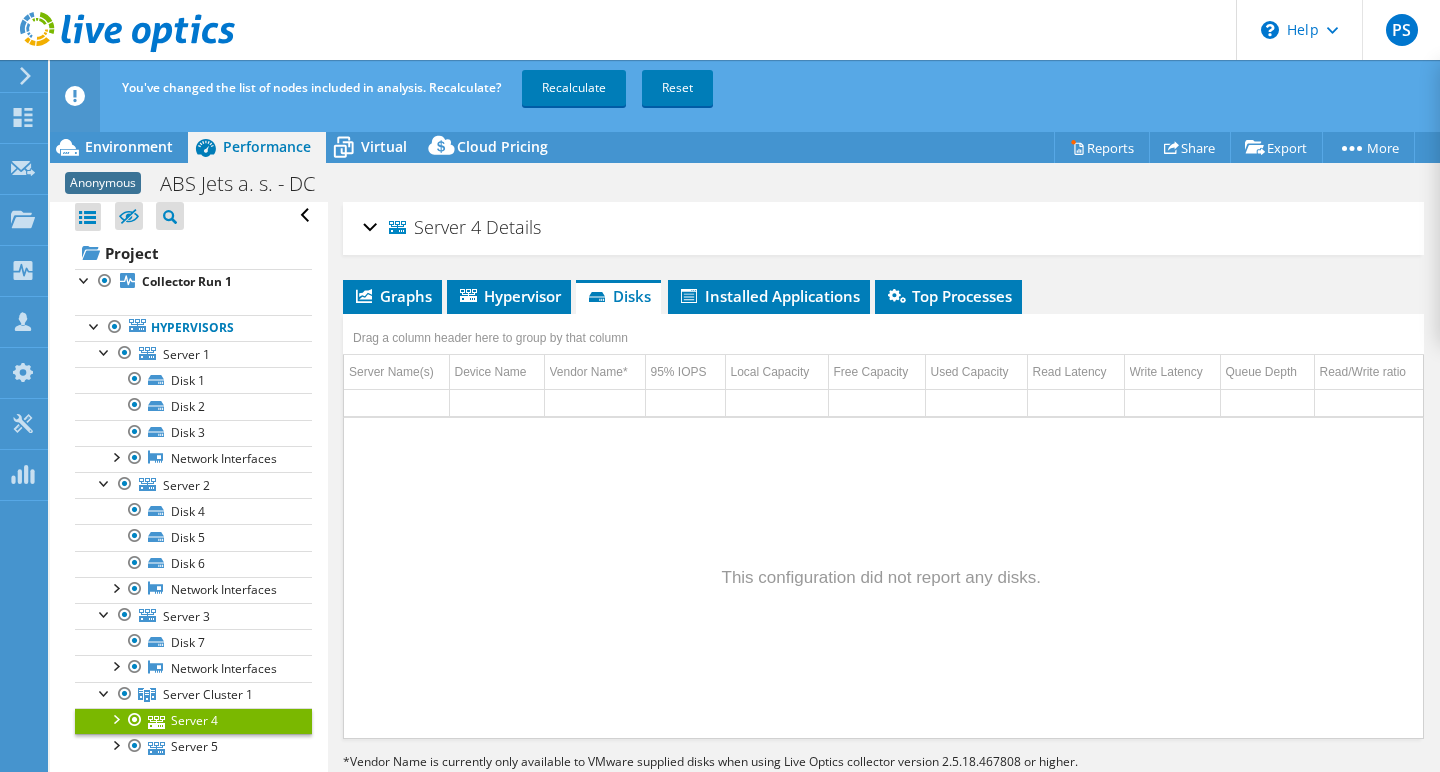 click at bounding box center [115, 718] 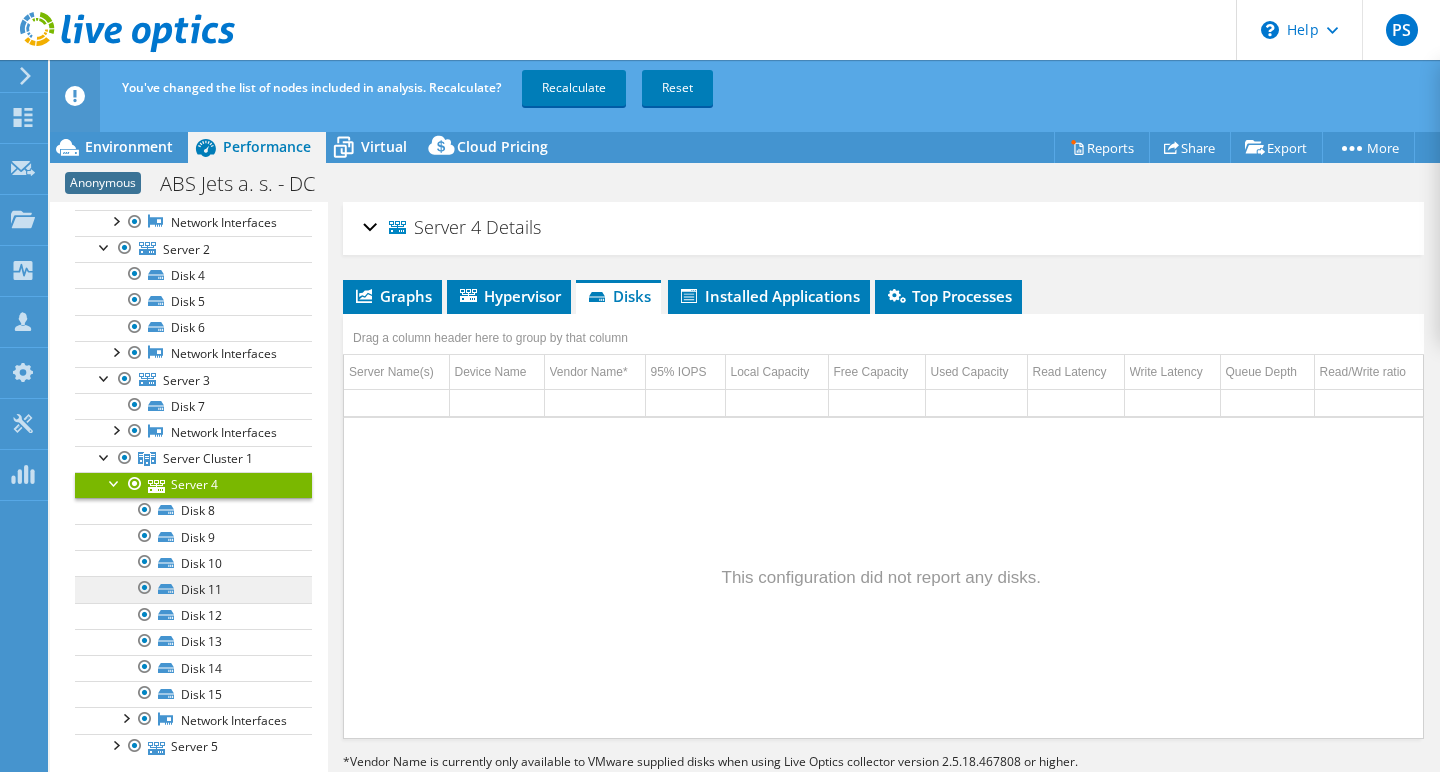 scroll, scrollTop: 261, scrollLeft: 0, axis: vertical 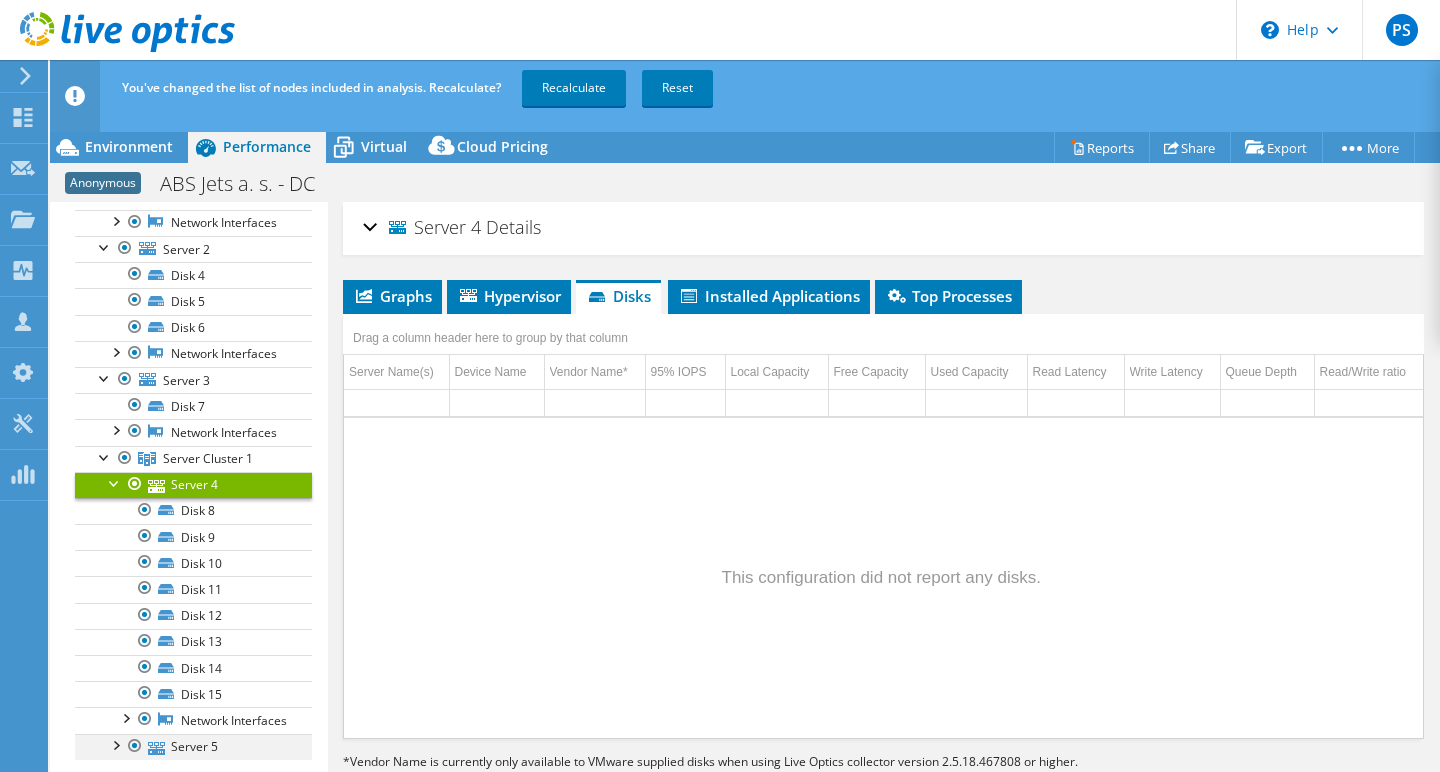 click at bounding box center [115, 744] 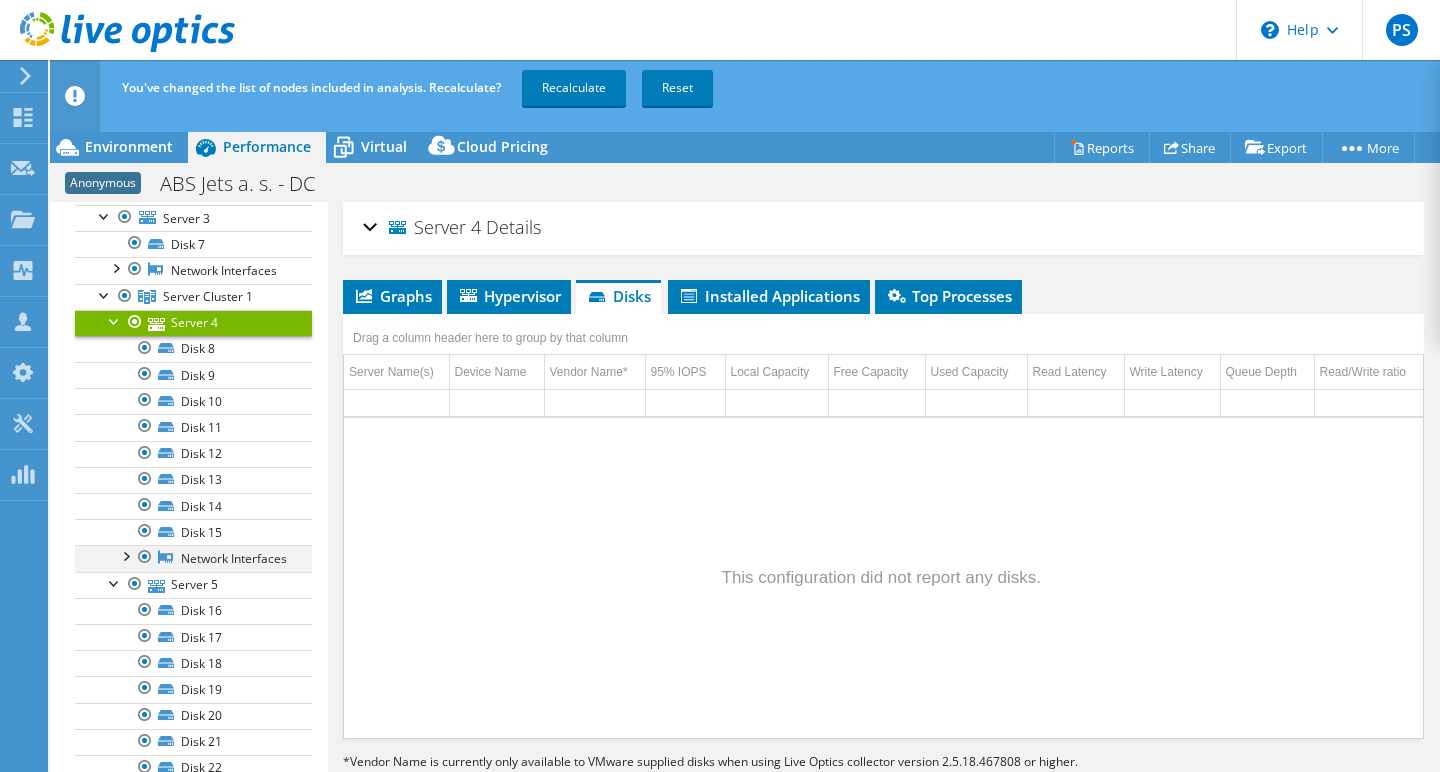 scroll, scrollTop: 495, scrollLeft: 0, axis: vertical 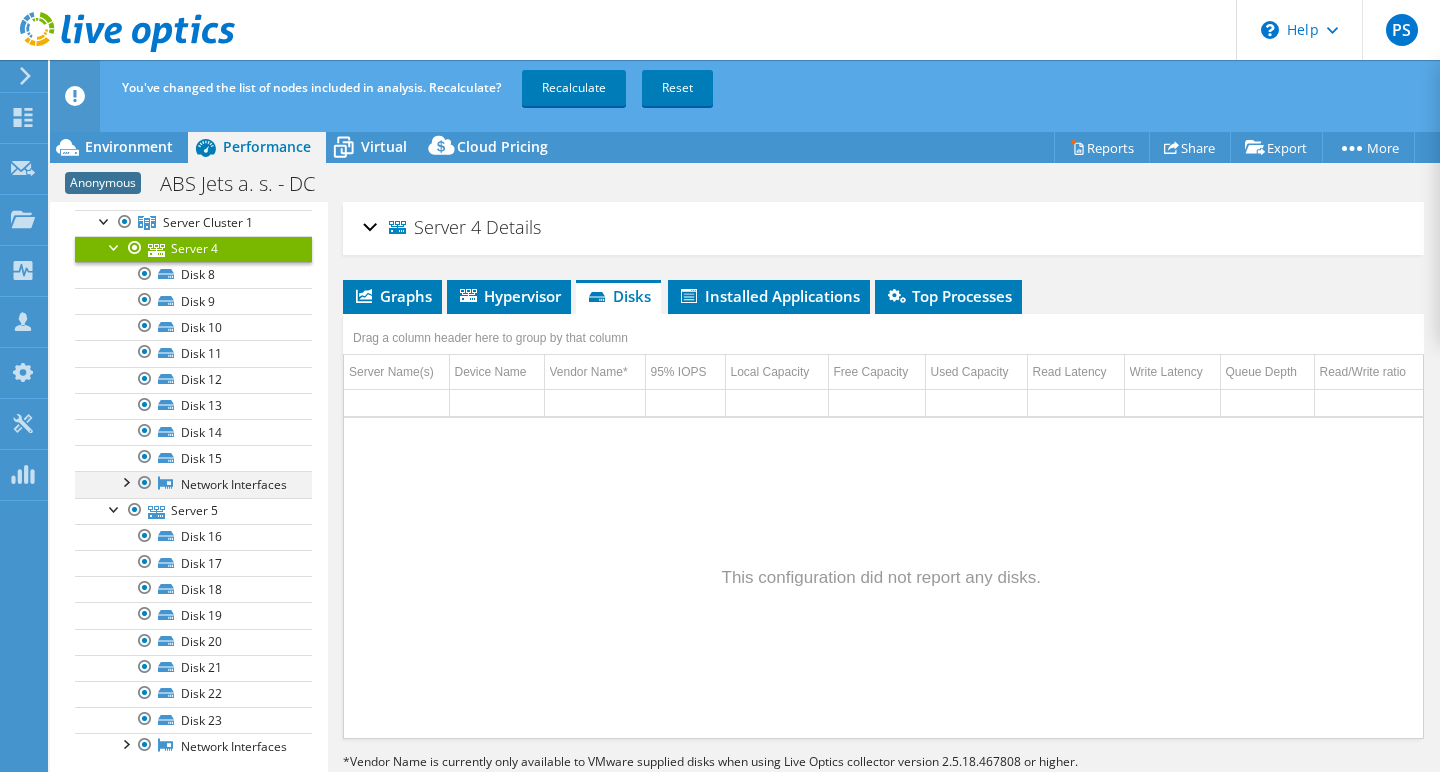 click at bounding box center [125, 481] 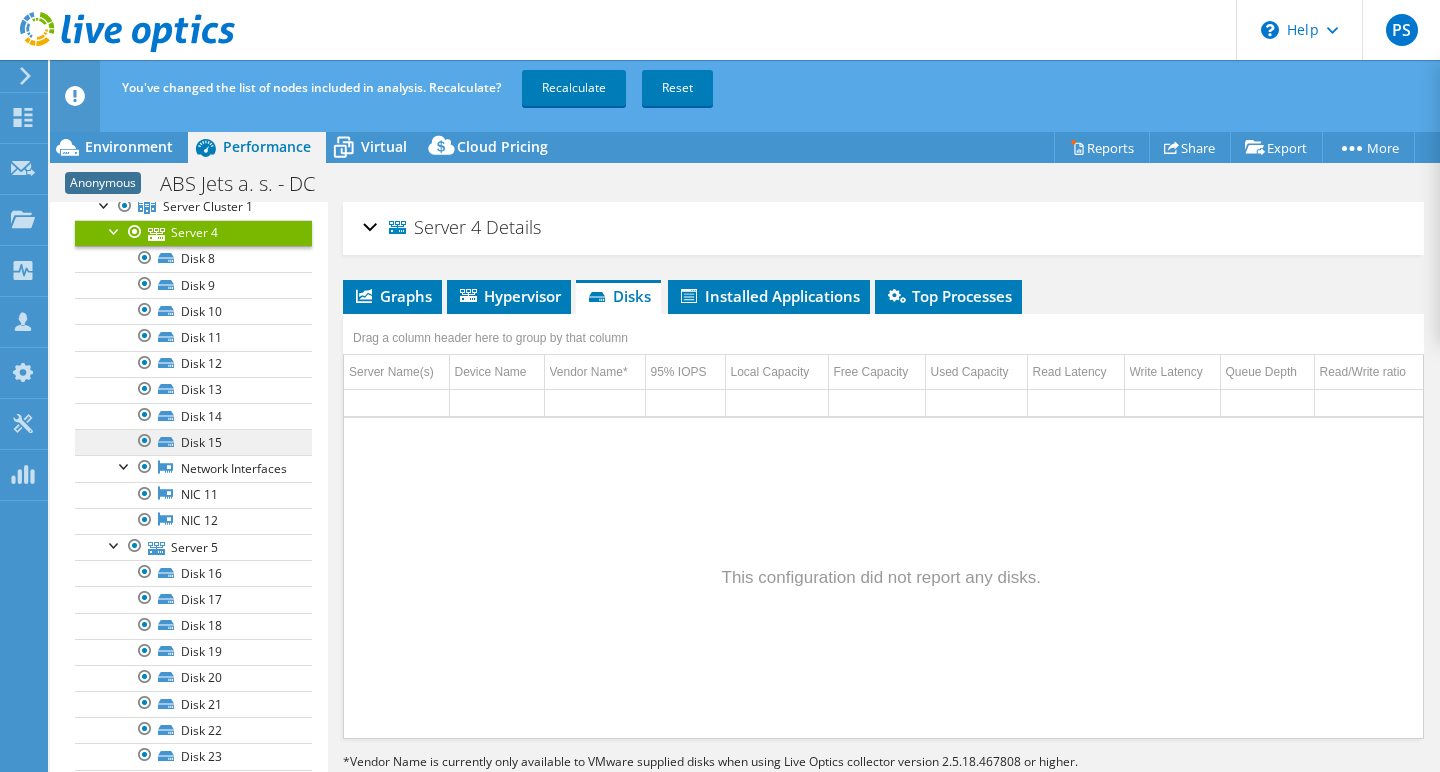 click on "Disk 15" at bounding box center (193, 442) 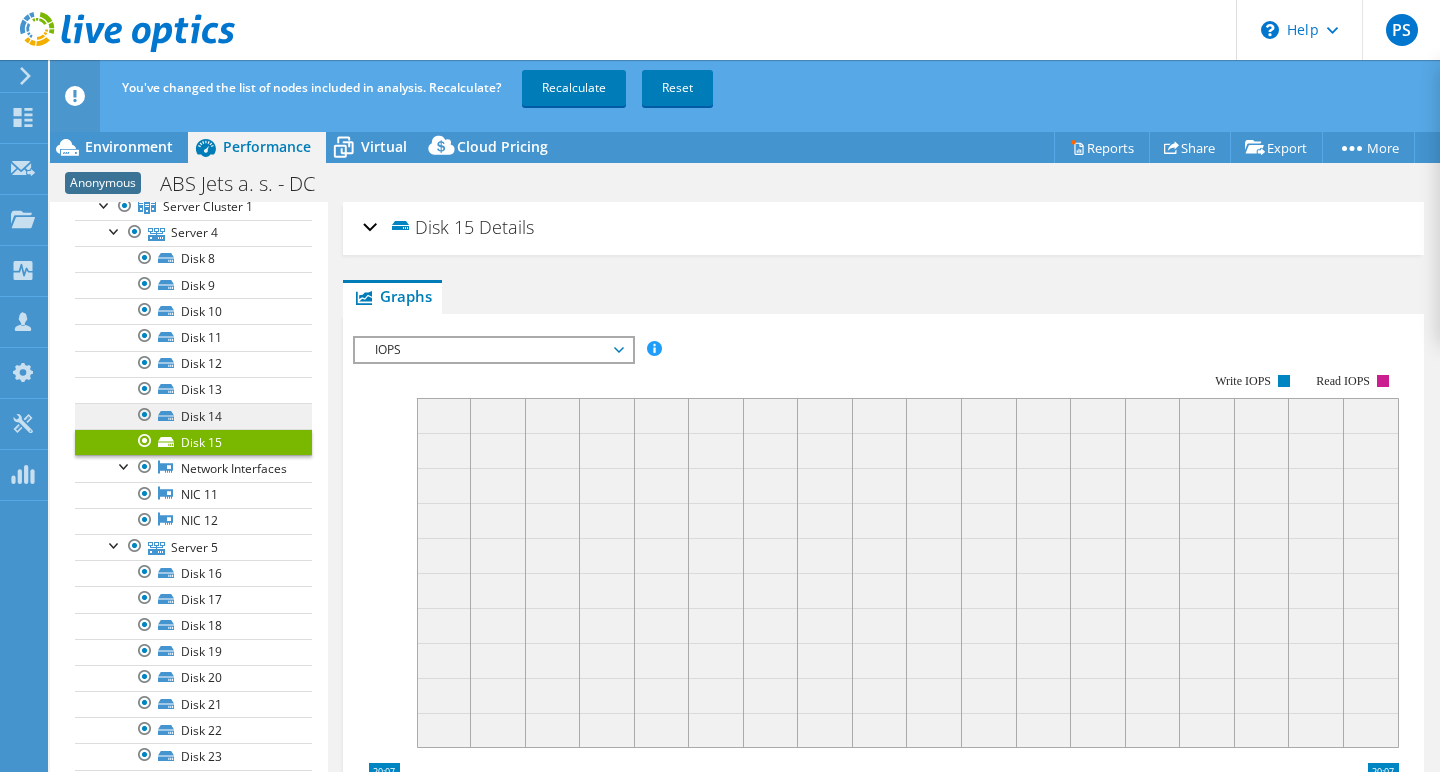 click on "Disk 14" at bounding box center (193, 416) 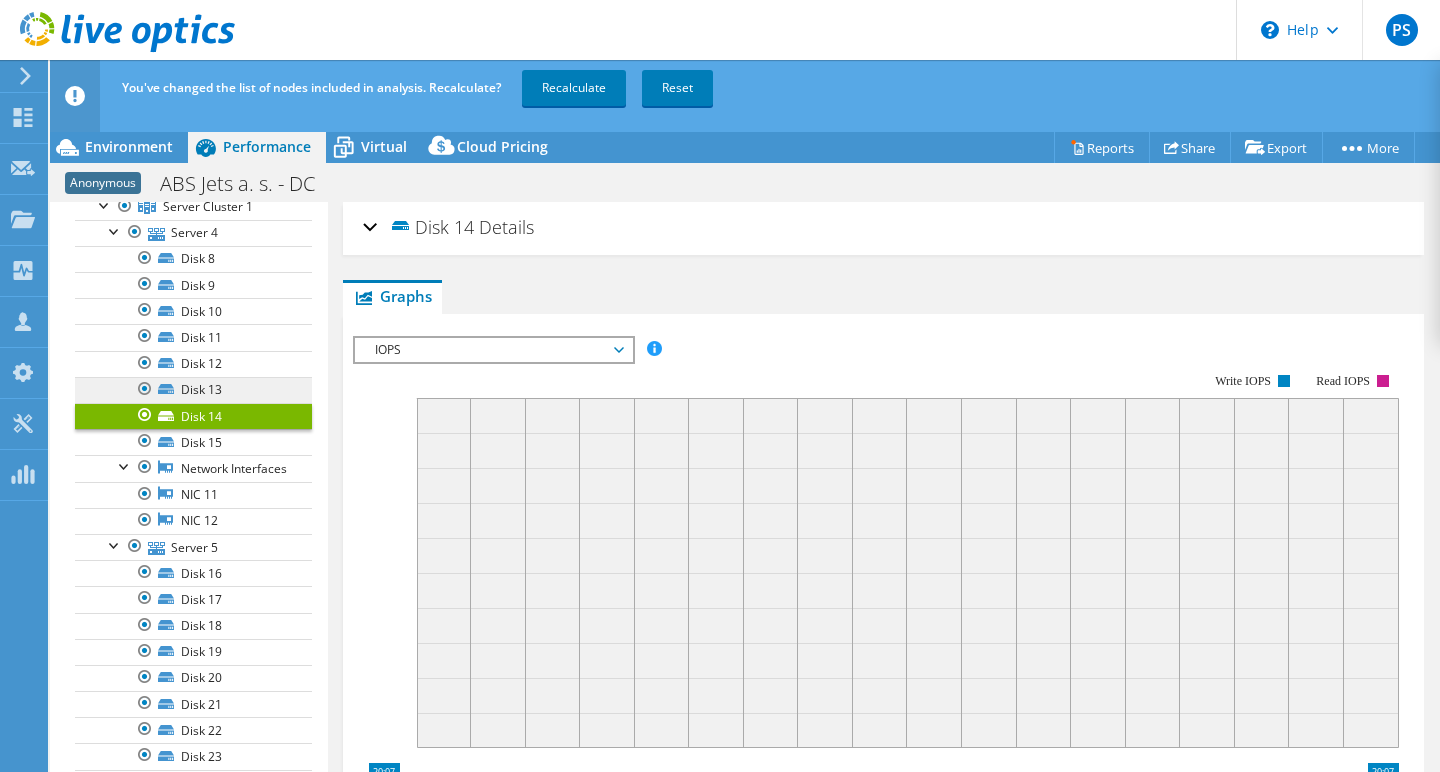 click on "Disk 13" at bounding box center (193, 390) 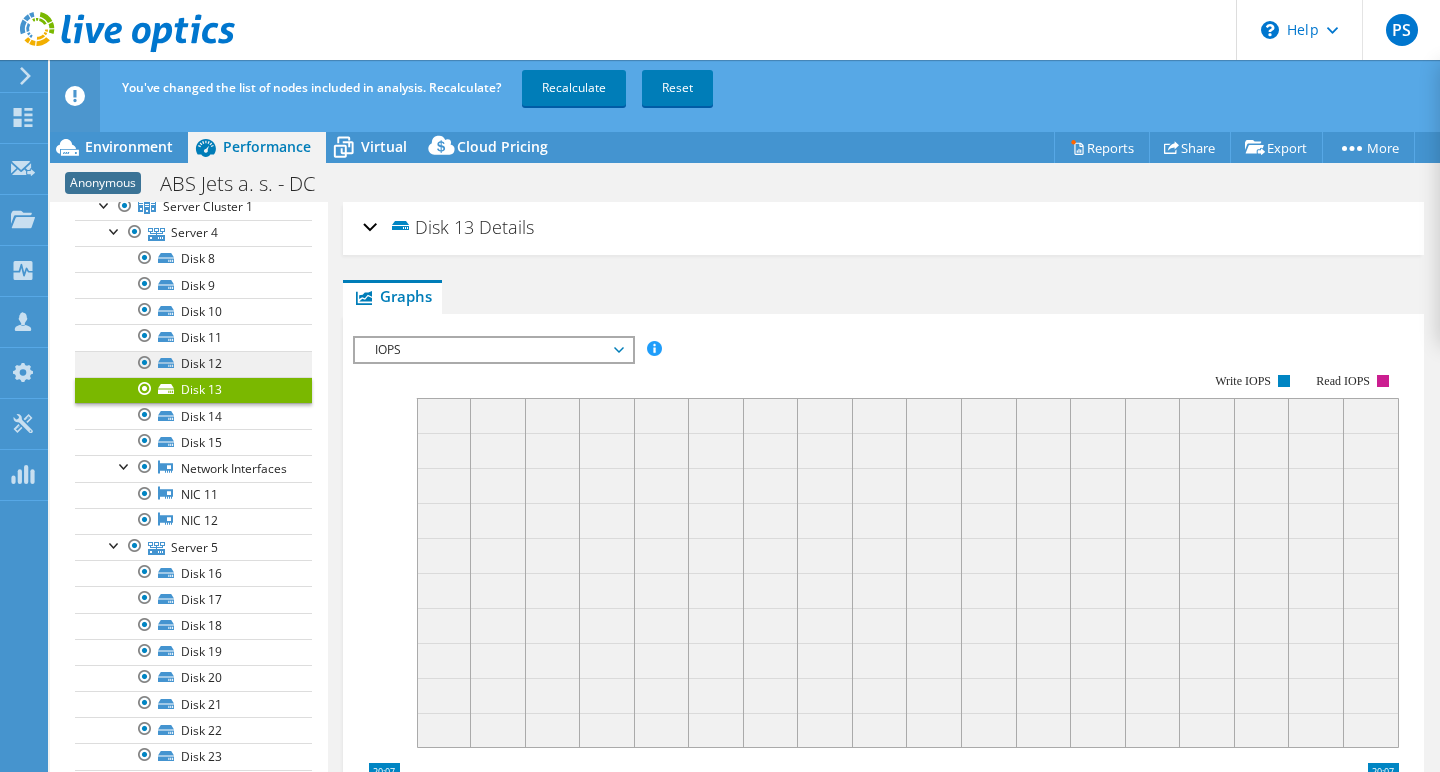 click on "Disk 12" at bounding box center (193, 364) 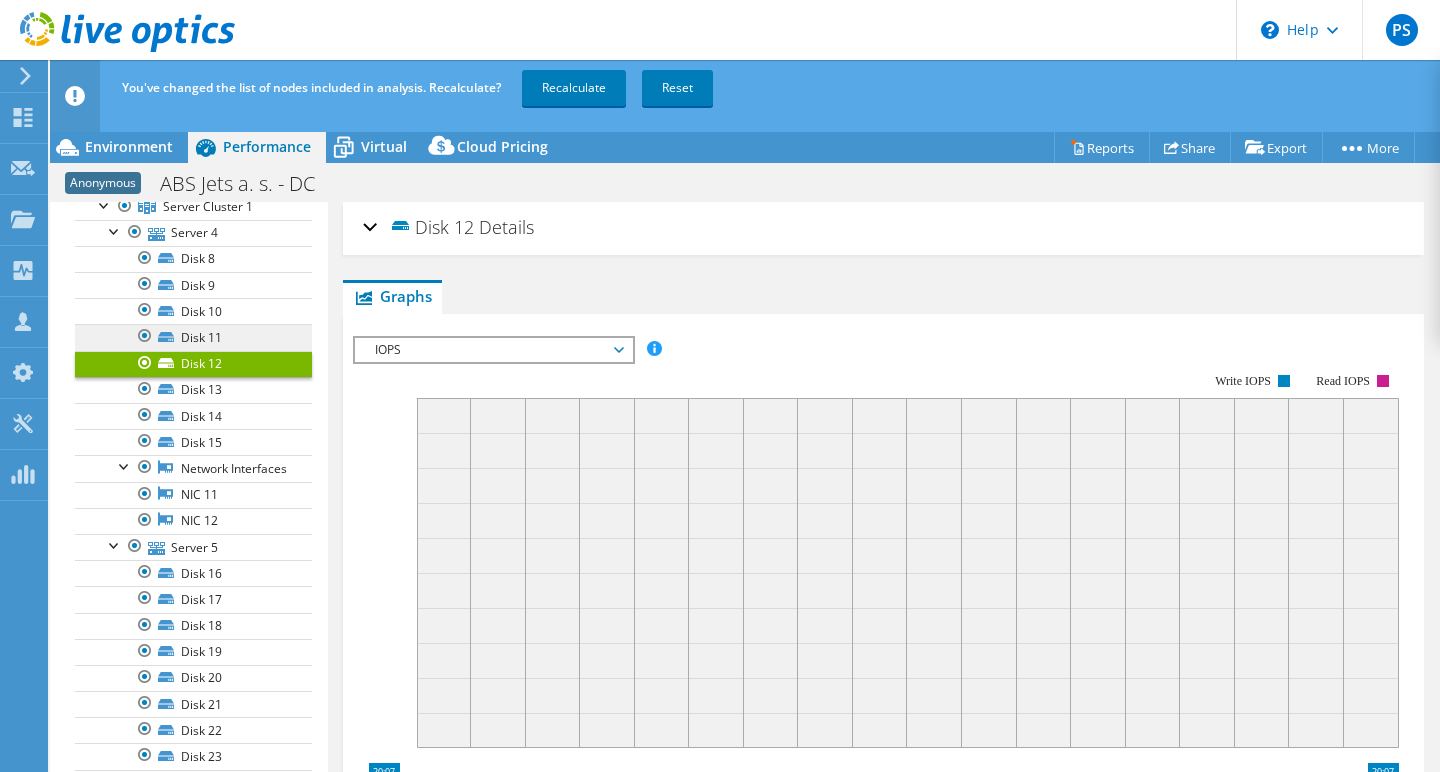 click on "Disk 11" at bounding box center [193, 337] 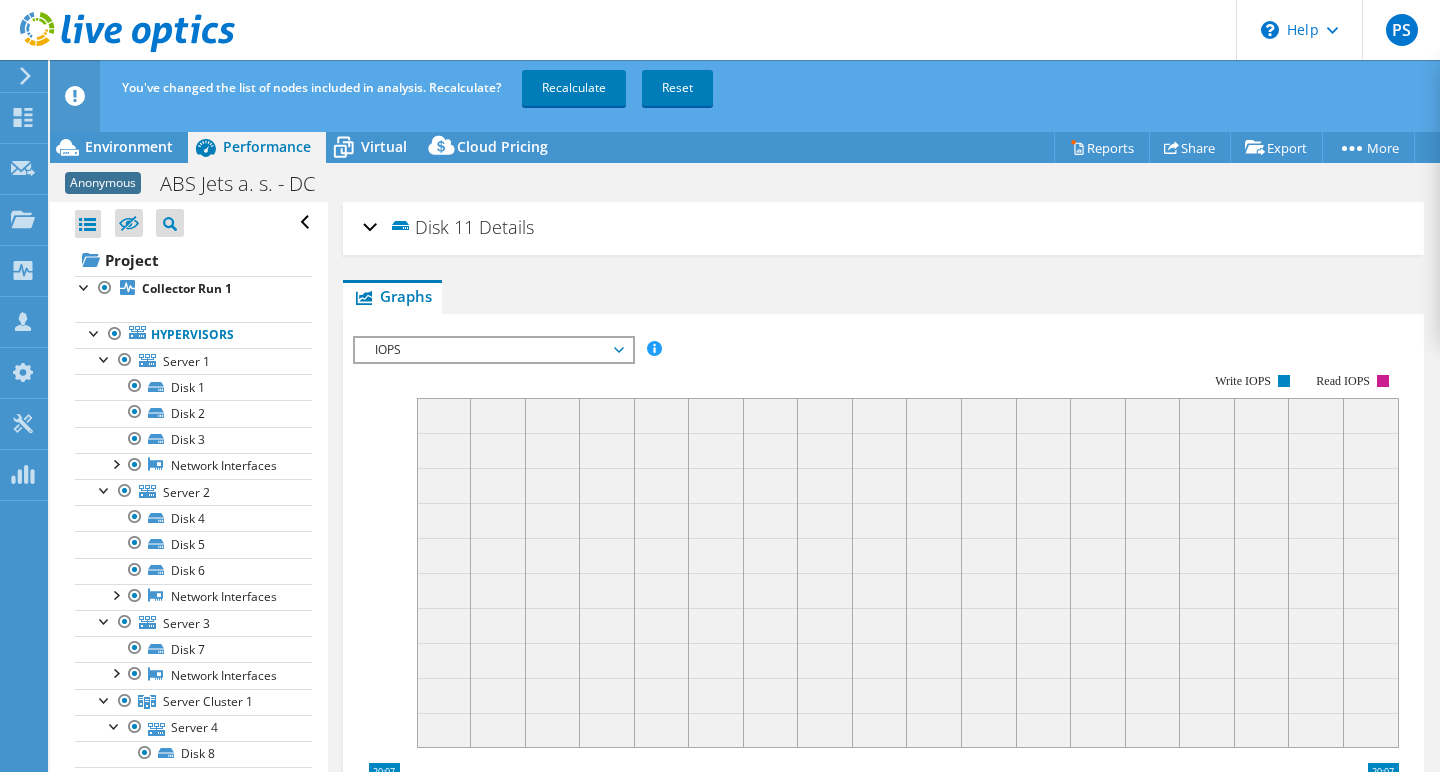 scroll, scrollTop: 0, scrollLeft: 0, axis: both 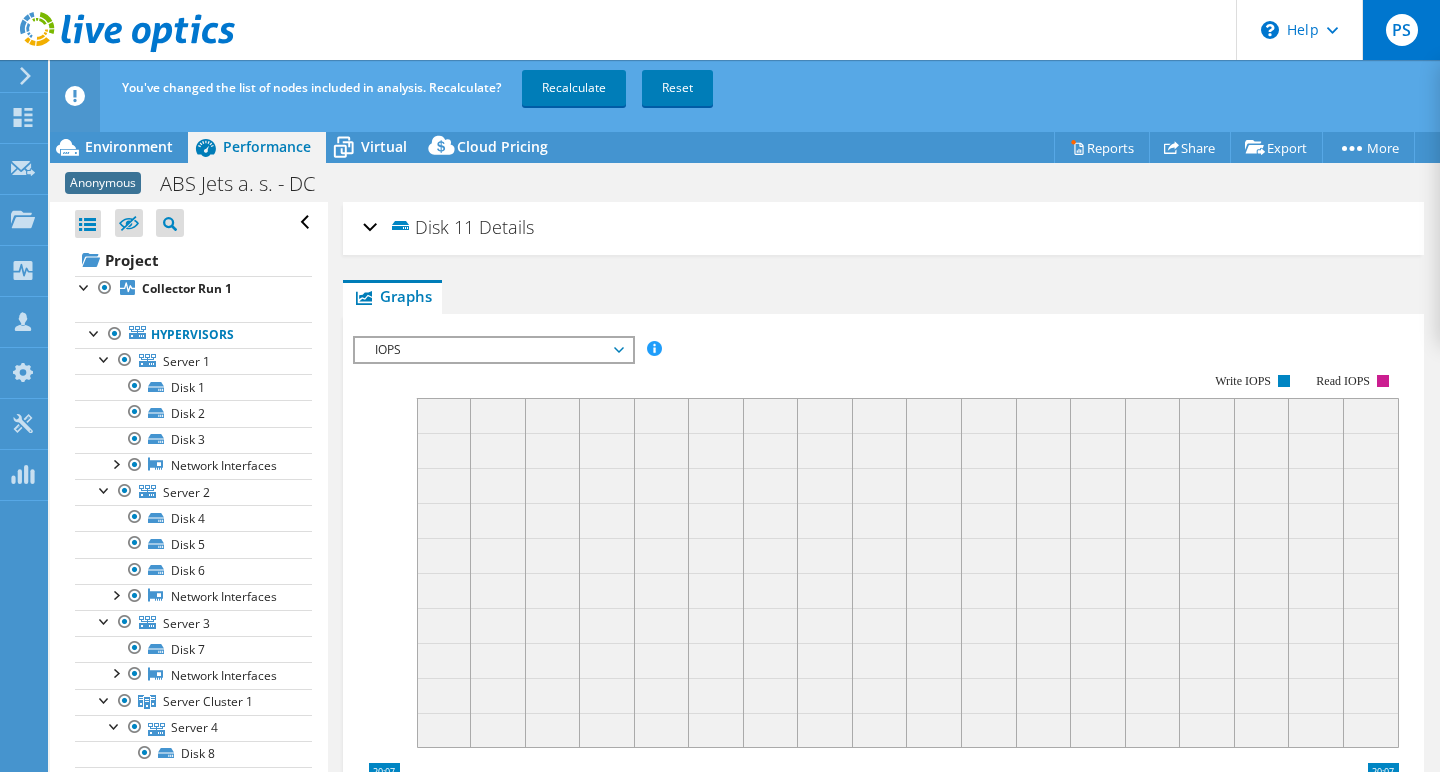 click on "PS" at bounding box center (1402, 30) 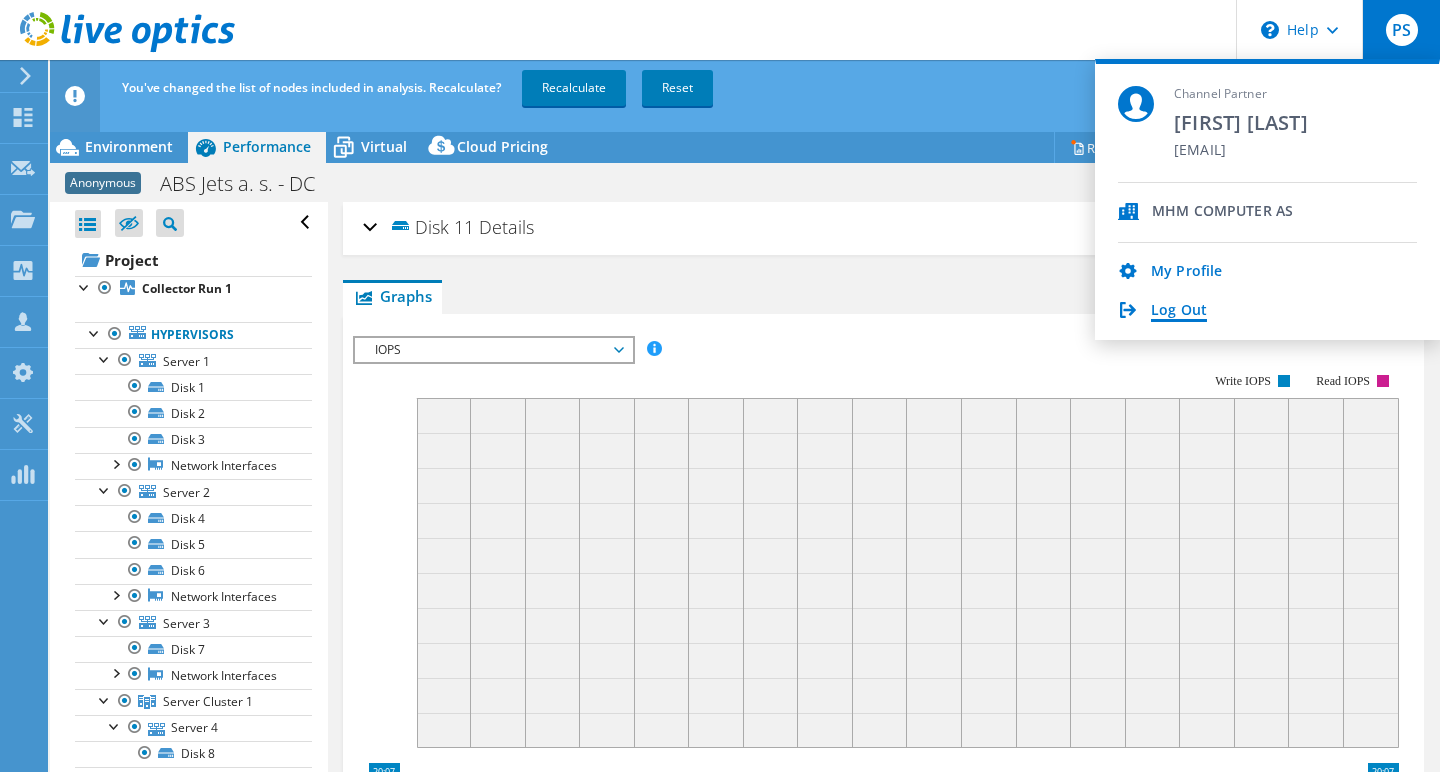 click on "Log Out" at bounding box center [1179, 311] 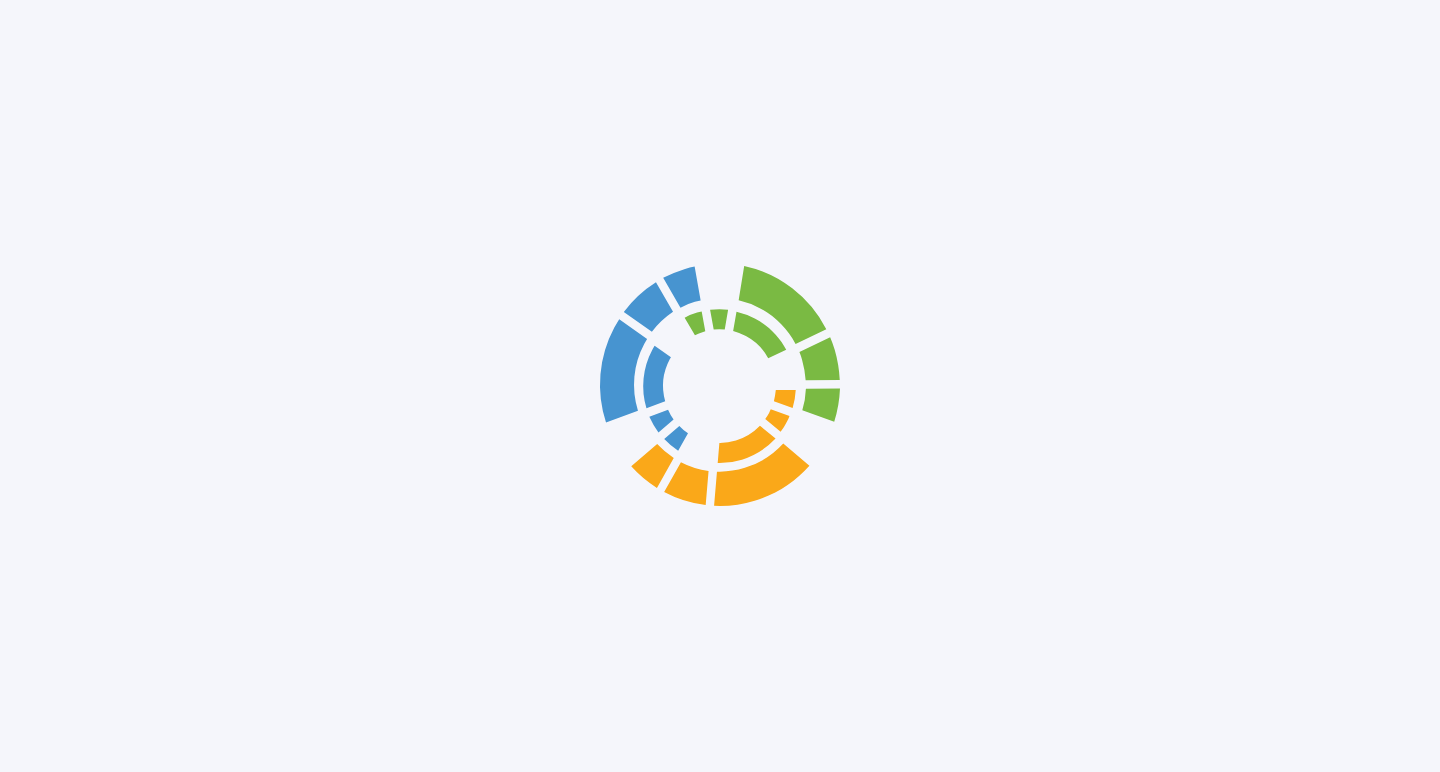 scroll, scrollTop: 0, scrollLeft: 0, axis: both 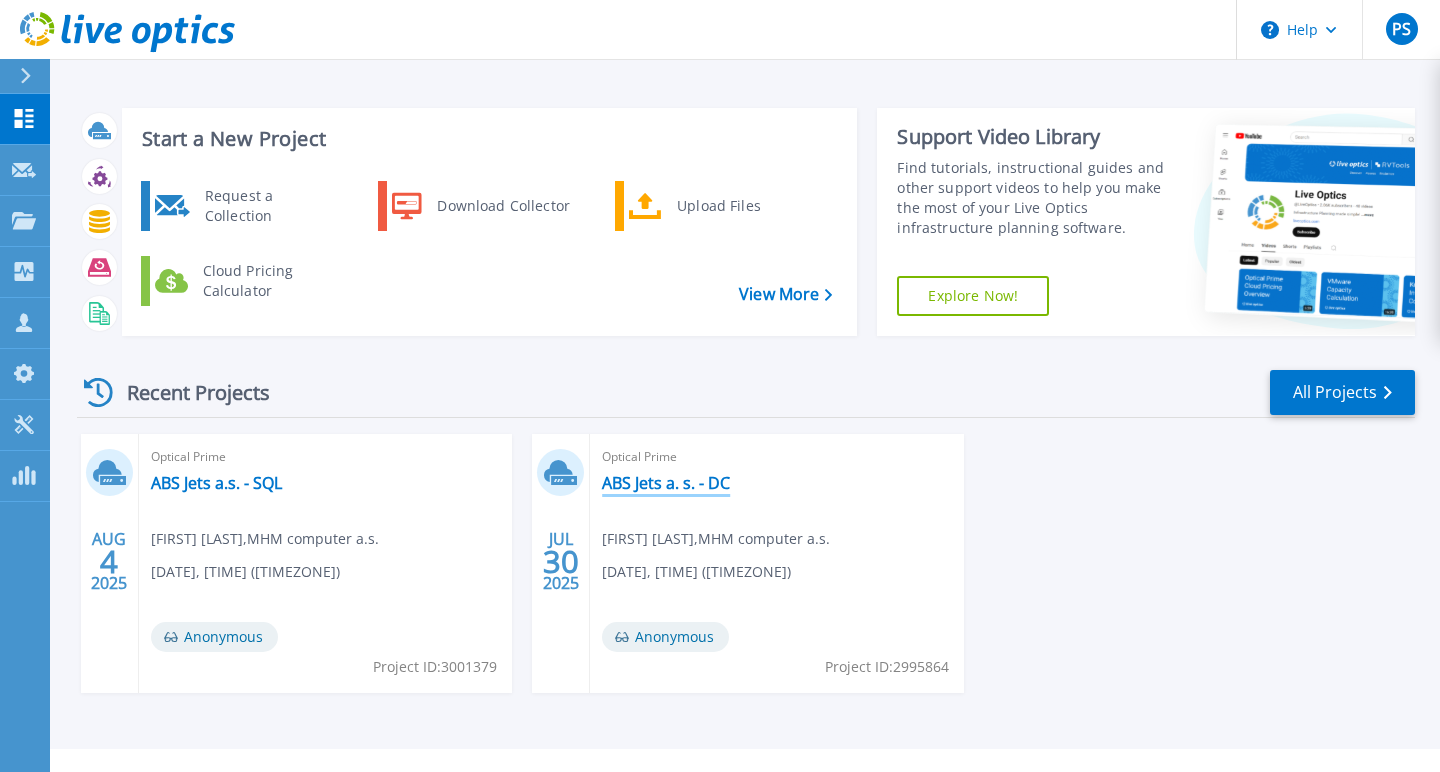 click on "ABS Jets a. s. - DC" at bounding box center (666, 483) 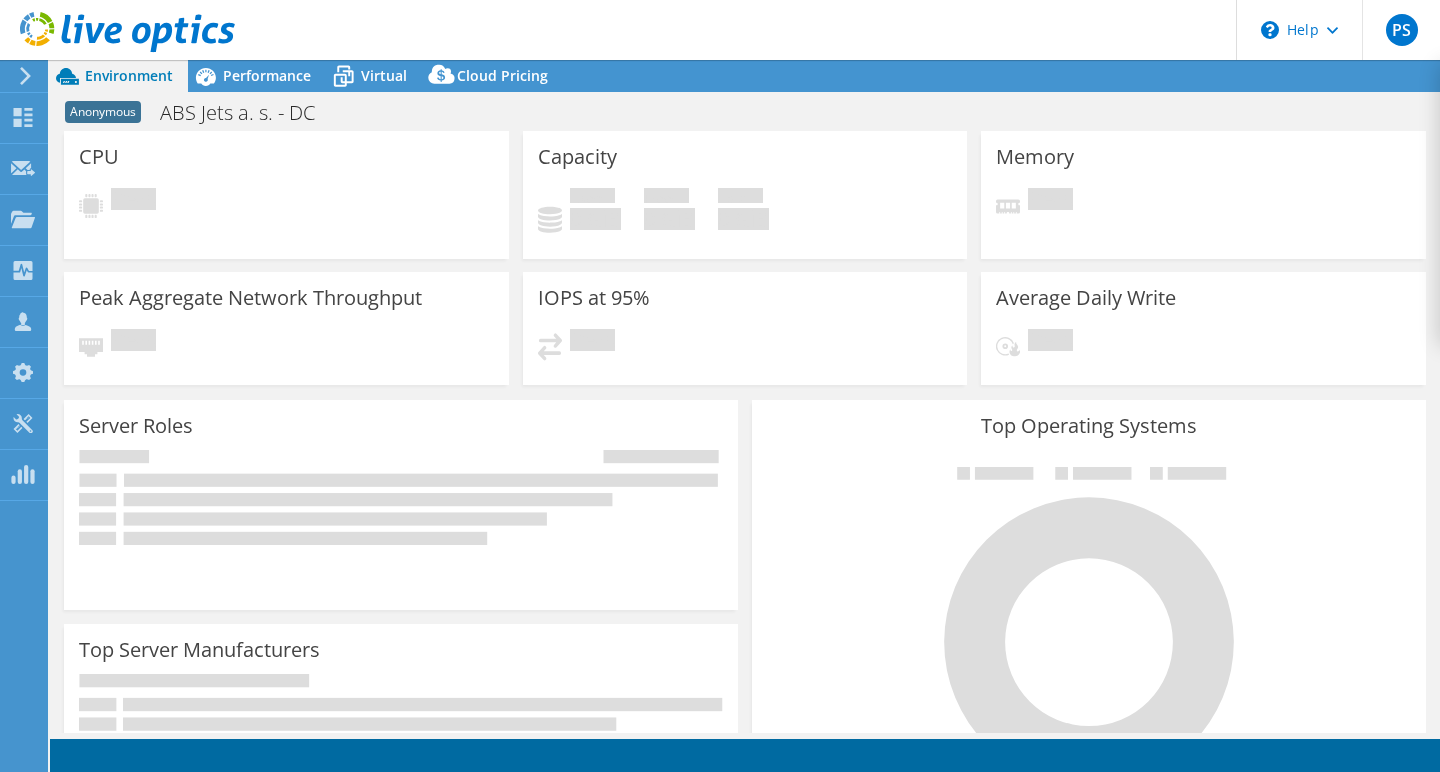 scroll, scrollTop: 0, scrollLeft: 0, axis: both 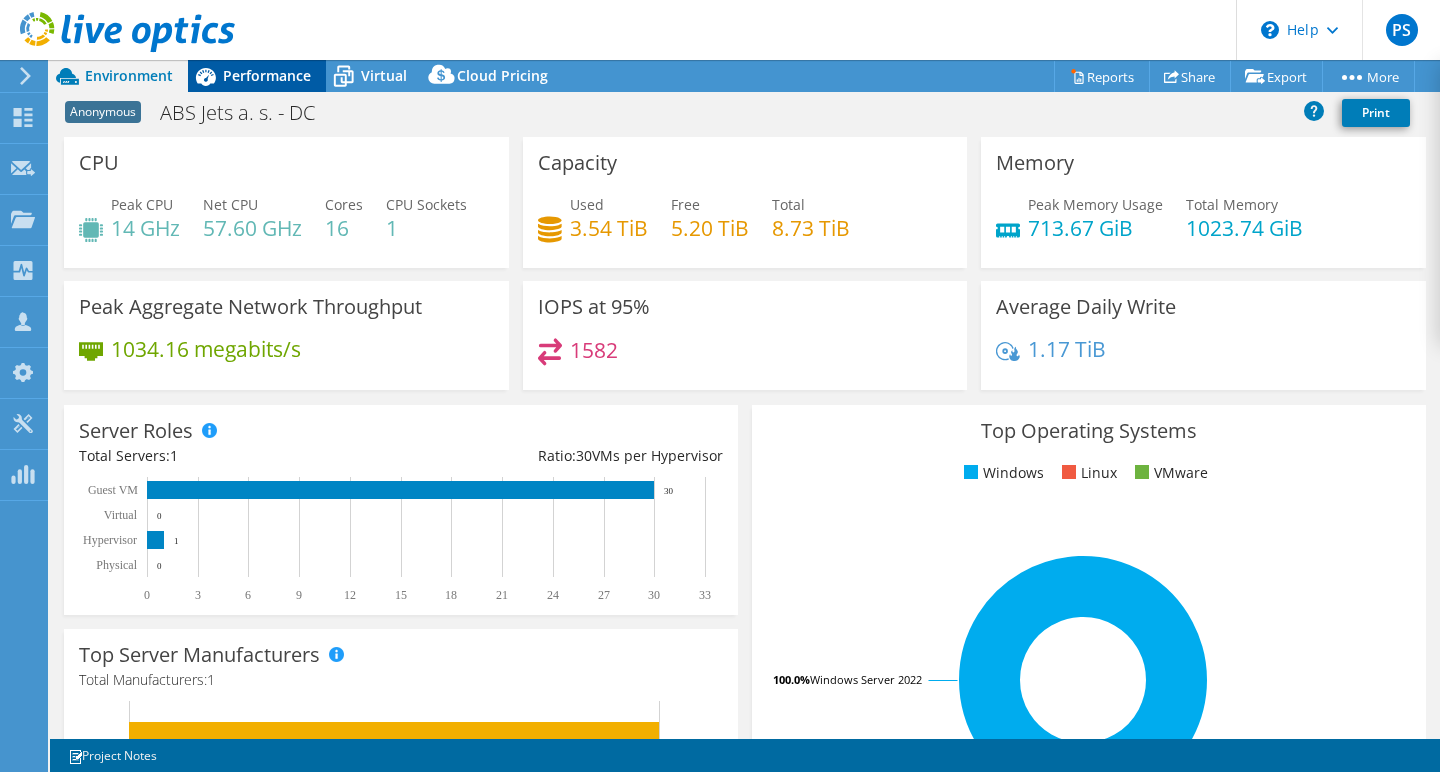 click on "Performance" at bounding box center (267, 75) 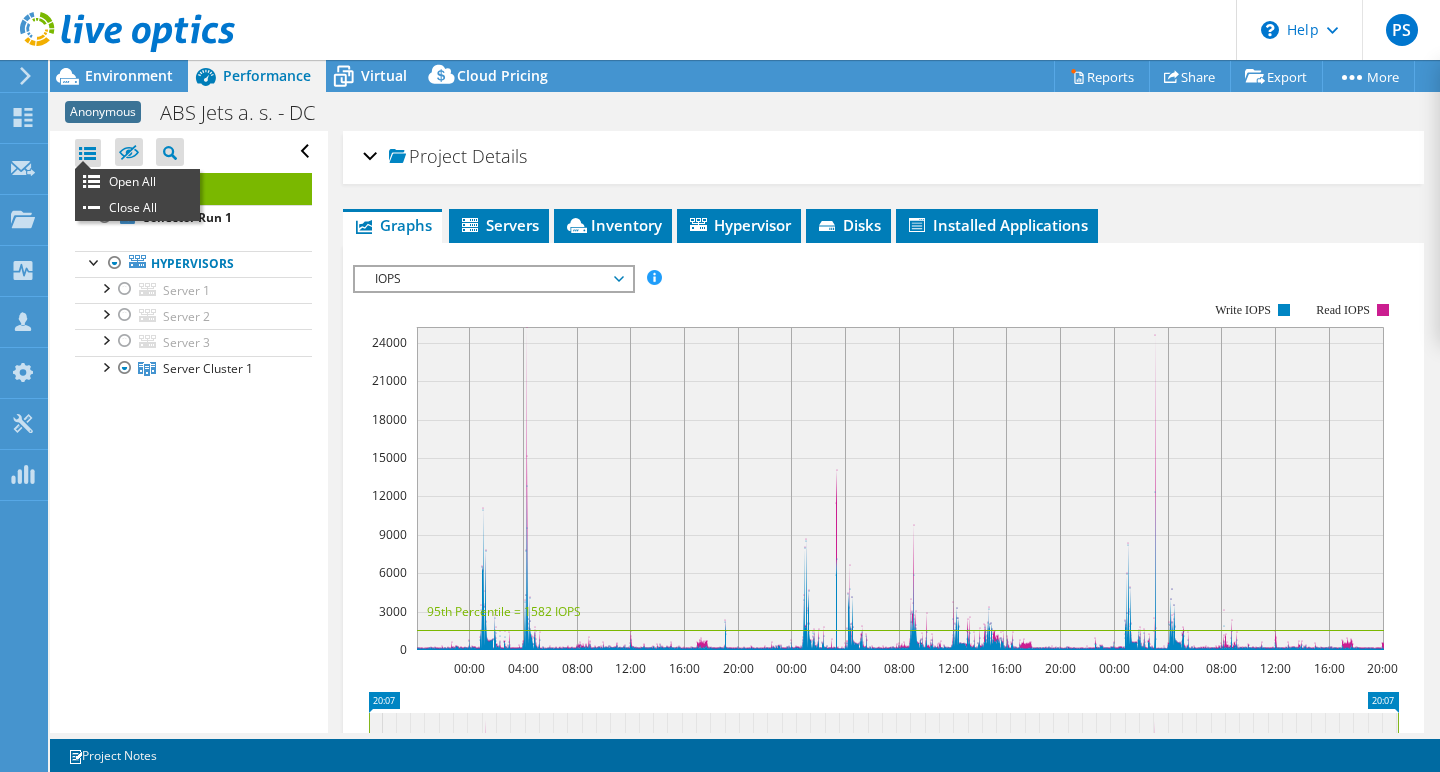click at bounding box center [88, 153] 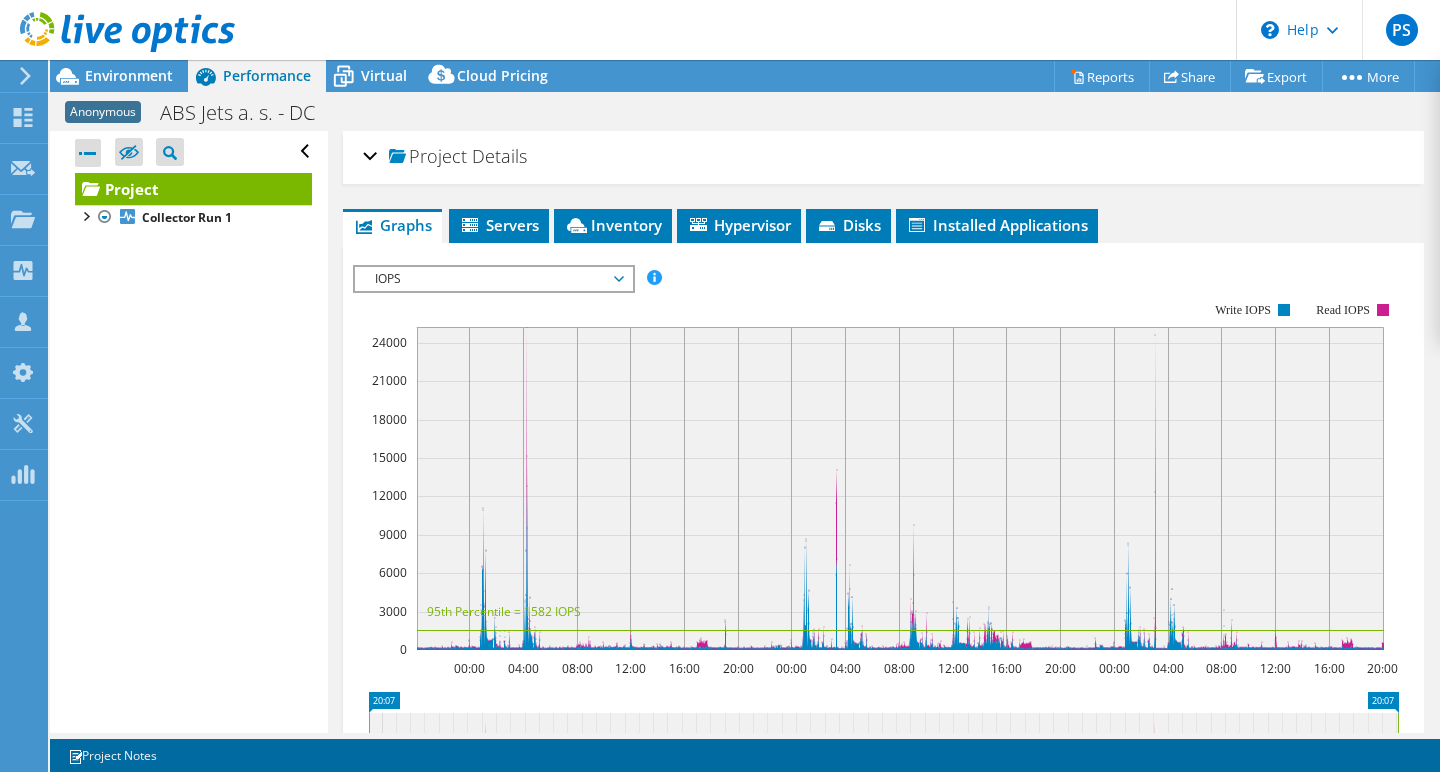 click at bounding box center (88, 153) 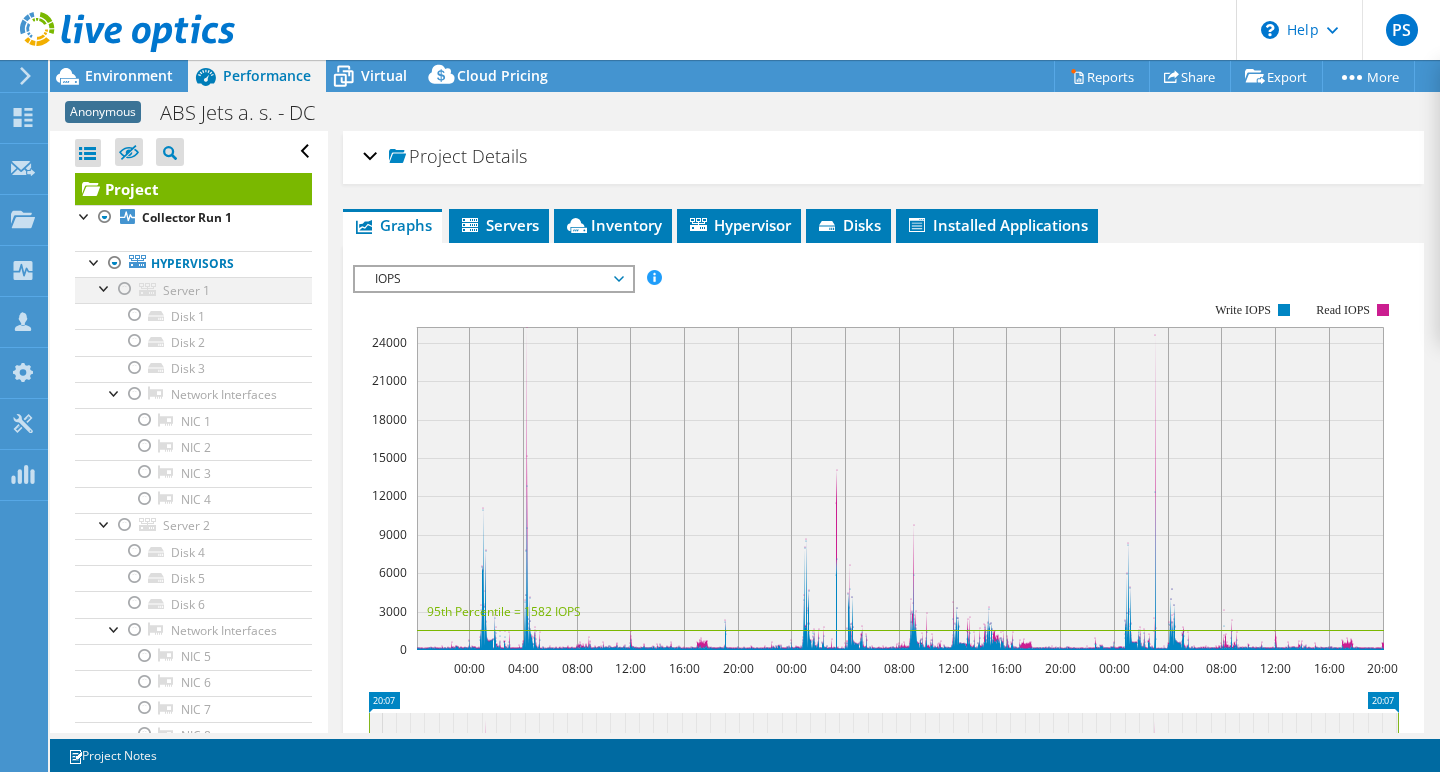 click at bounding box center [125, 289] 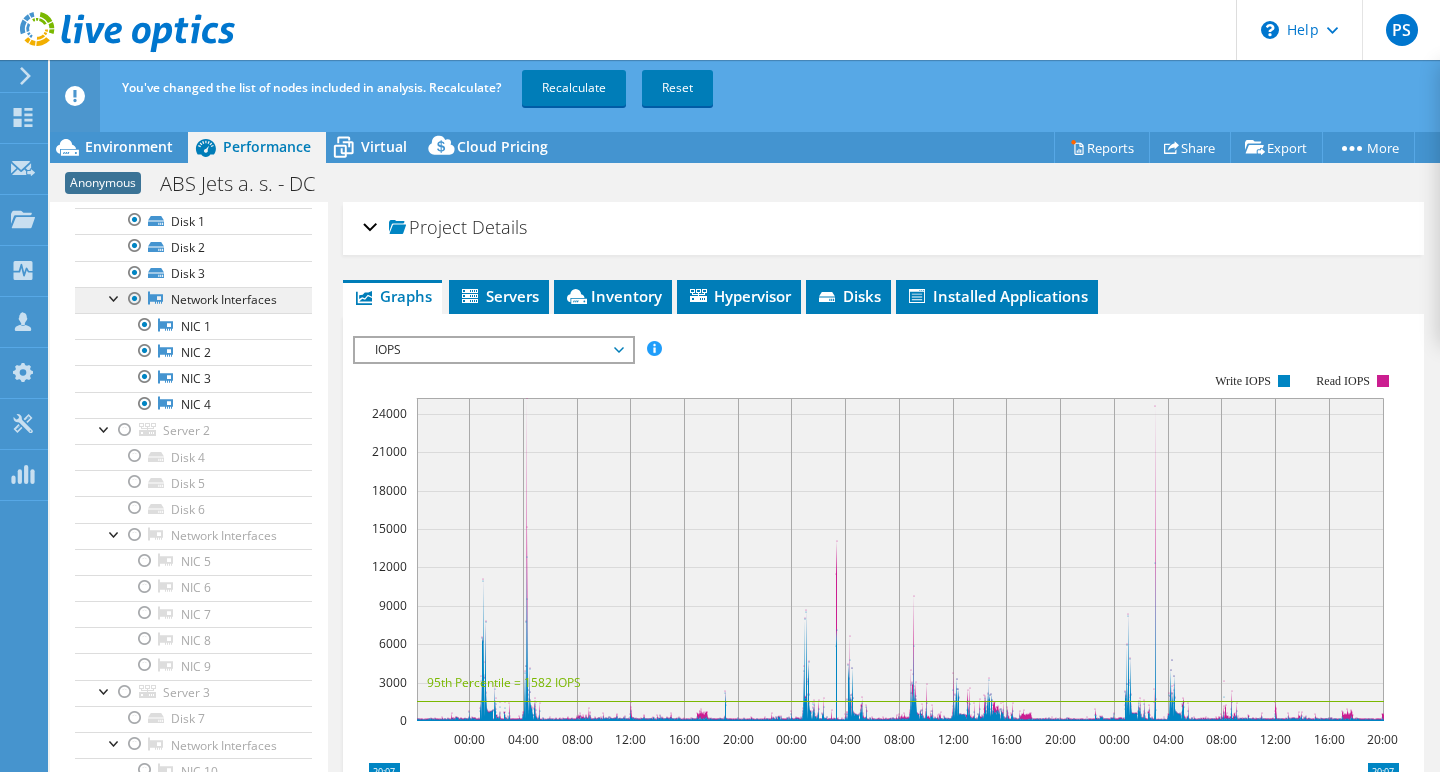 scroll, scrollTop: 187, scrollLeft: 0, axis: vertical 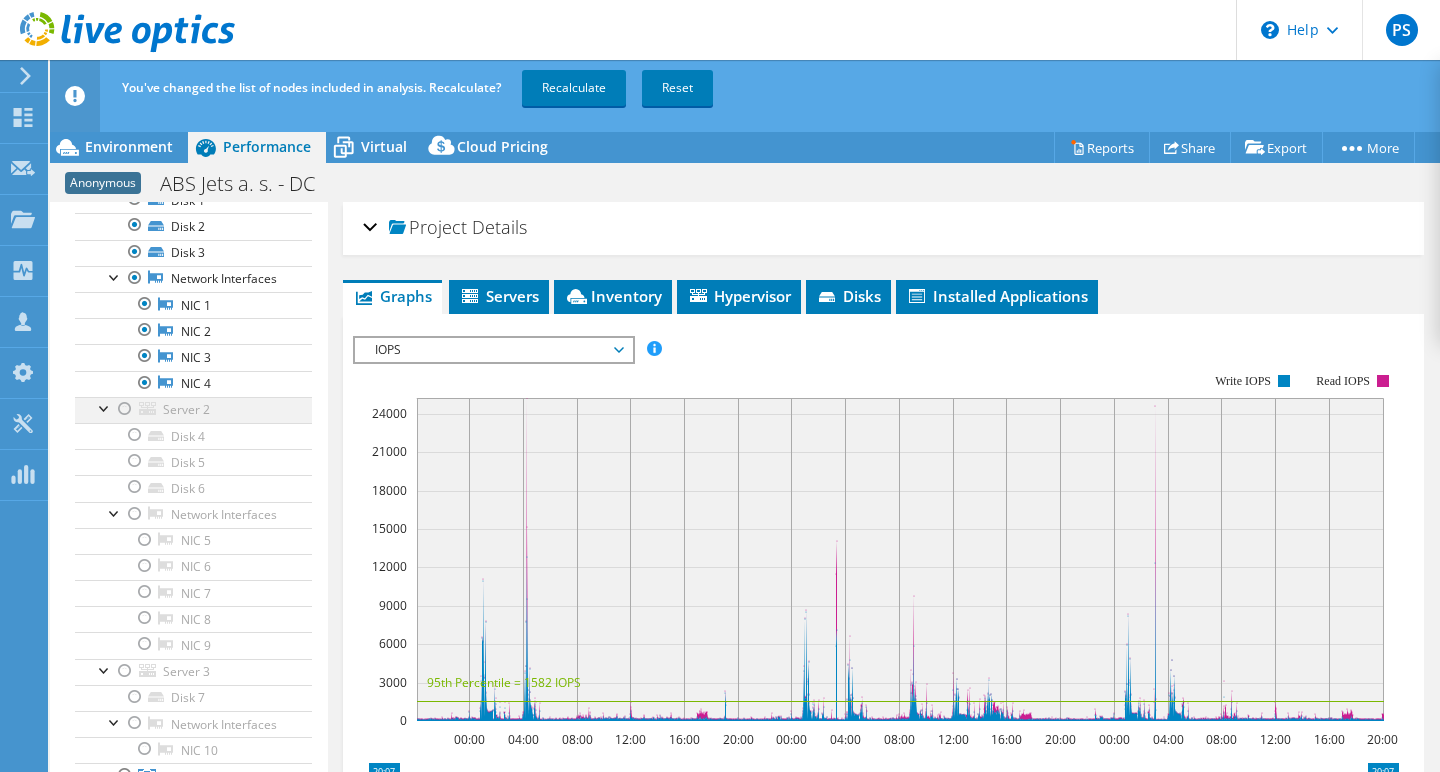 click at bounding box center (125, 409) 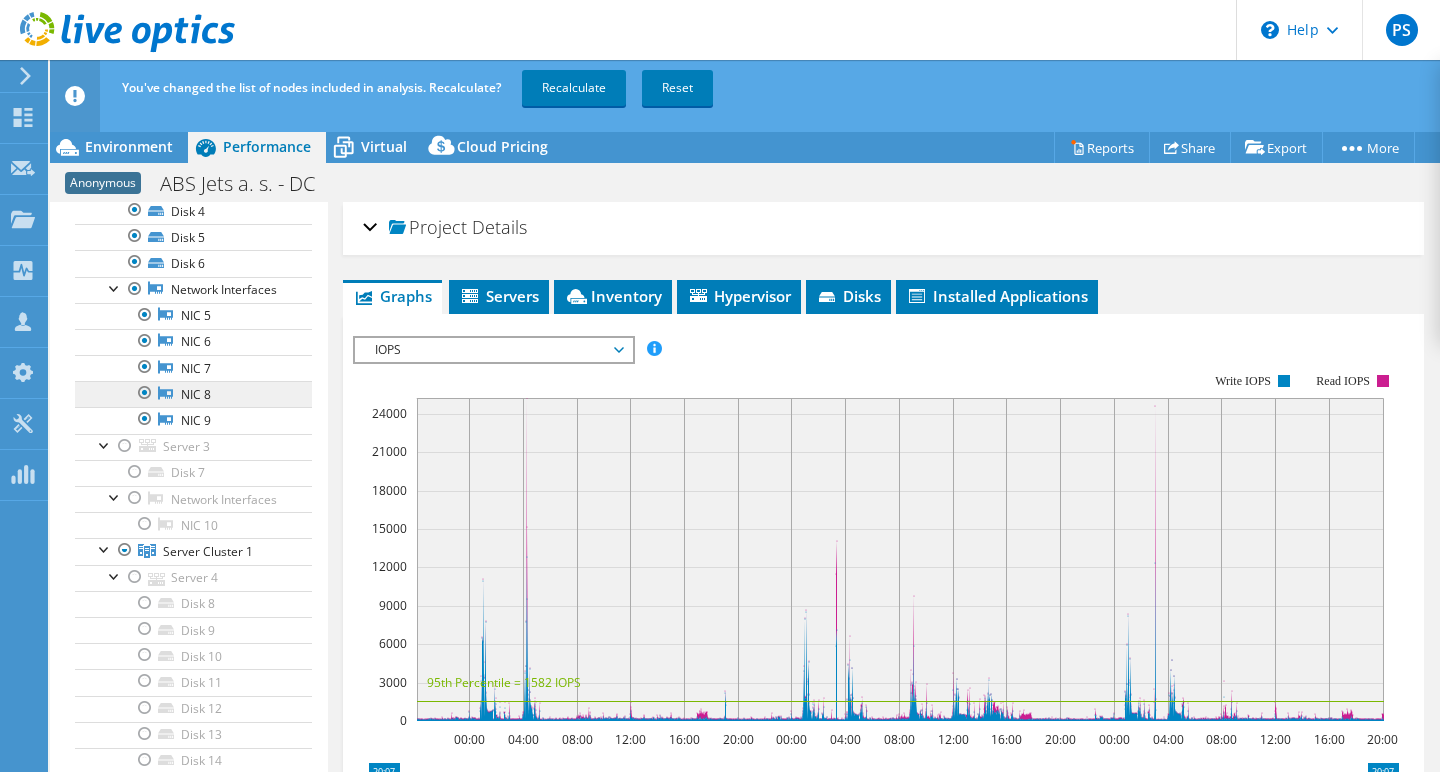scroll, scrollTop: 422, scrollLeft: 0, axis: vertical 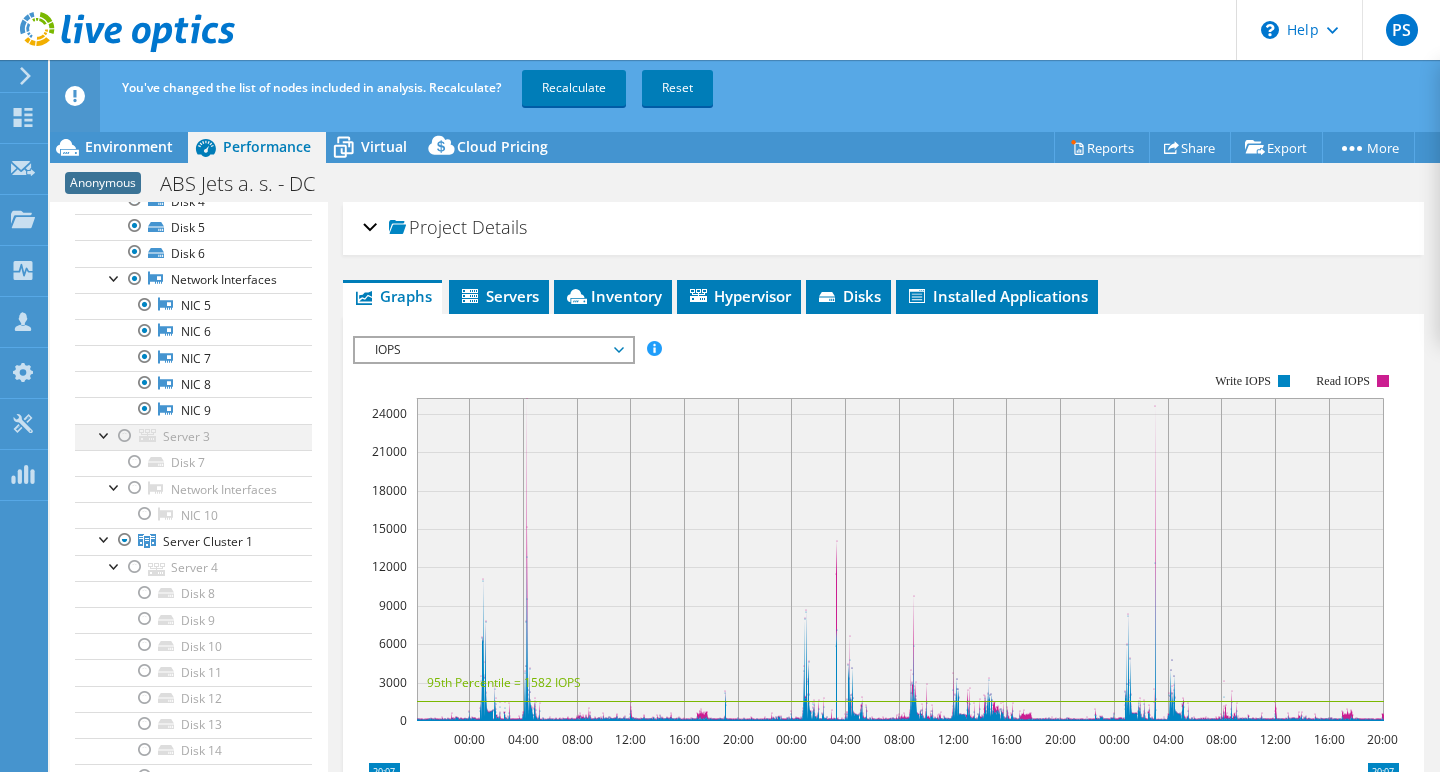 click at bounding box center (125, 436) 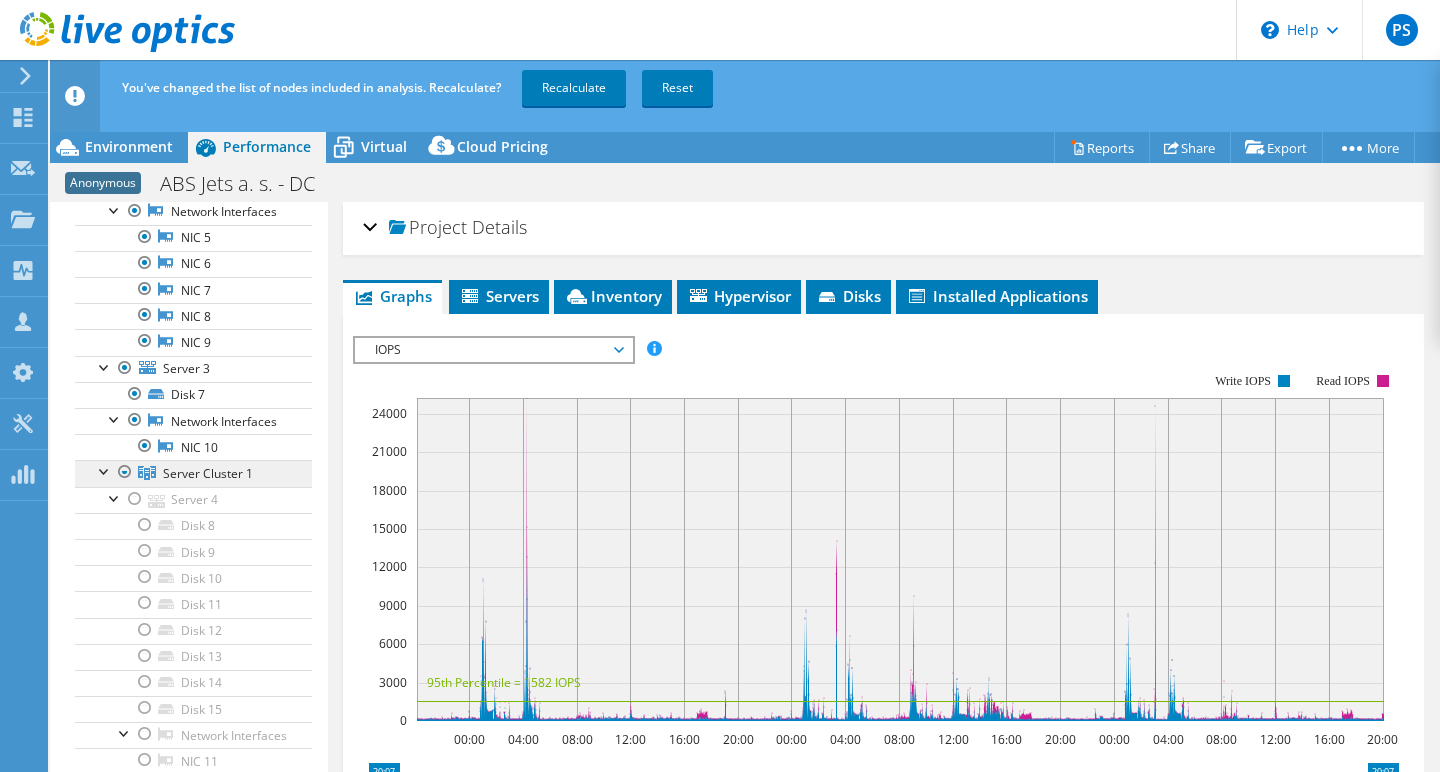 scroll, scrollTop: 518, scrollLeft: 0, axis: vertical 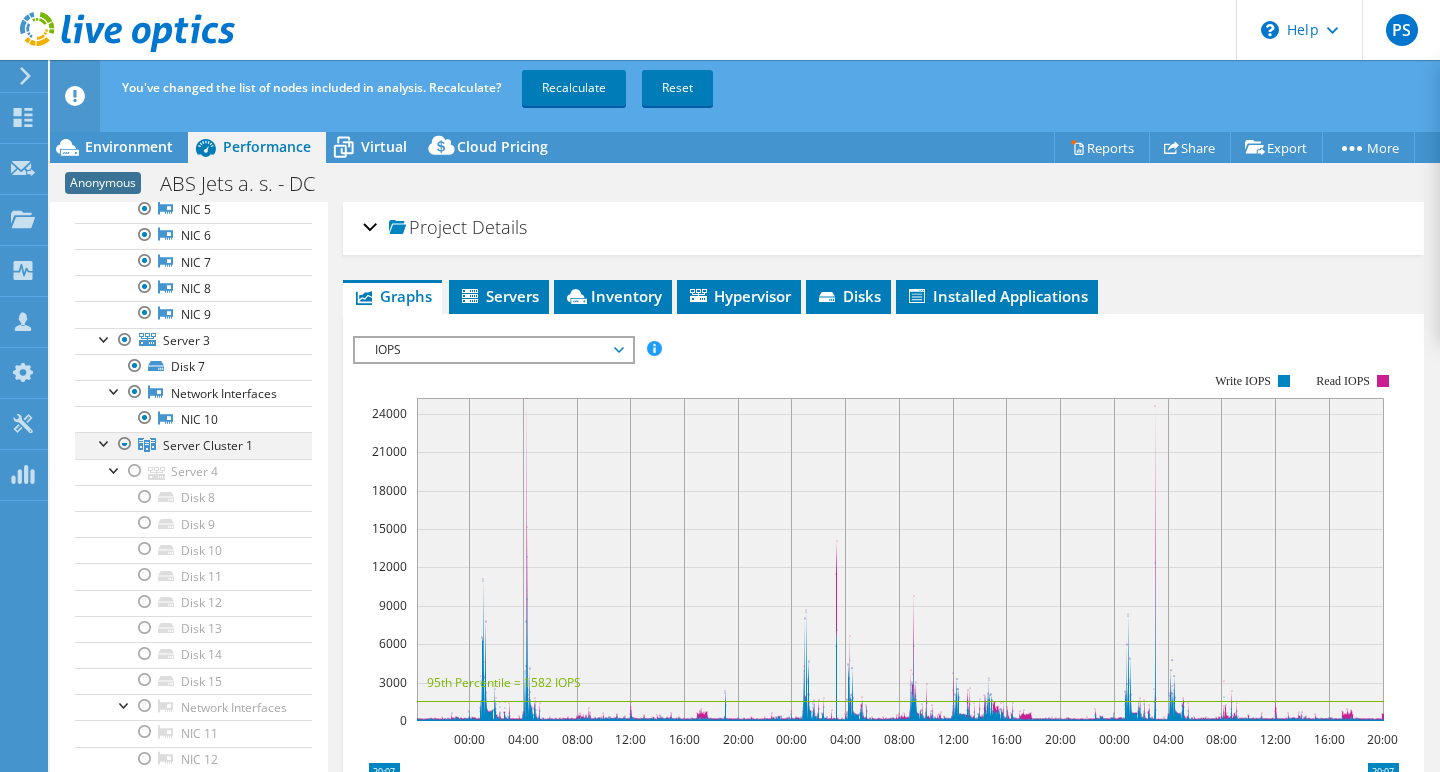 click at bounding box center [125, 444] 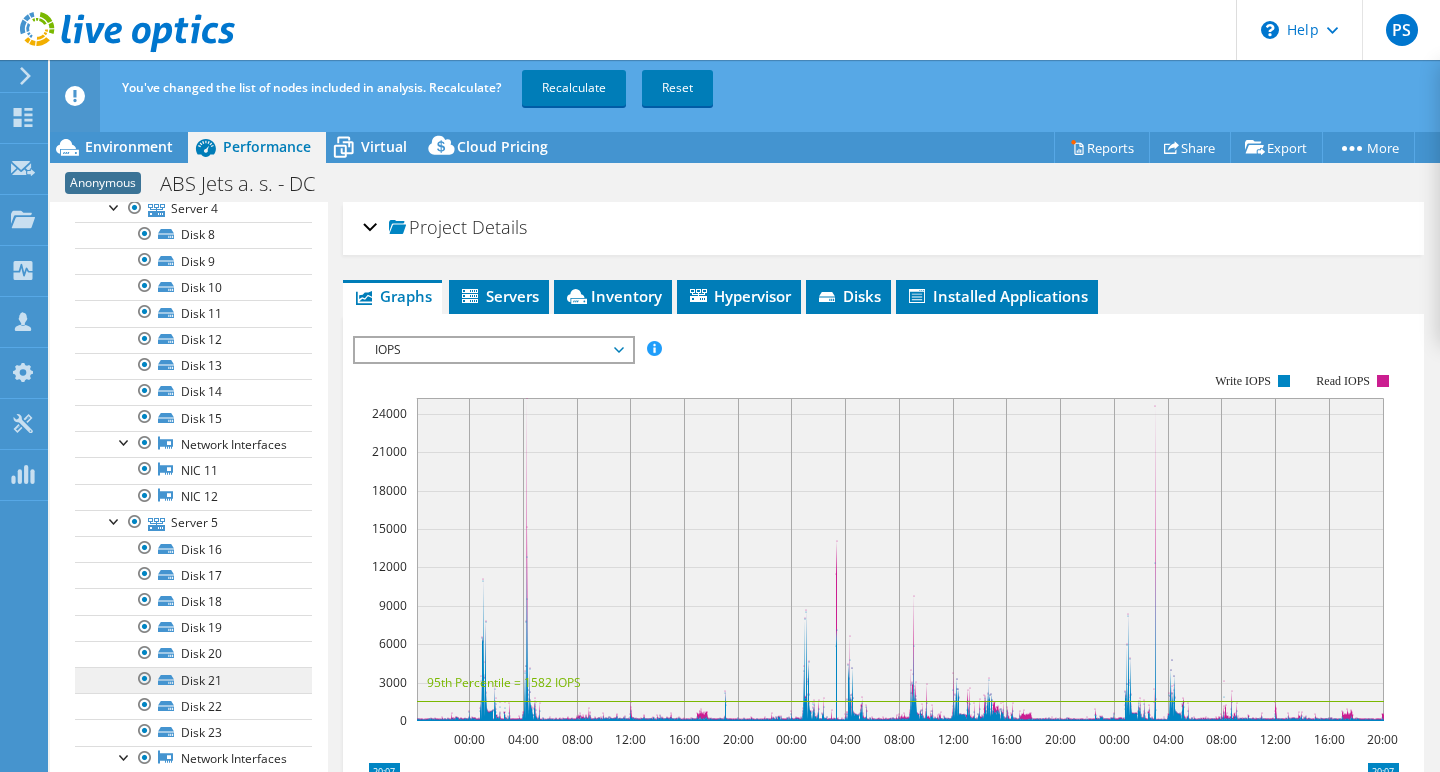 scroll, scrollTop: 721, scrollLeft: 0, axis: vertical 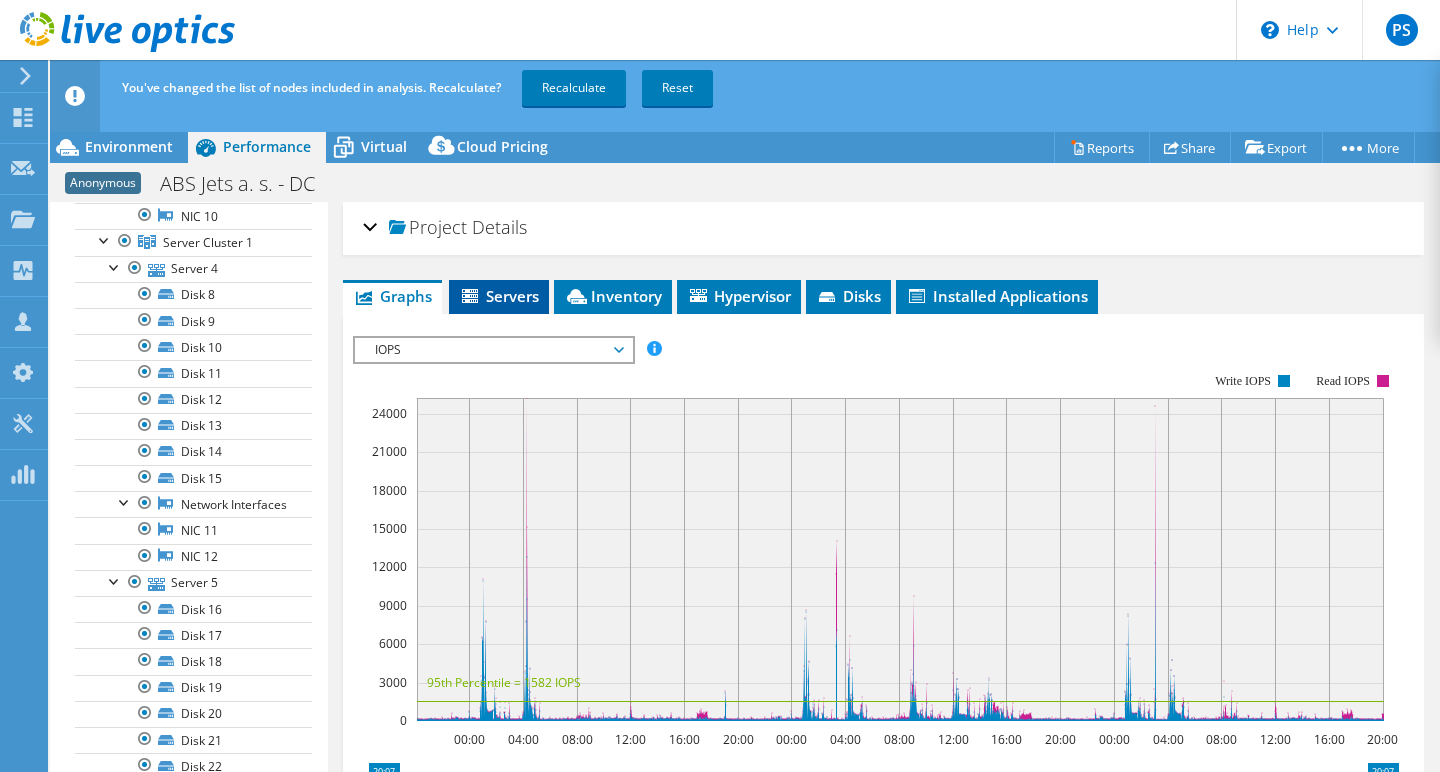 click on "Servers" at bounding box center [499, 296] 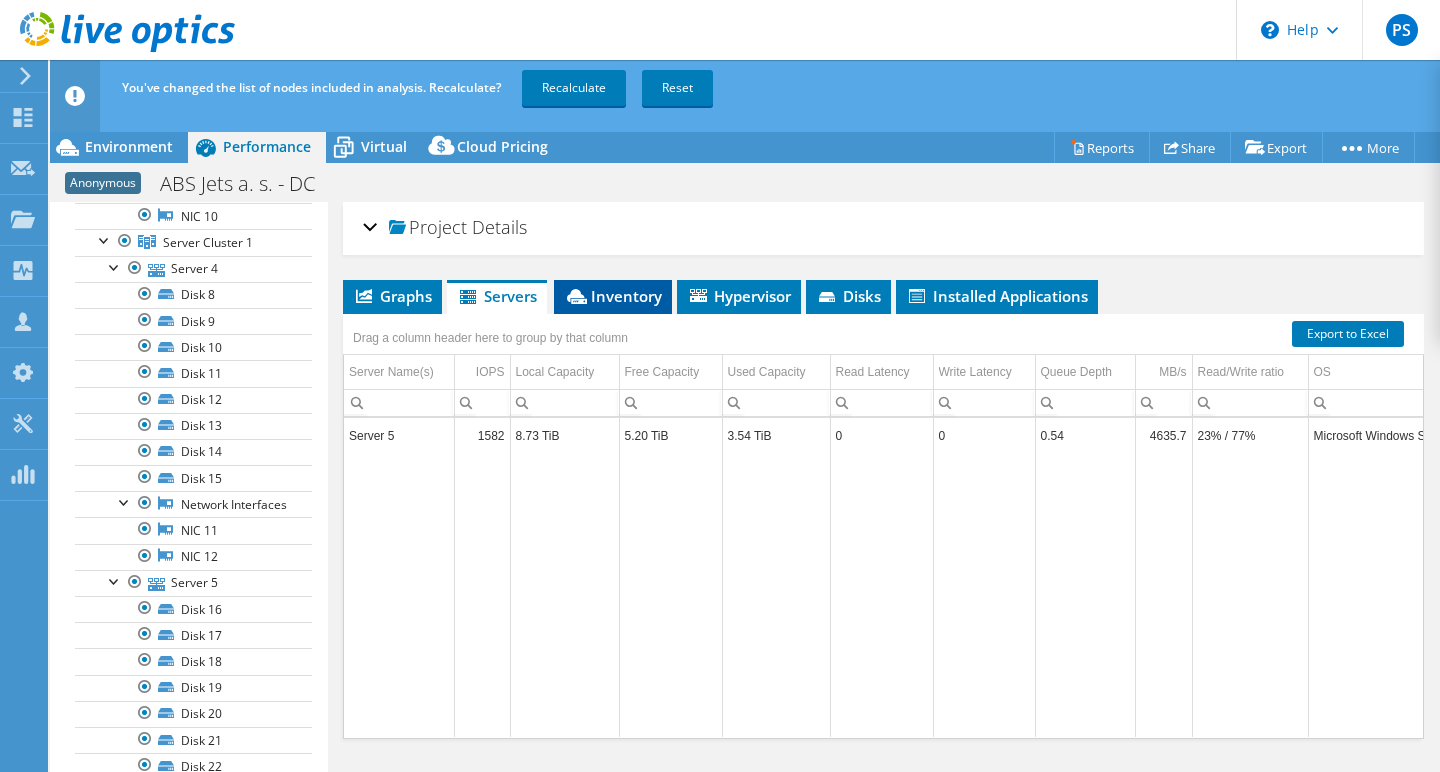 click on "Inventory" at bounding box center (613, 296) 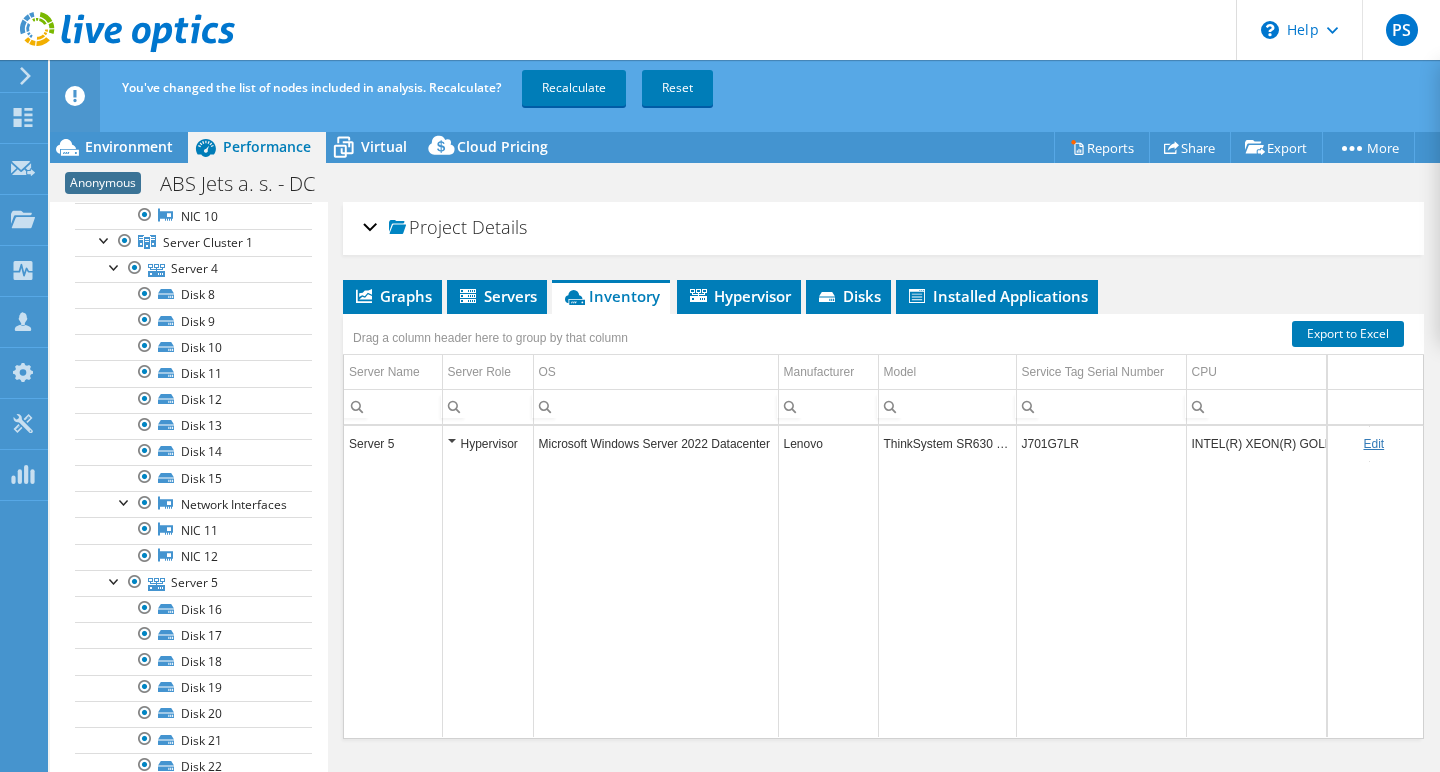 click on "Project
Details" at bounding box center [883, 228] 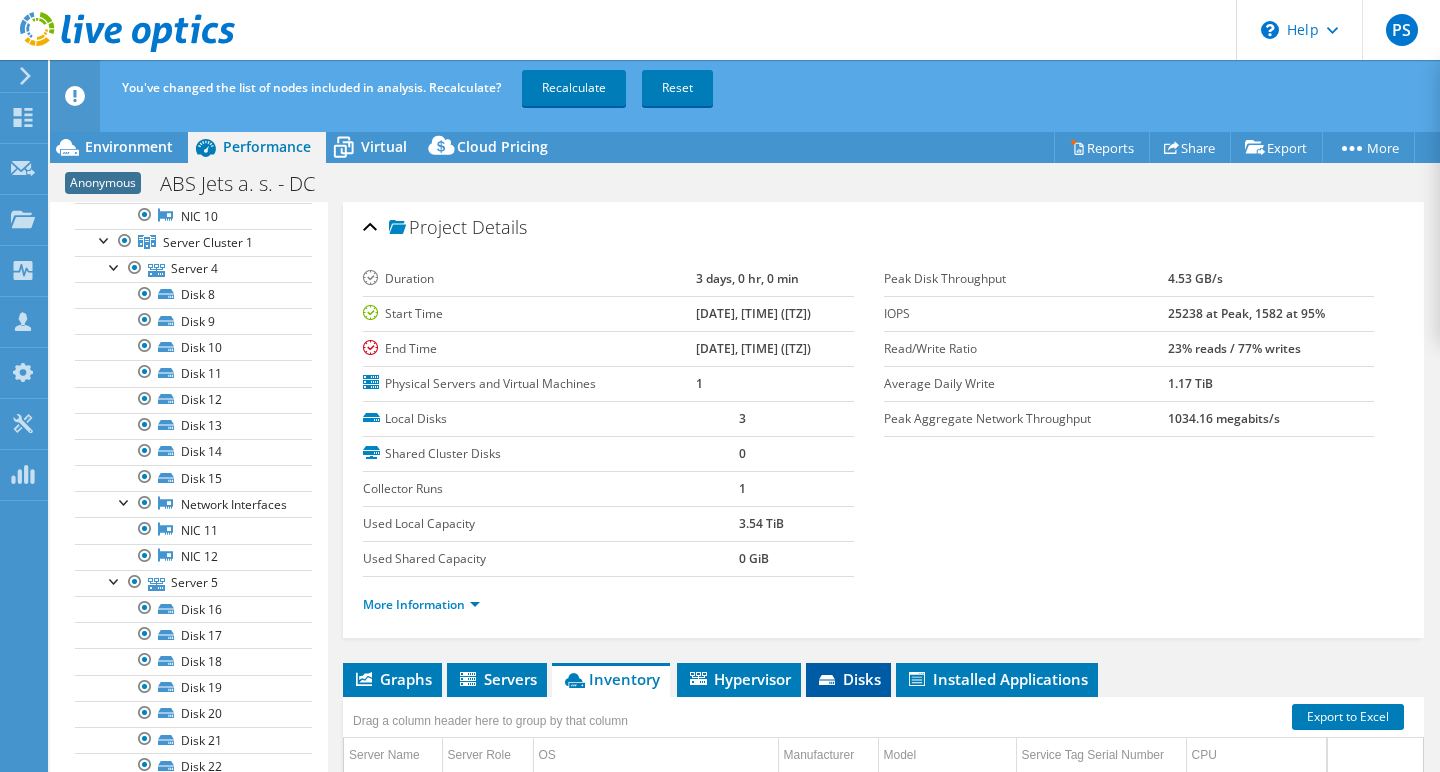 click on "Disks" at bounding box center [848, 679] 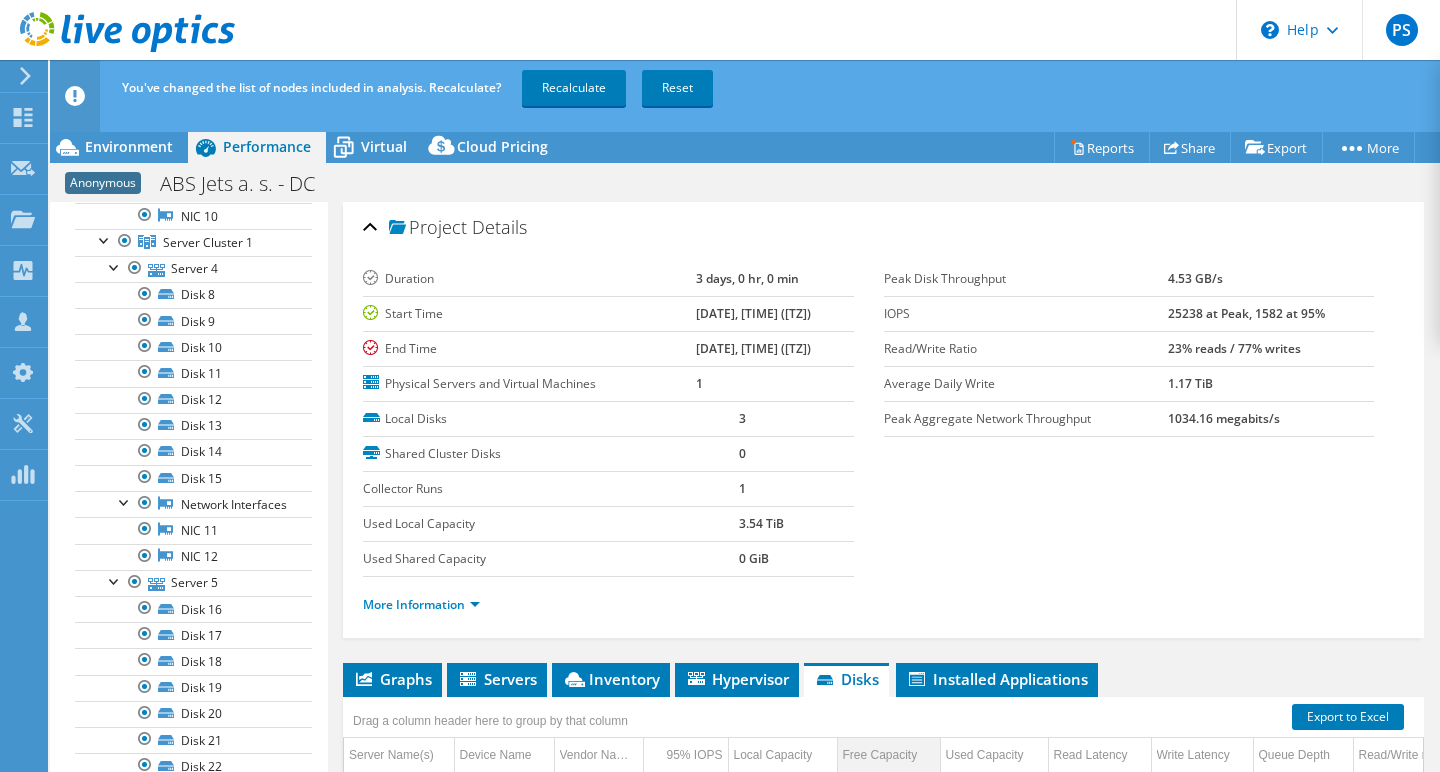 scroll, scrollTop: 0, scrollLeft: 0, axis: both 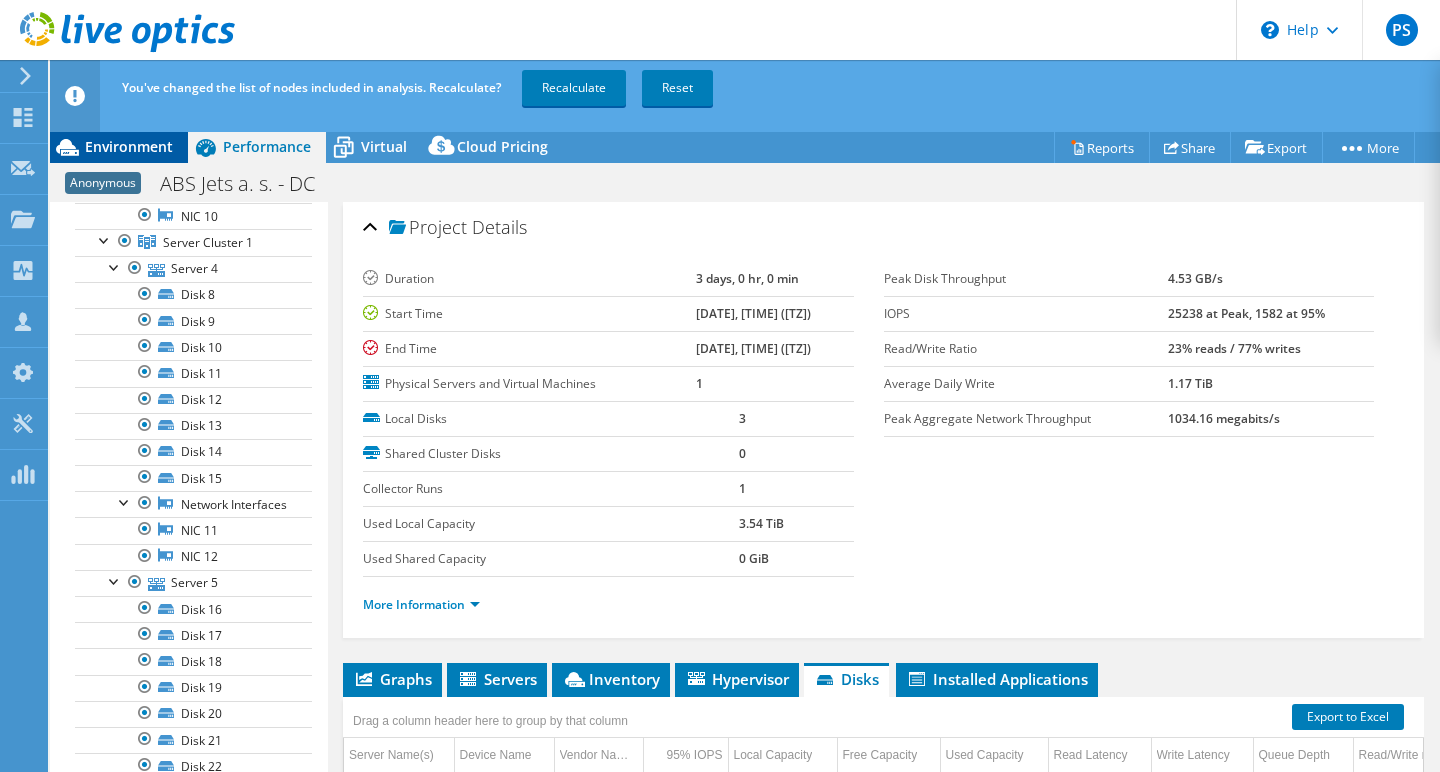 click on "Environment" at bounding box center [129, 146] 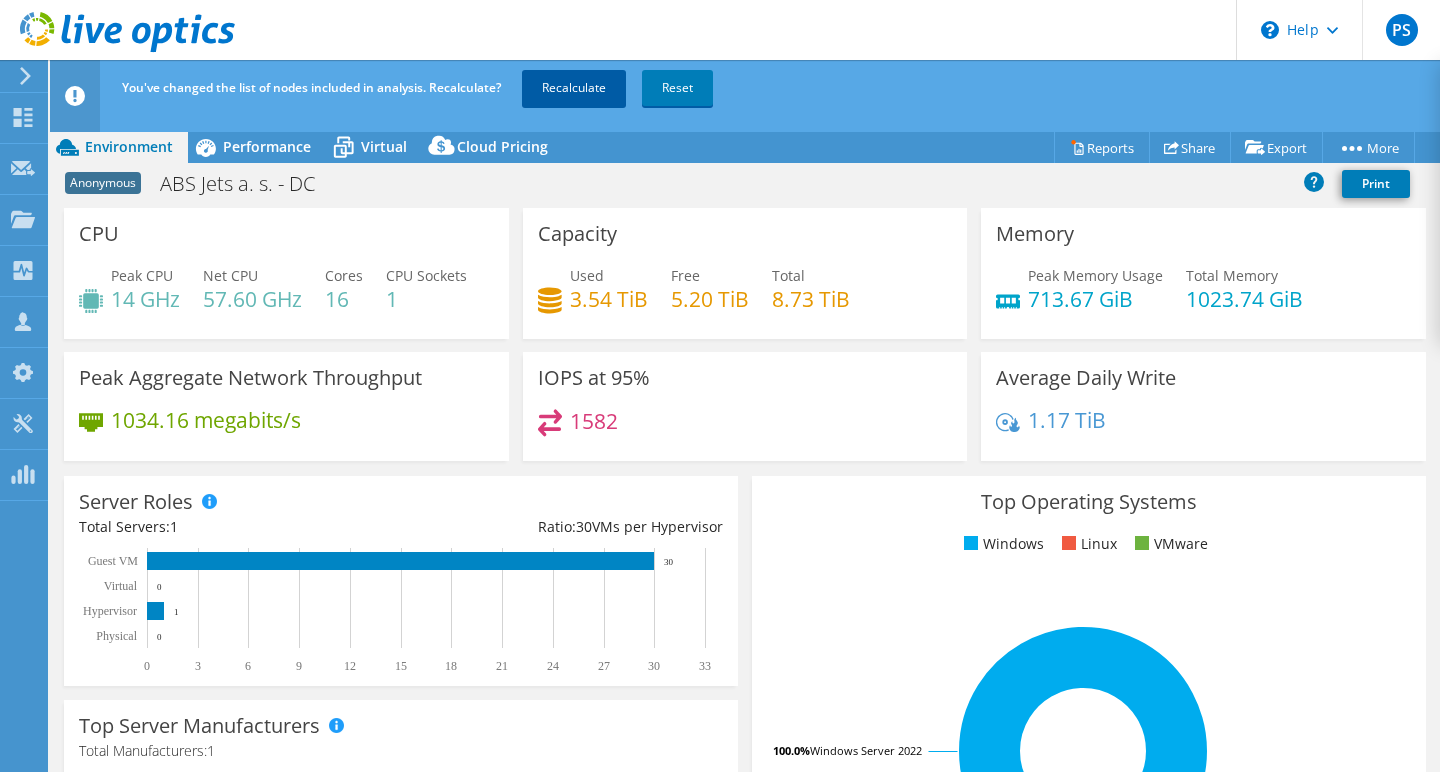 click on "Recalculate" at bounding box center [574, 88] 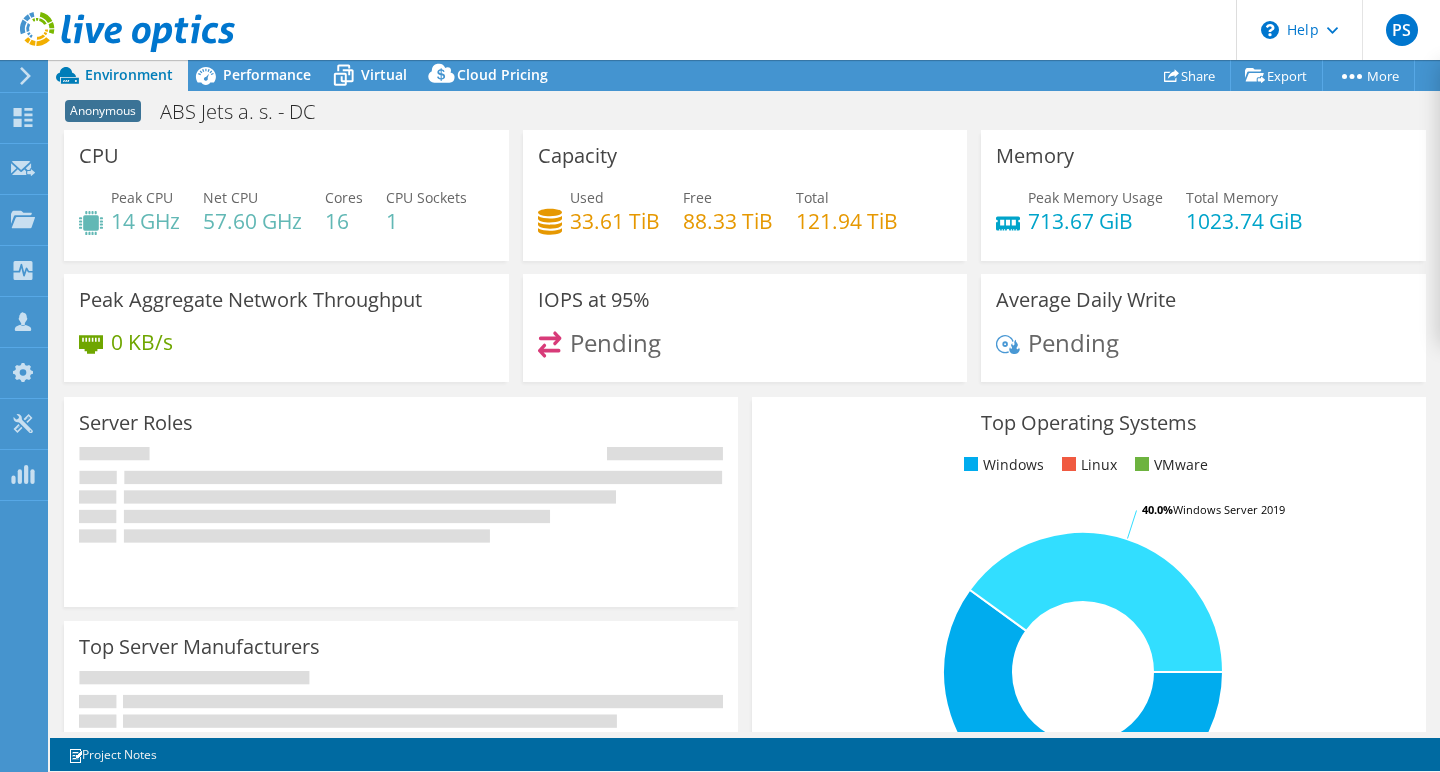 scroll, scrollTop: 0, scrollLeft: 0, axis: both 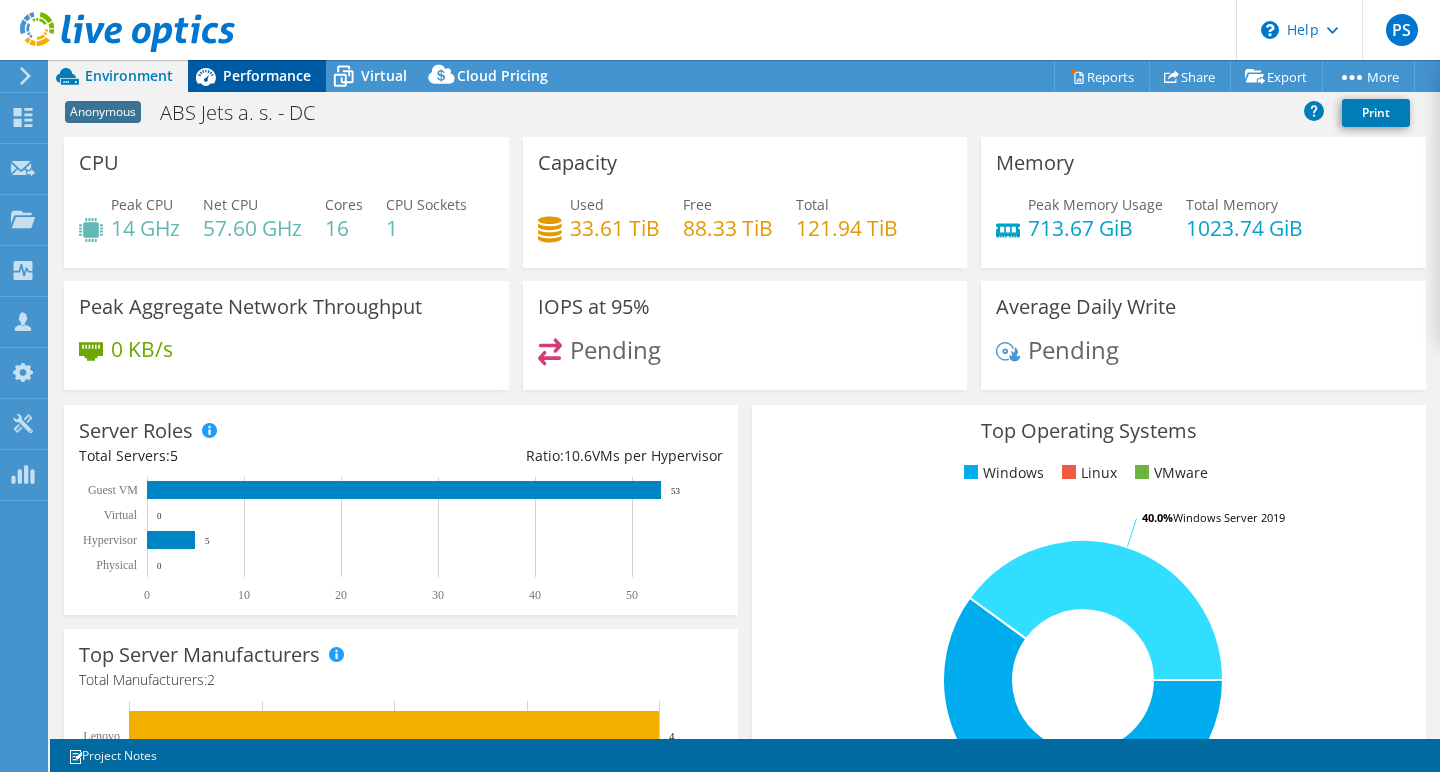 click on "Performance" at bounding box center [267, 75] 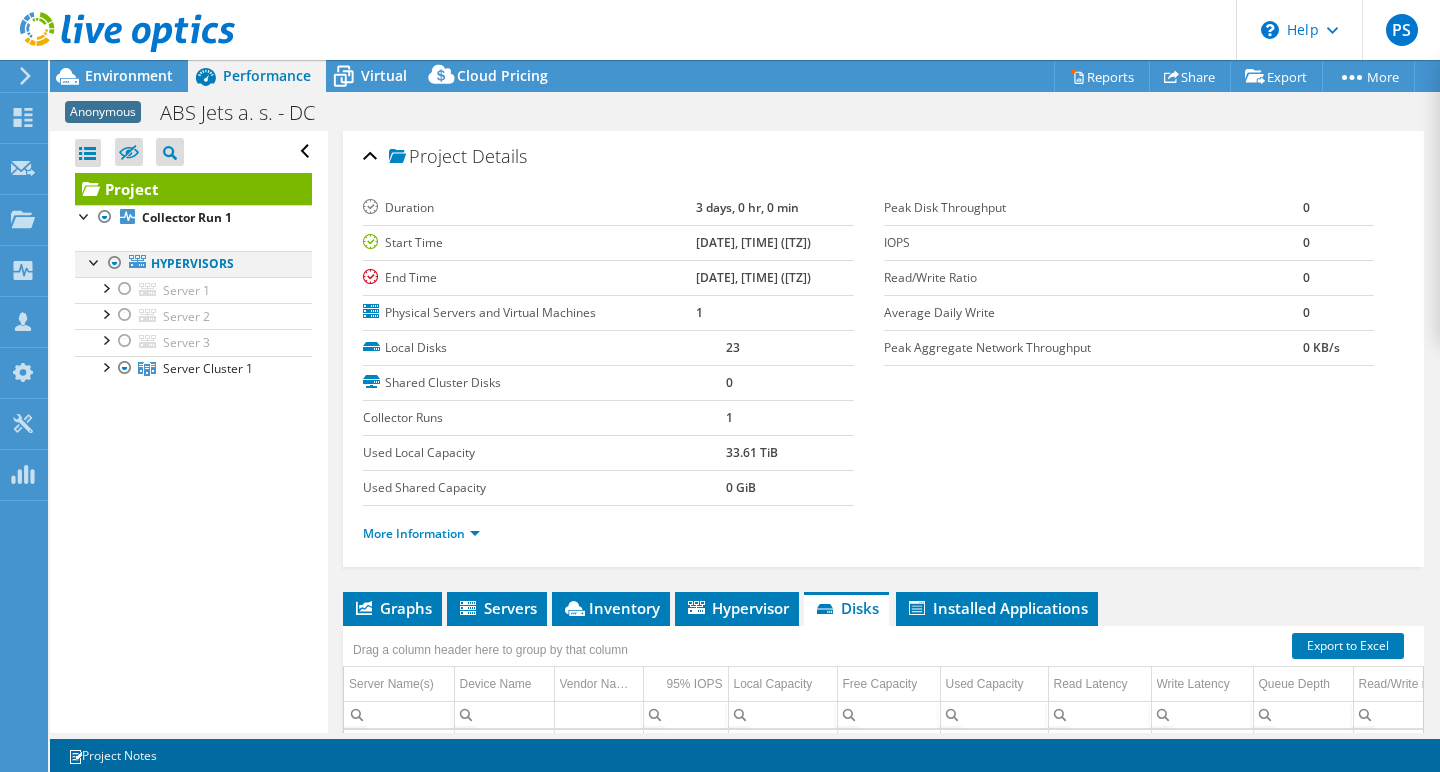 click at bounding box center (95, 261) 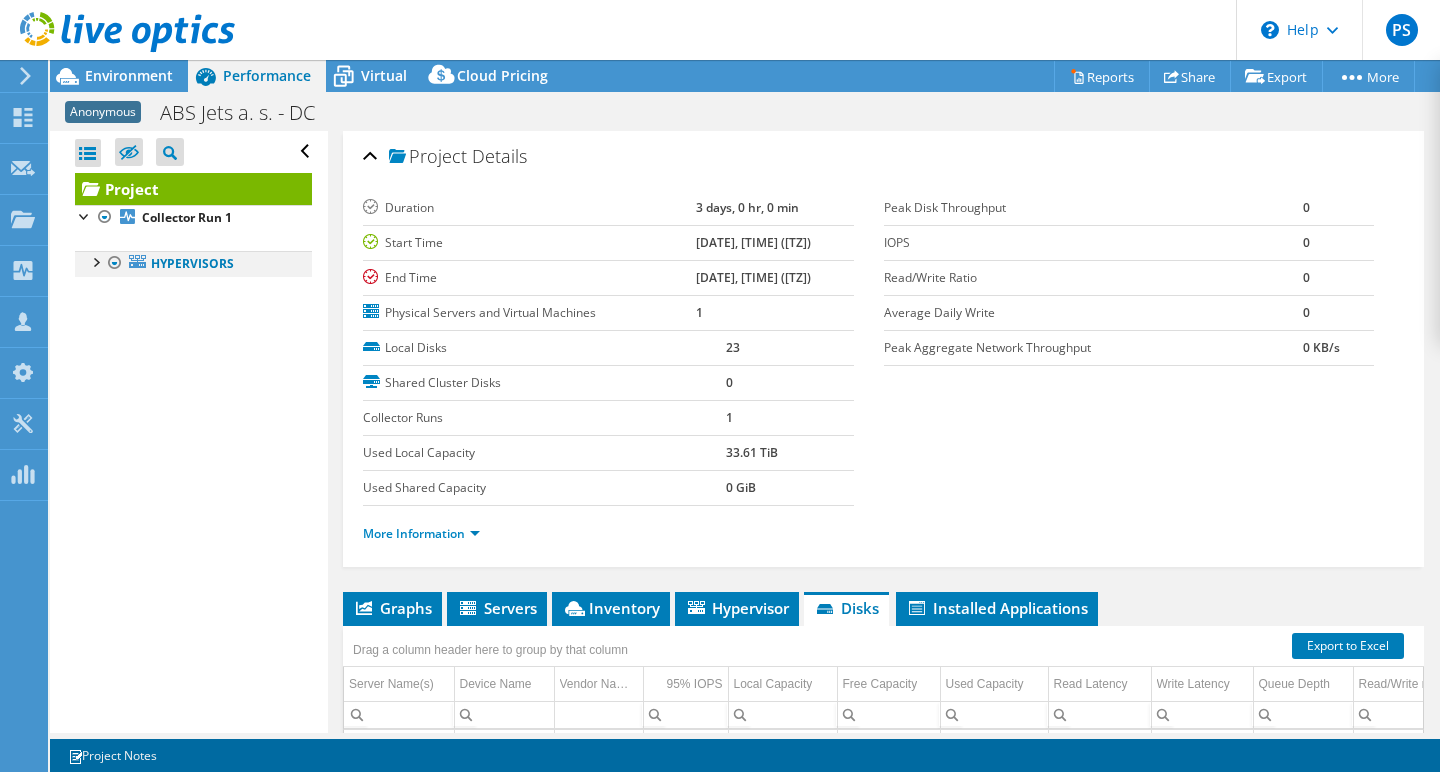 click at bounding box center [95, 261] 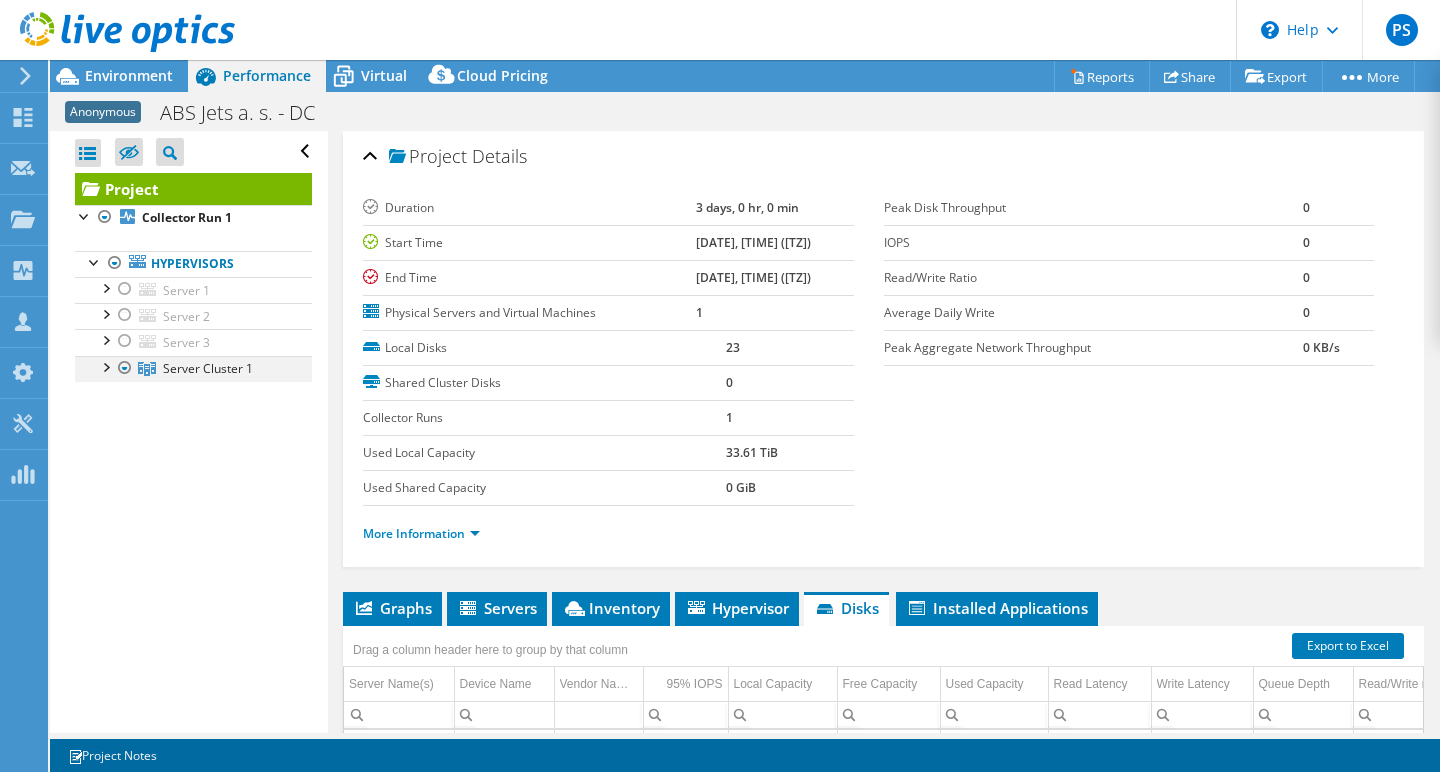 click at bounding box center (105, 366) 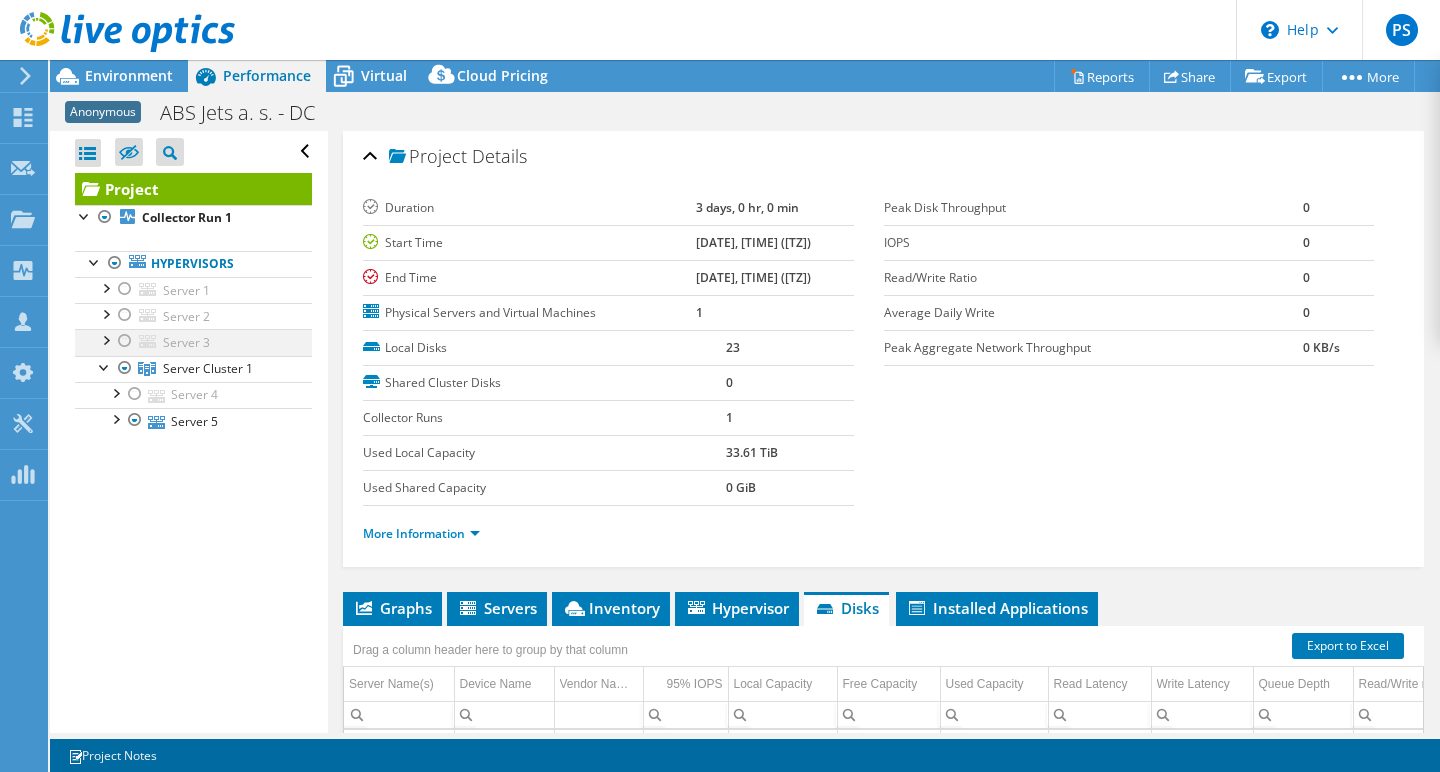 click at bounding box center (125, 341) 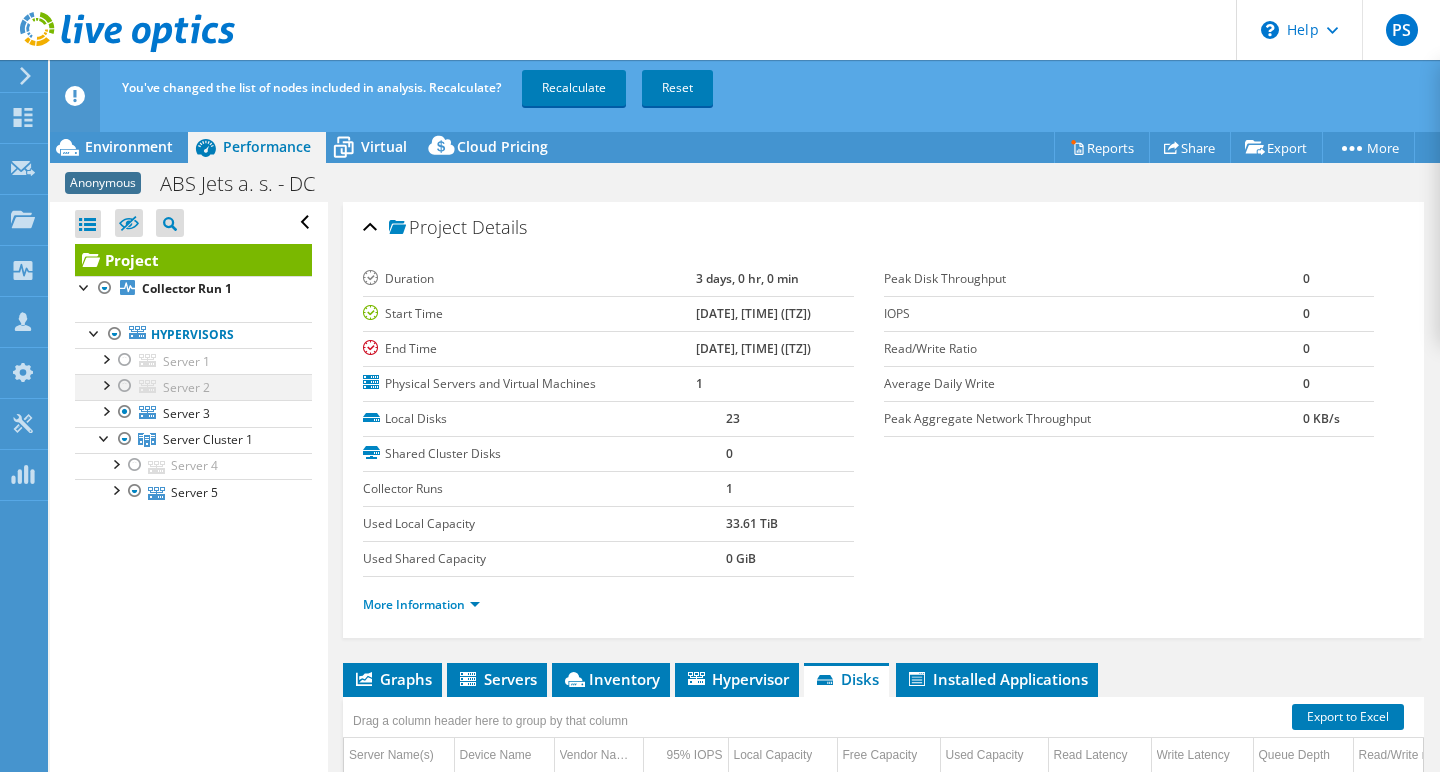click at bounding box center (125, 386) 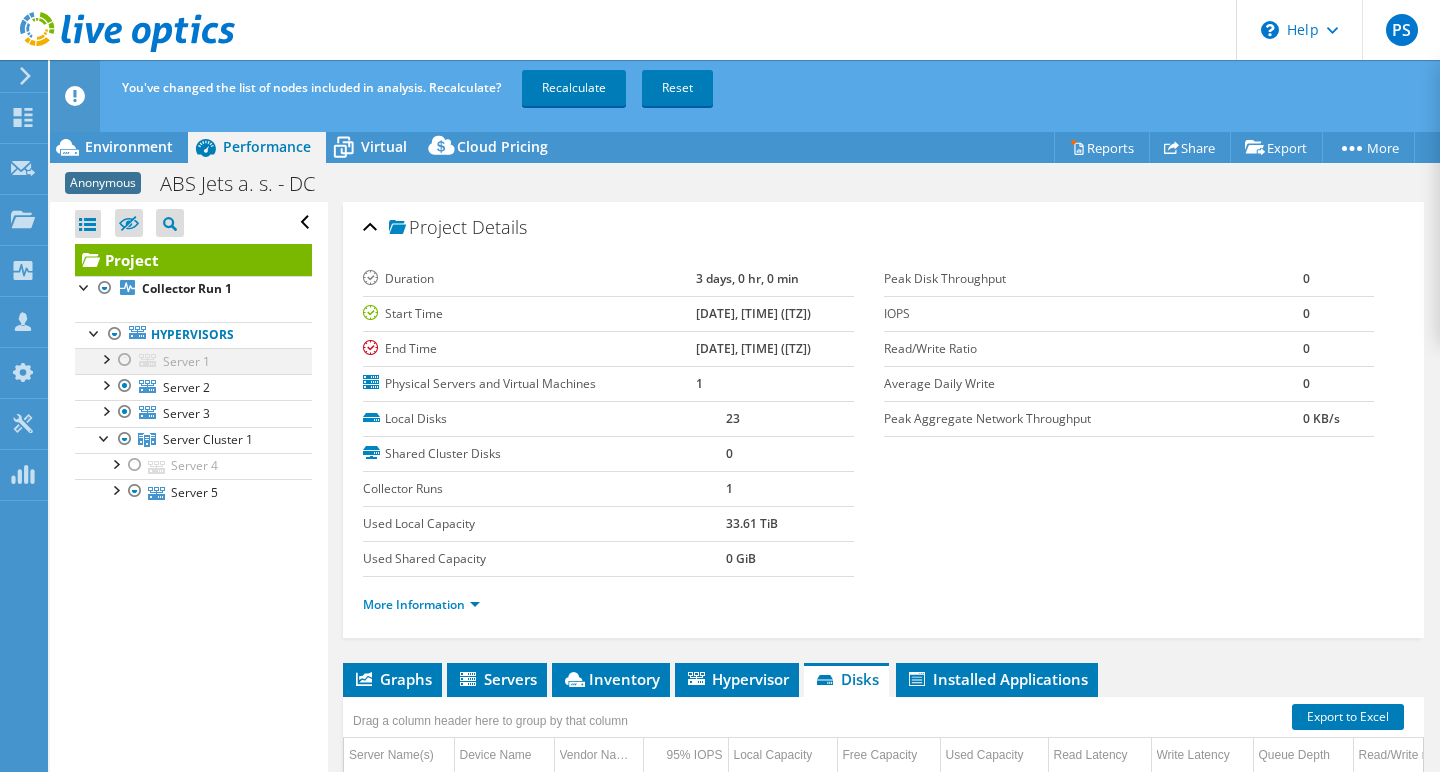 click at bounding box center [125, 360] 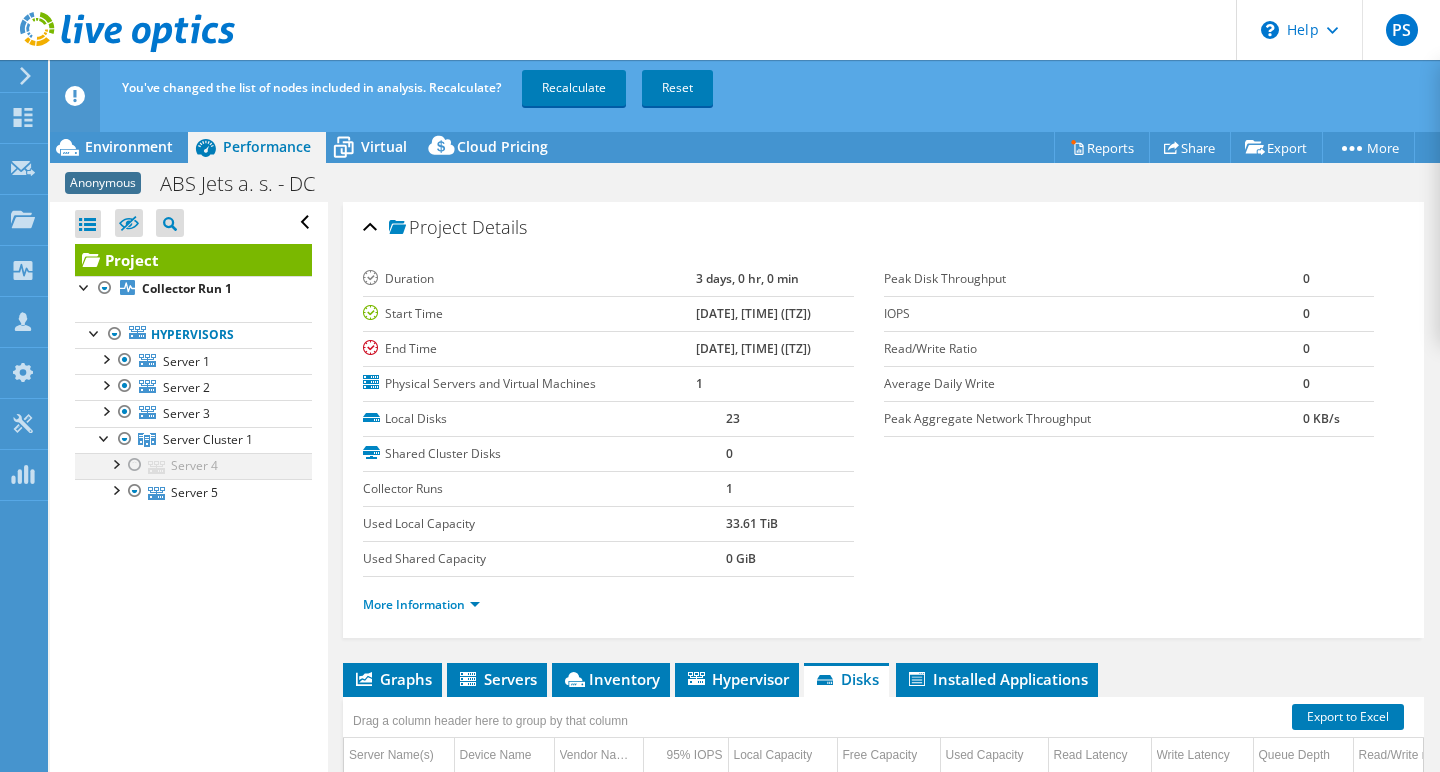 click at bounding box center [115, 463] 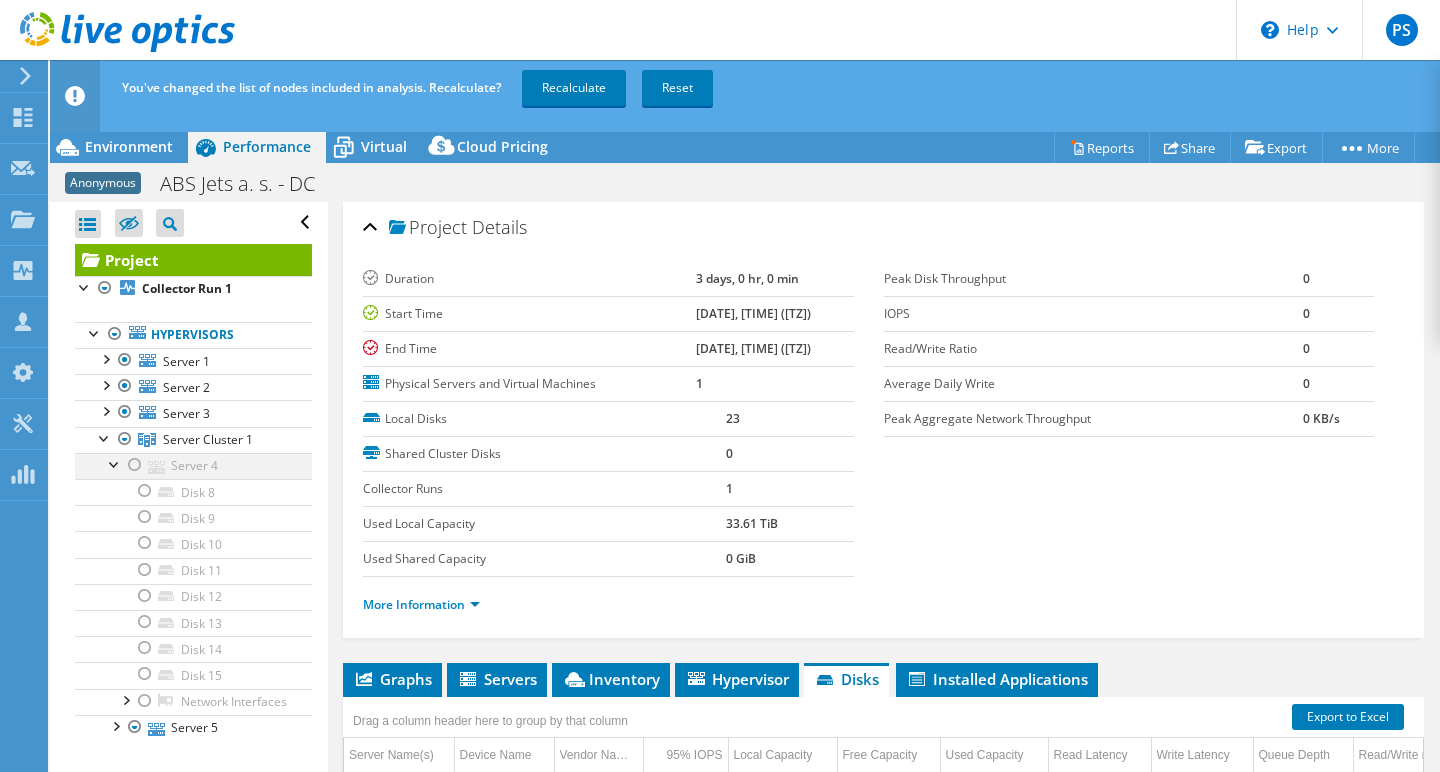 click at bounding box center (135, 465) 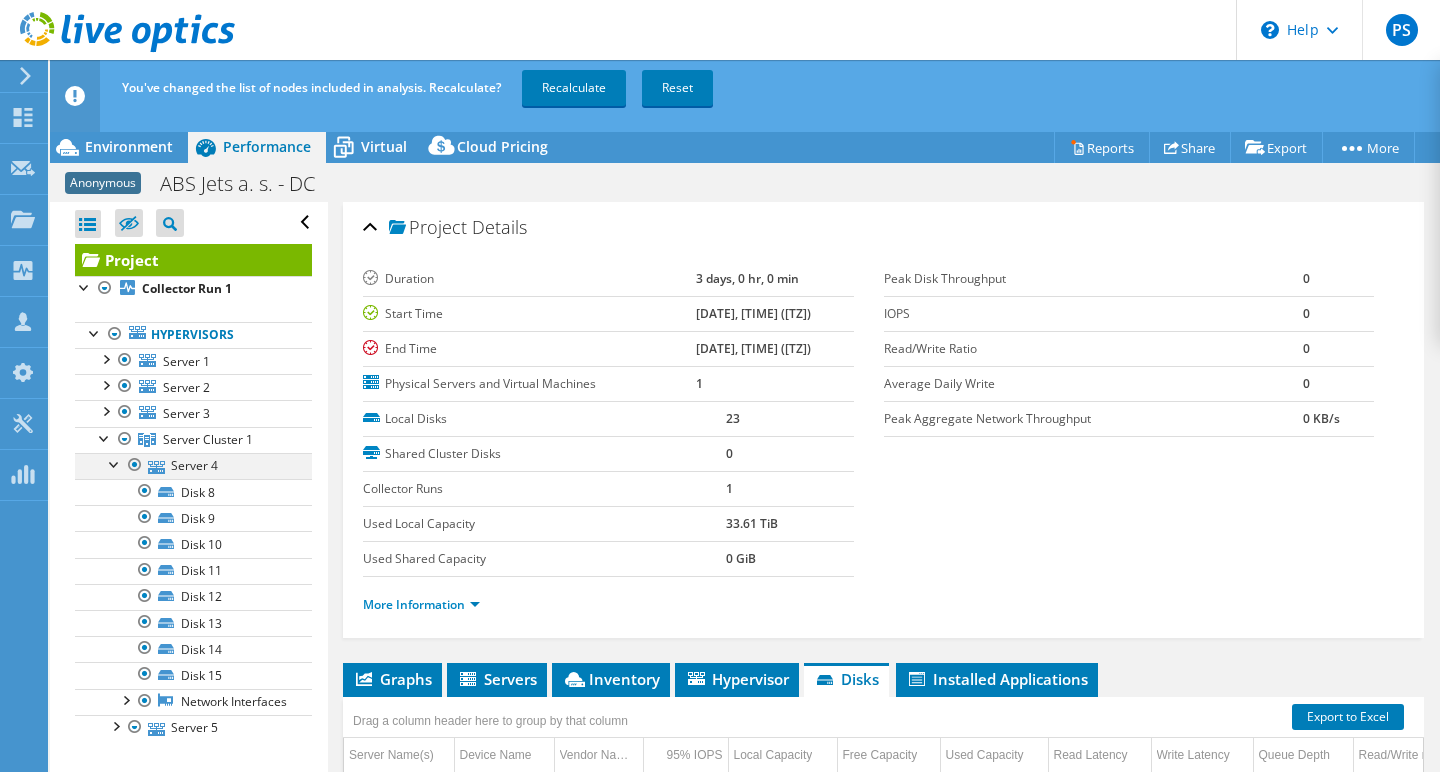 click at bounding box center (115, 463) 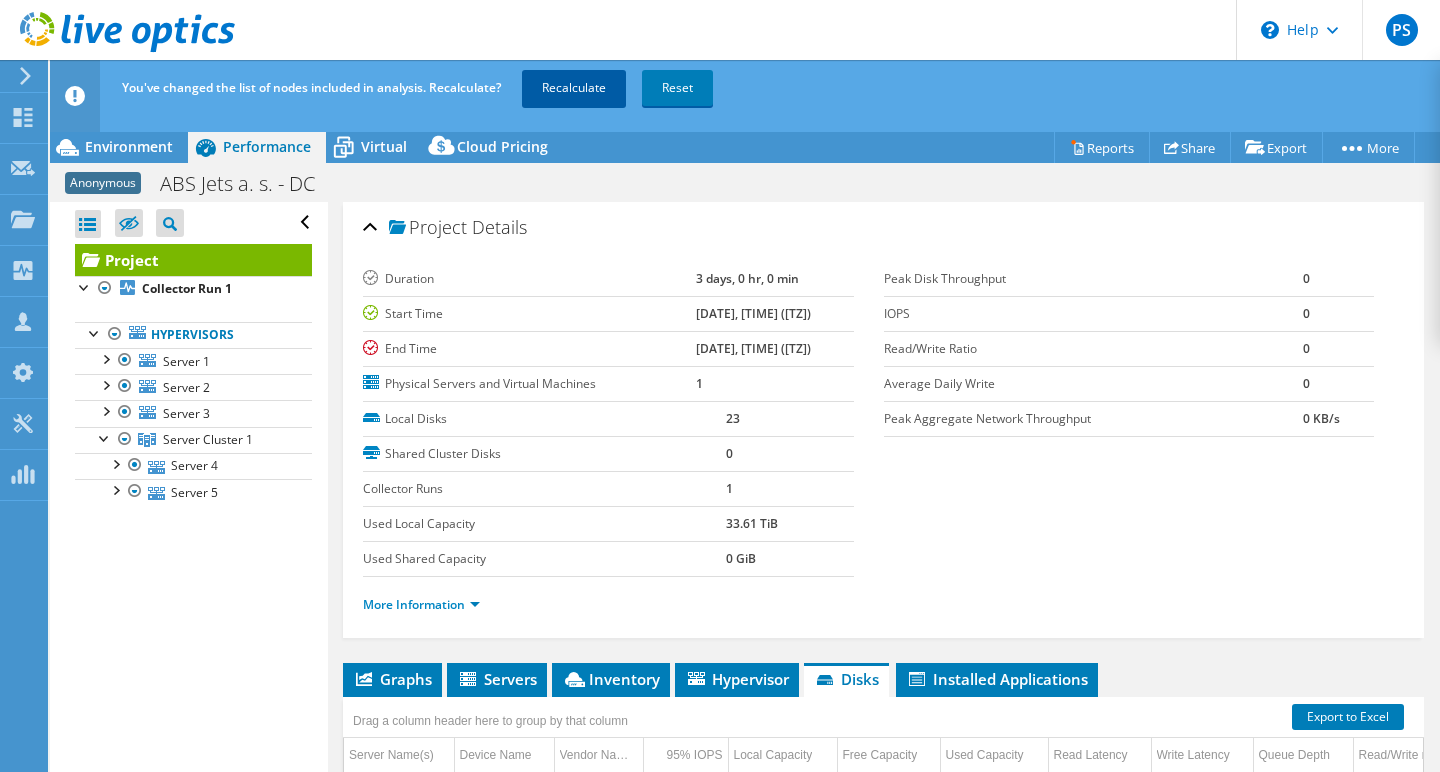 click on "Recalculate" at bounding box center (574, 88) 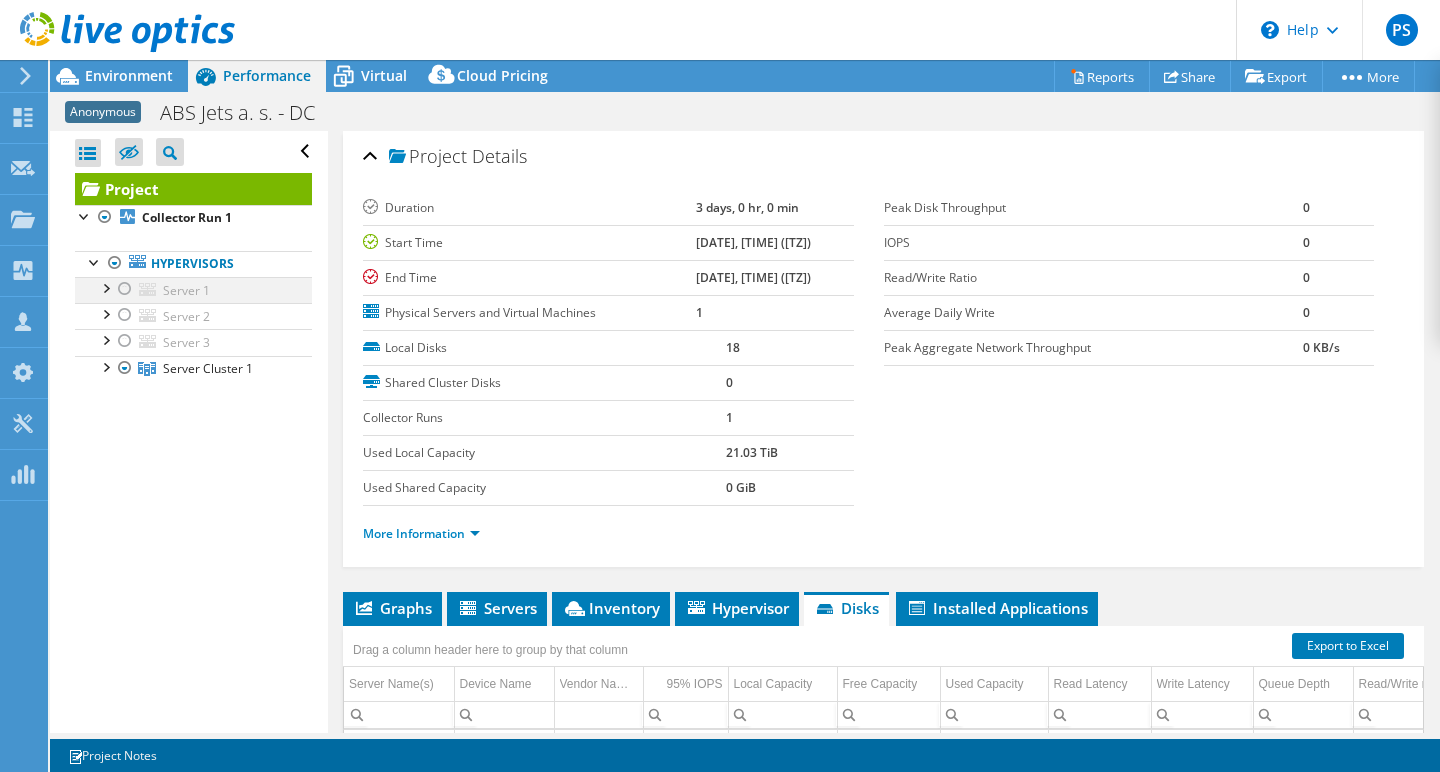 click at bounding box center (125, 289) 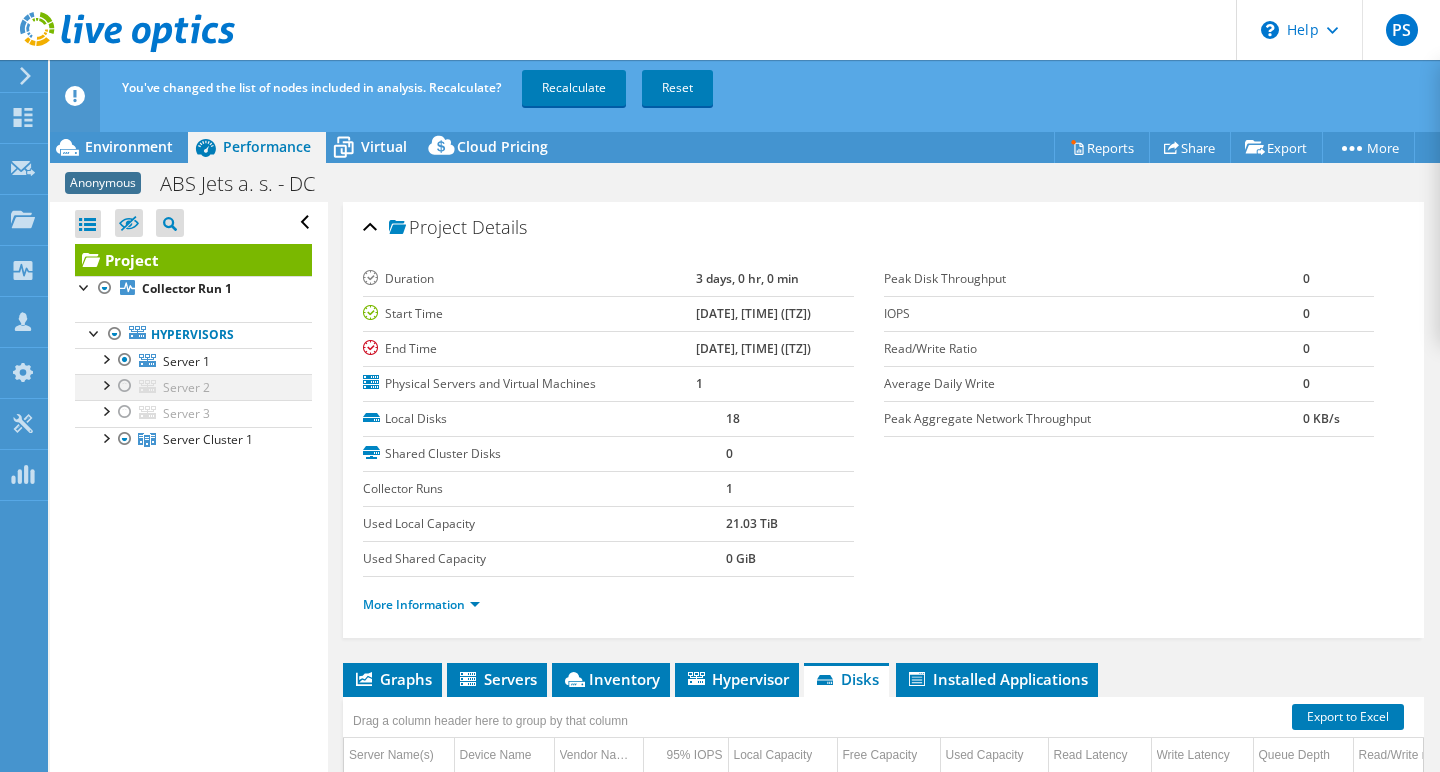 click at bounding box center [125, 386] 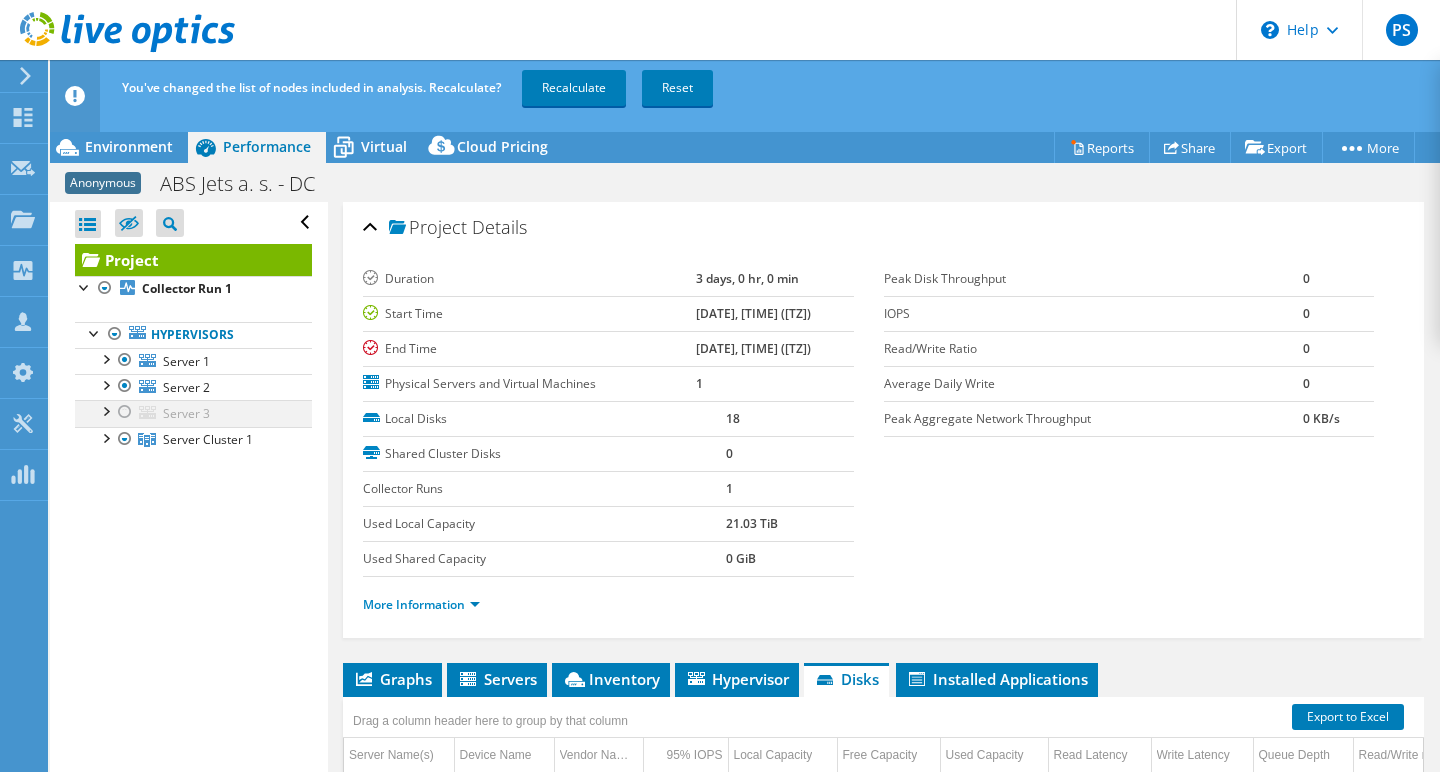 click at bounding box center (125, 412) 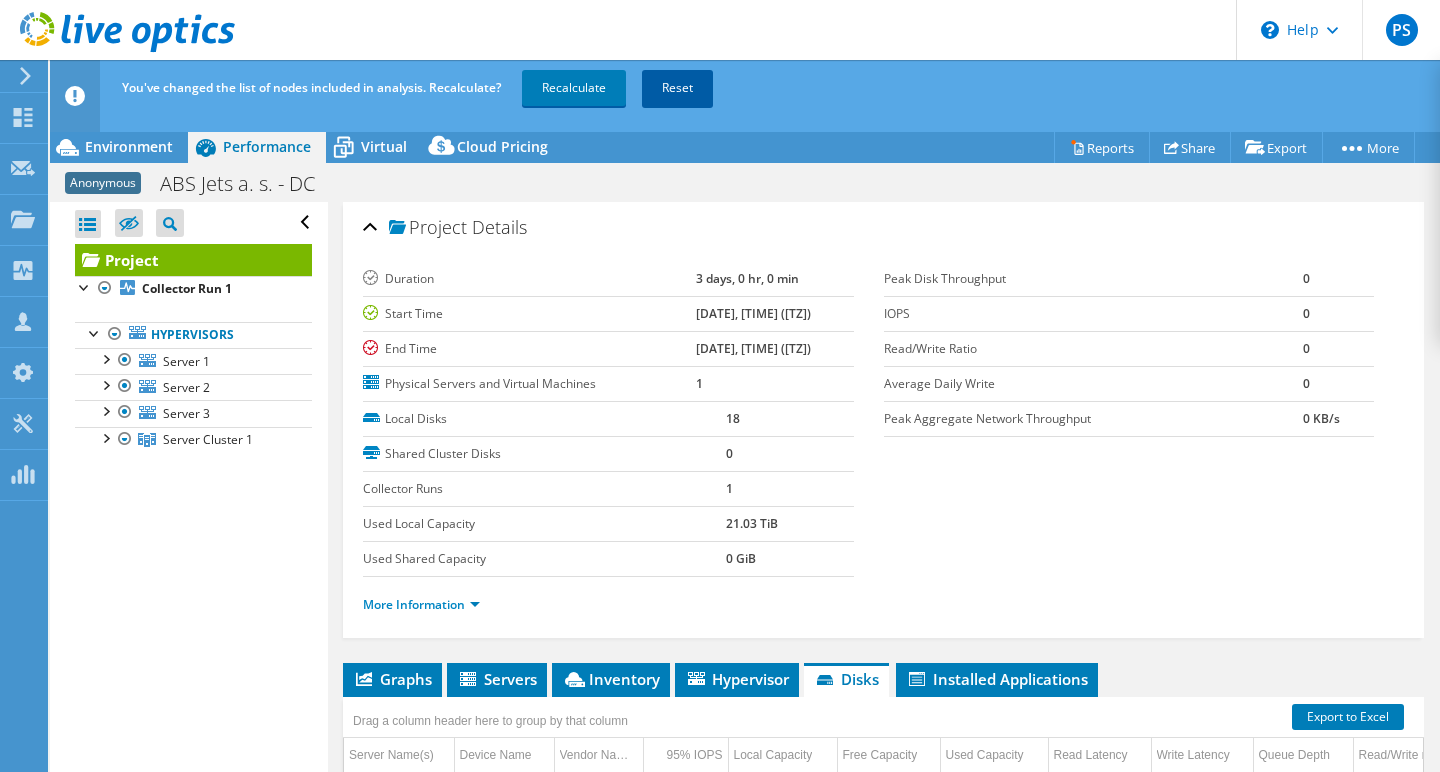 click on "Reset" at bounding box center (677, 88) 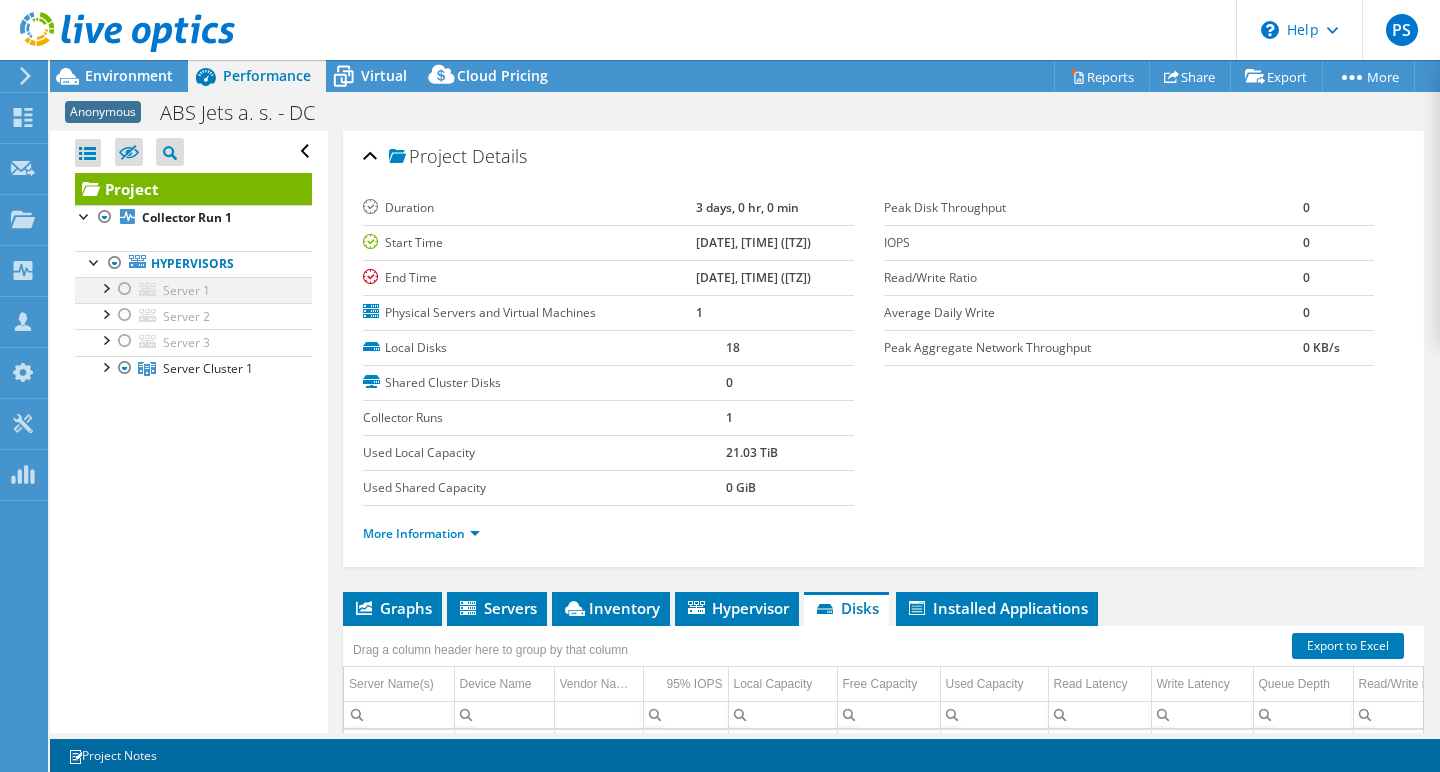 click at bounding box center [125, 289] 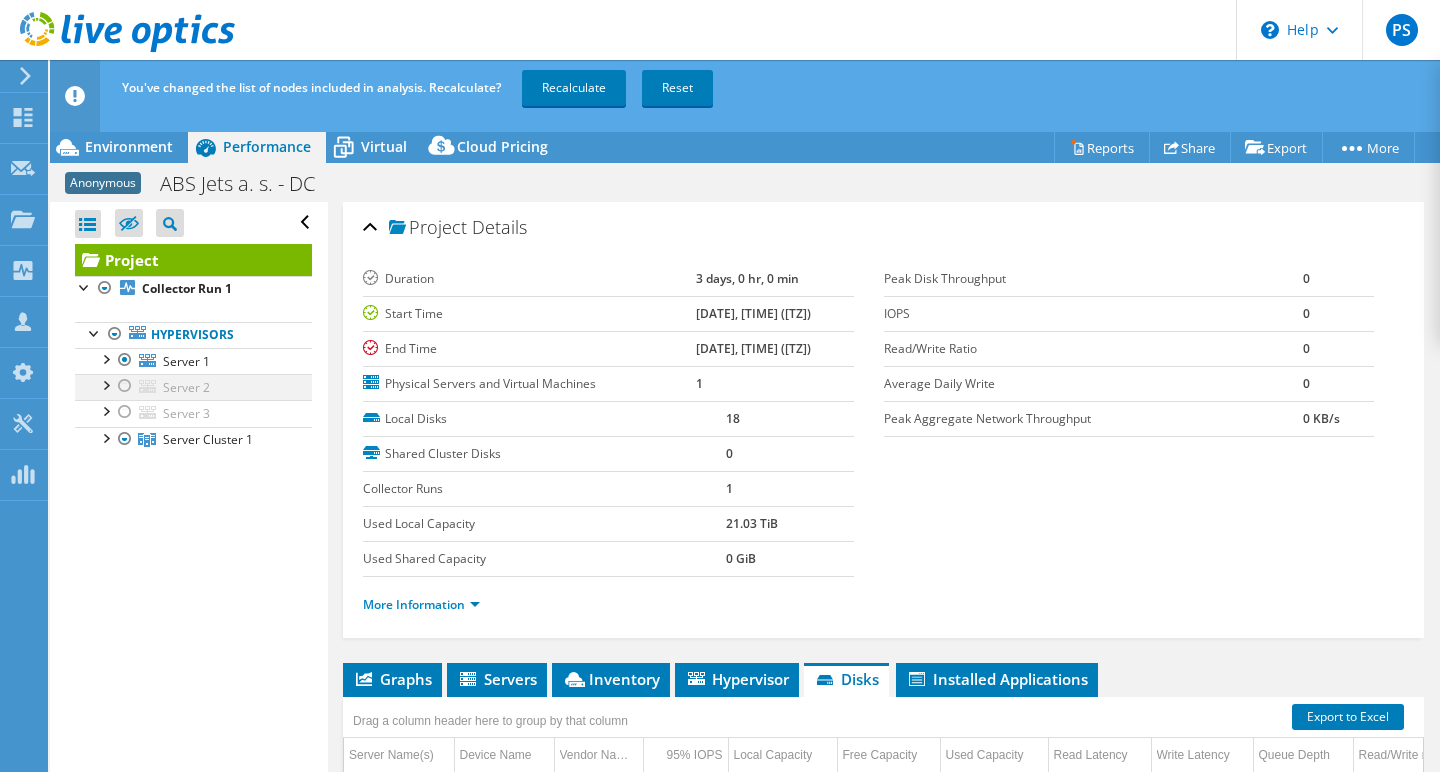 click at bounding box center (125, 386) 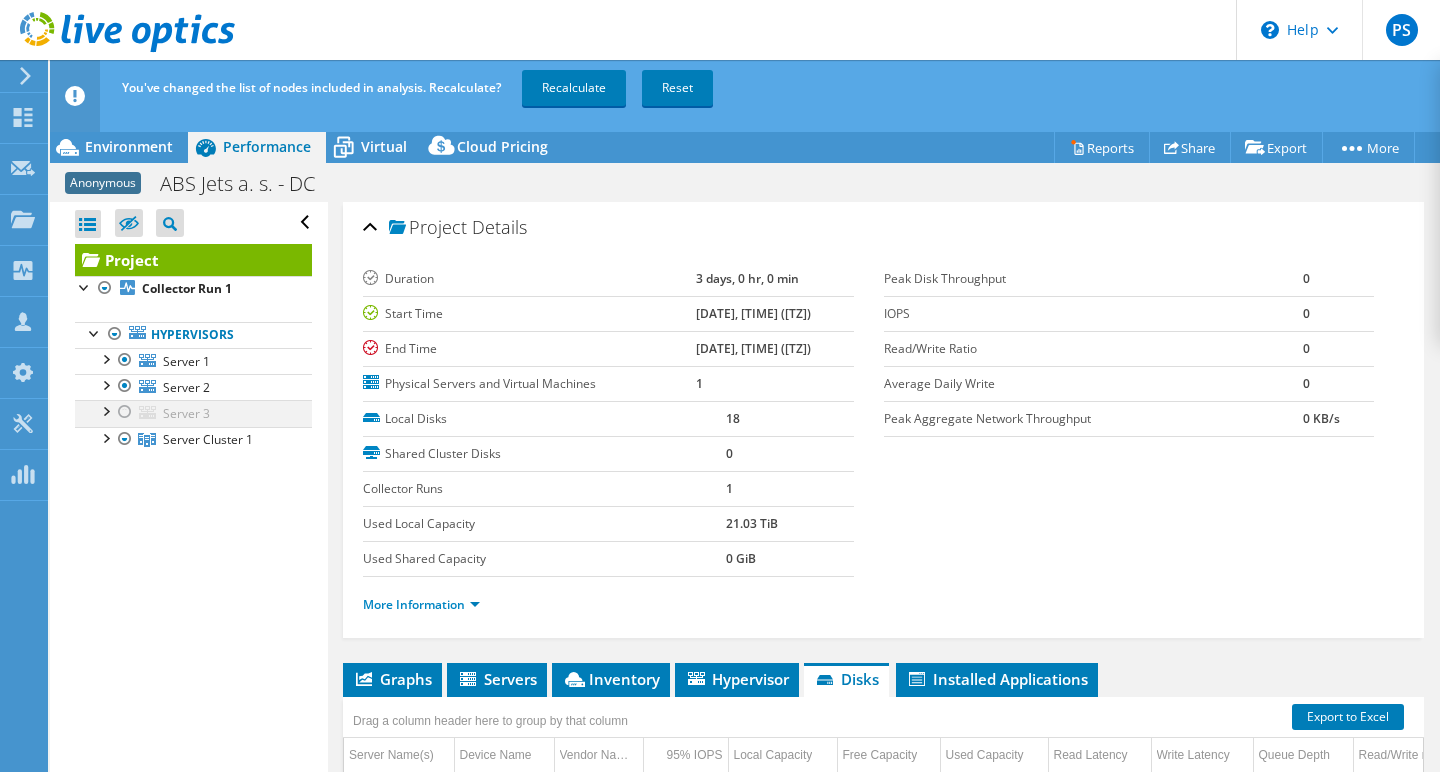 click at bounding box center (125, 412) 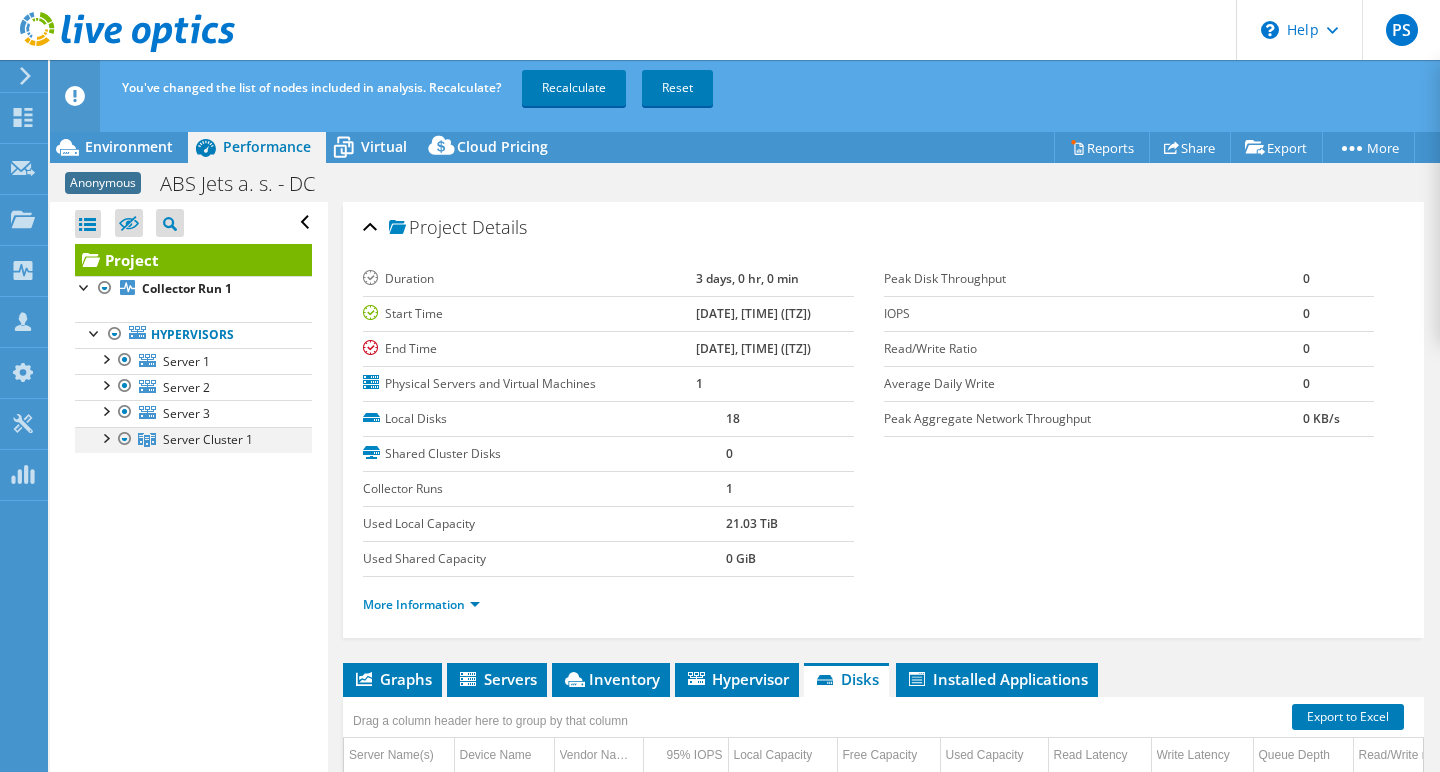 click at bounding box center [125, 439] 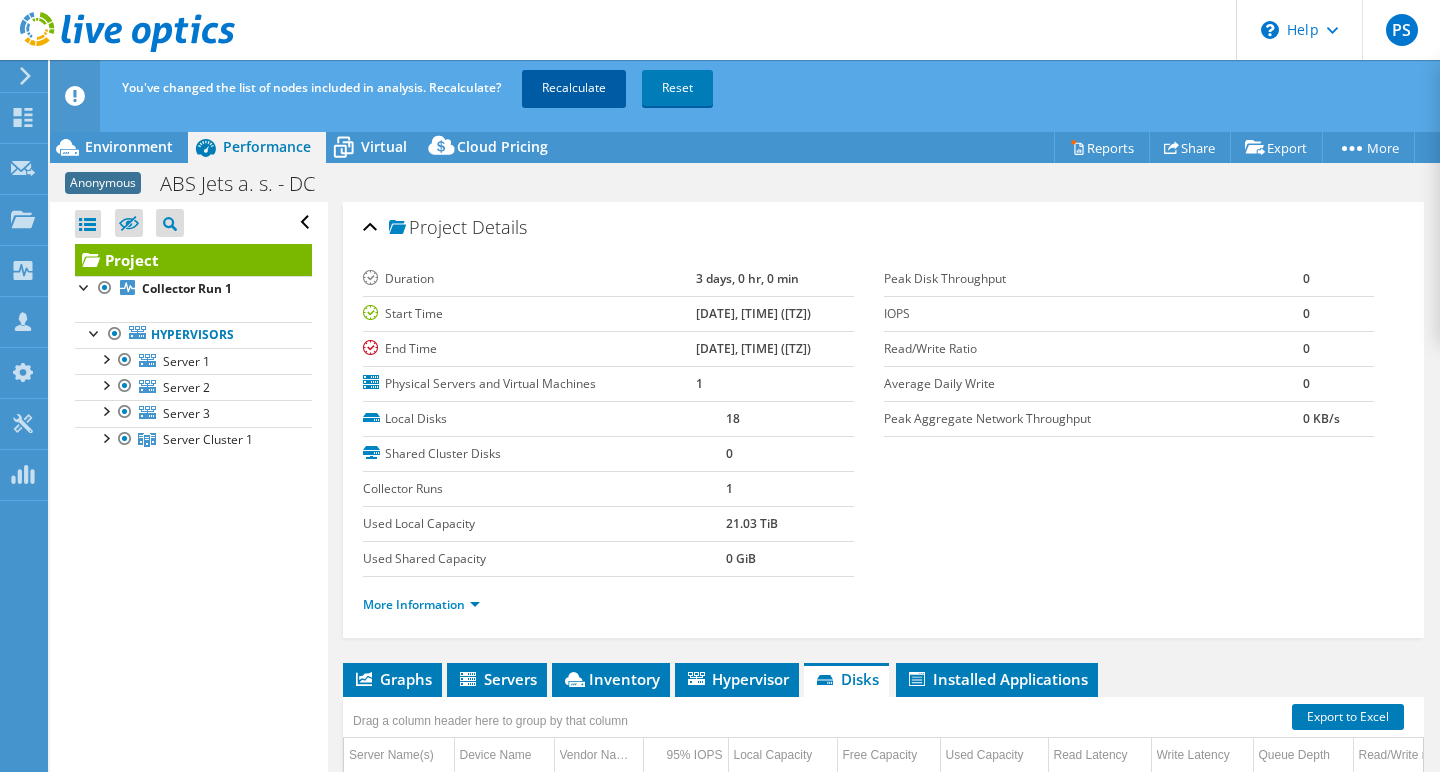 click on "Recalculate" at bounding box center (574, 88) 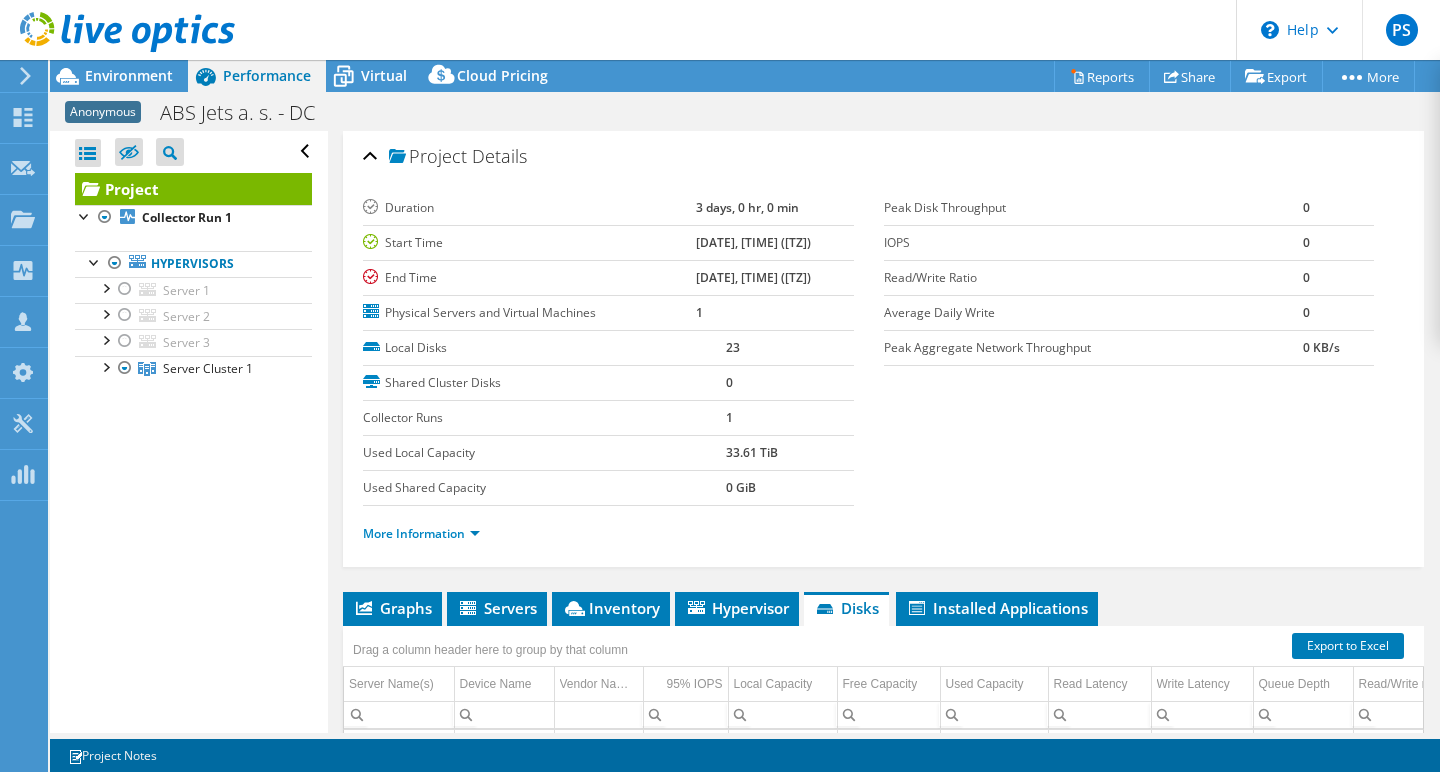 scroll, scrollTop: 0, scrollLeft: 0, axis: both 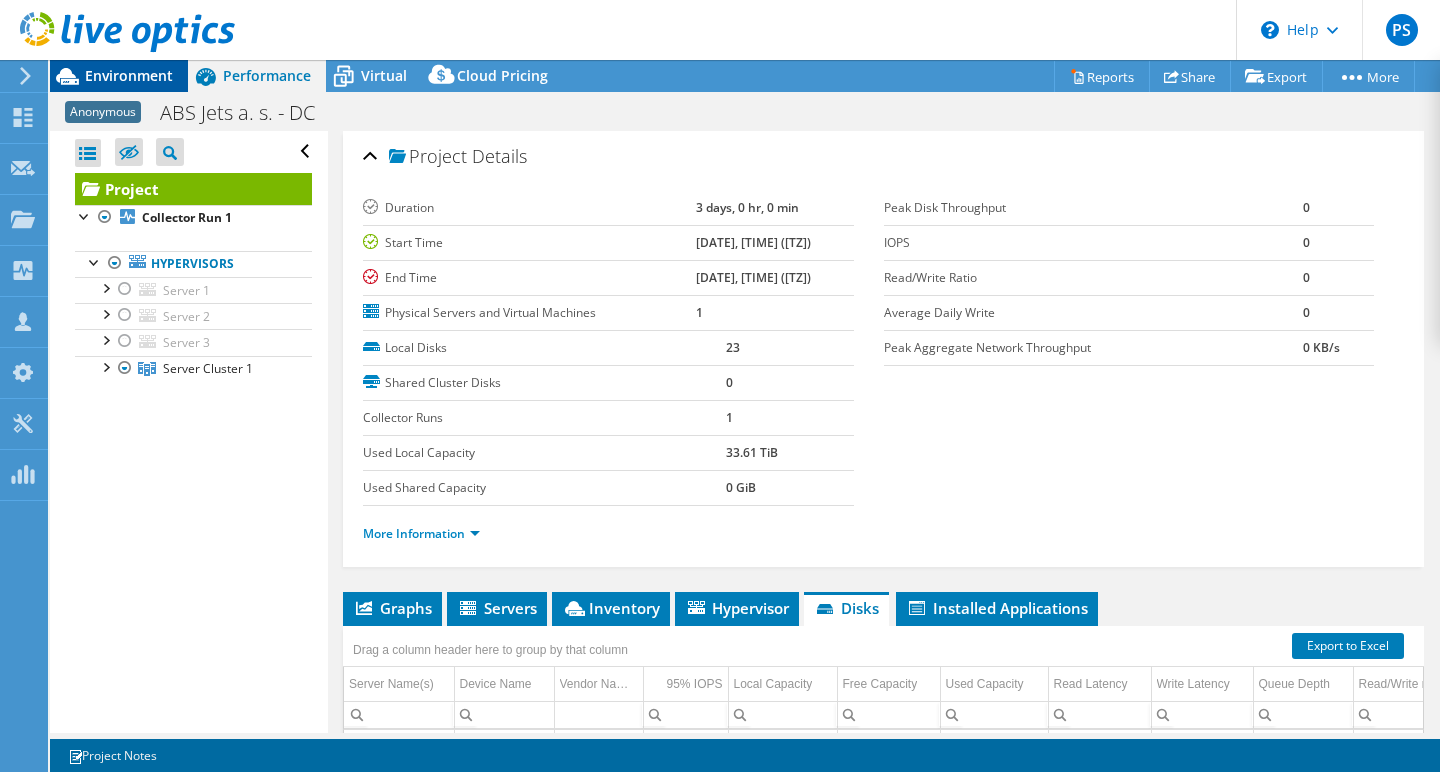 click on "Environment" at bounding box center (129, 75) 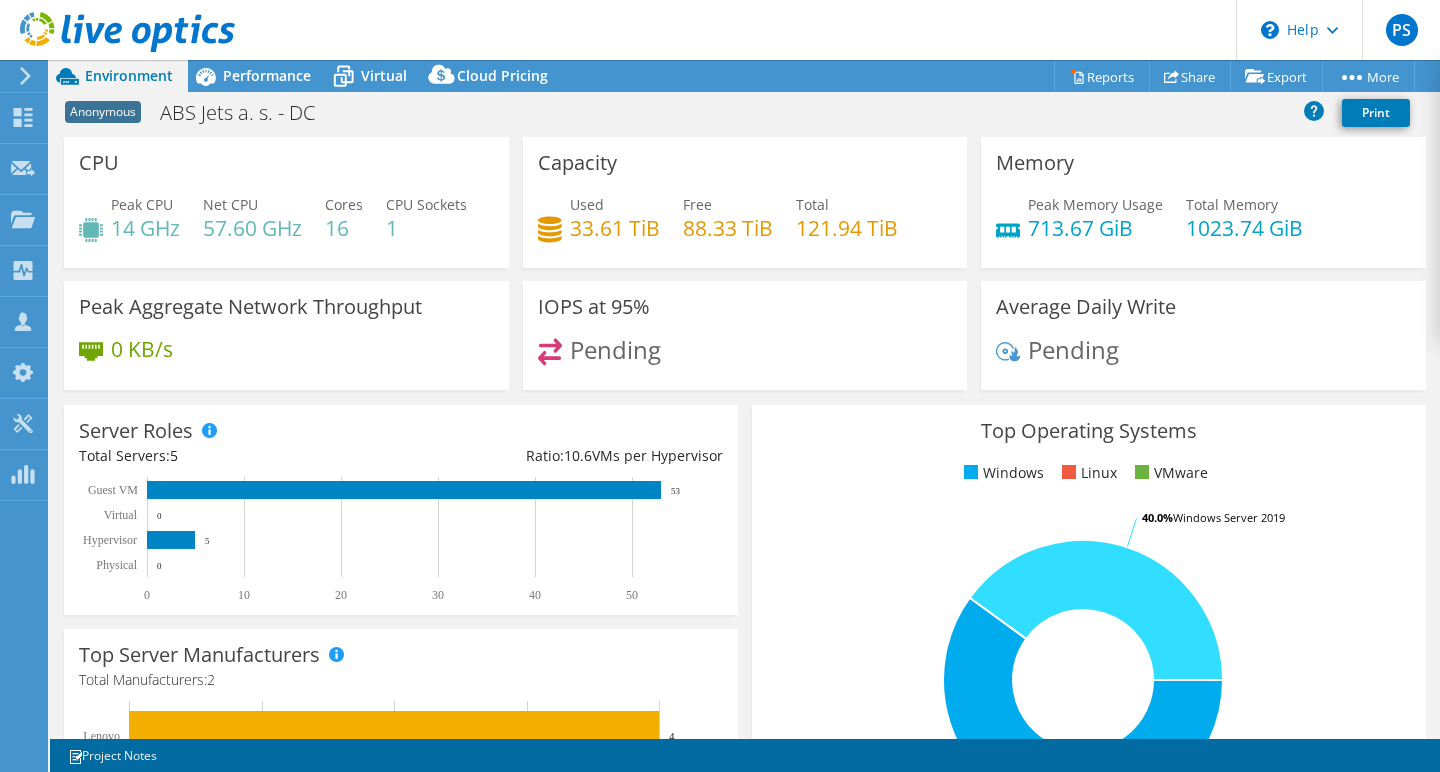 scroll, scrollTop: 0, scrollLeft: 0, axis: both 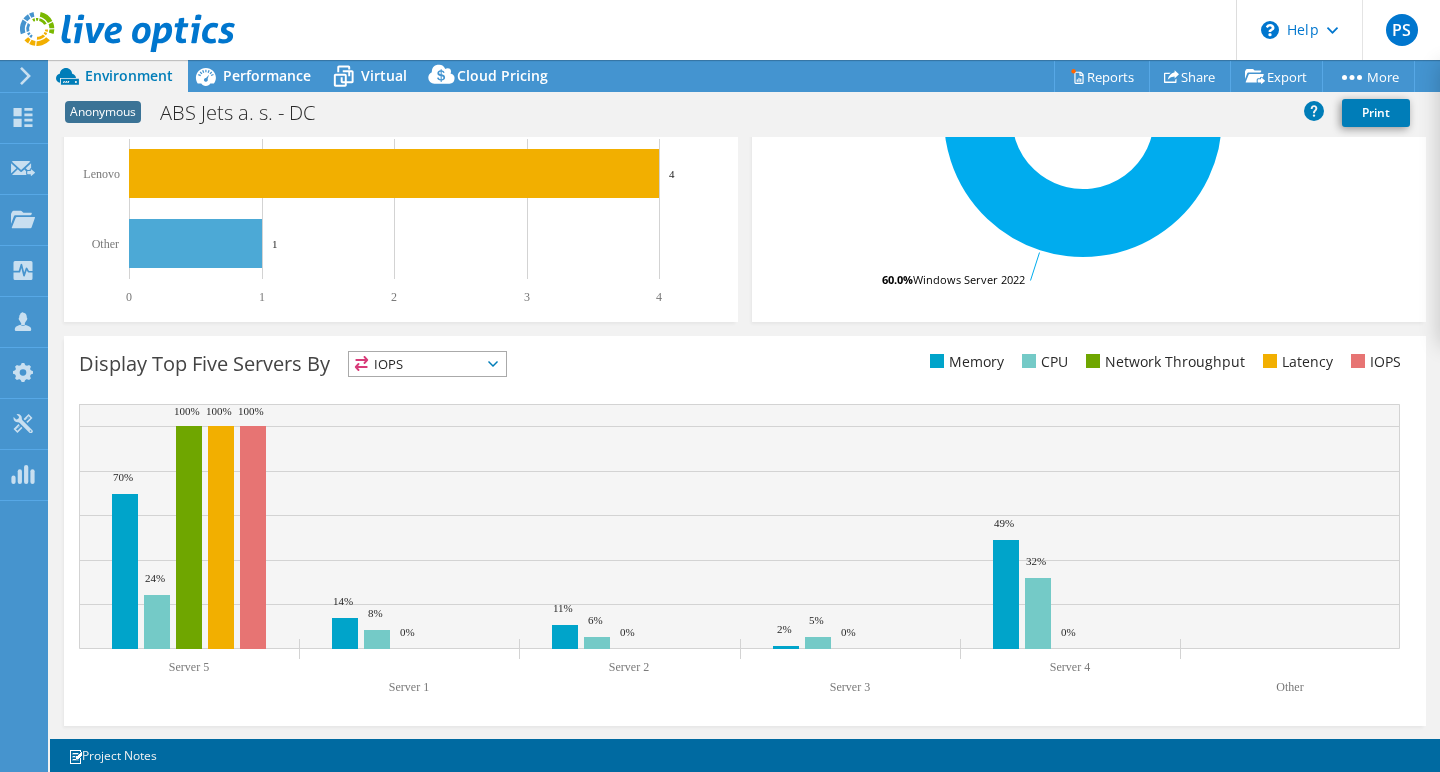click 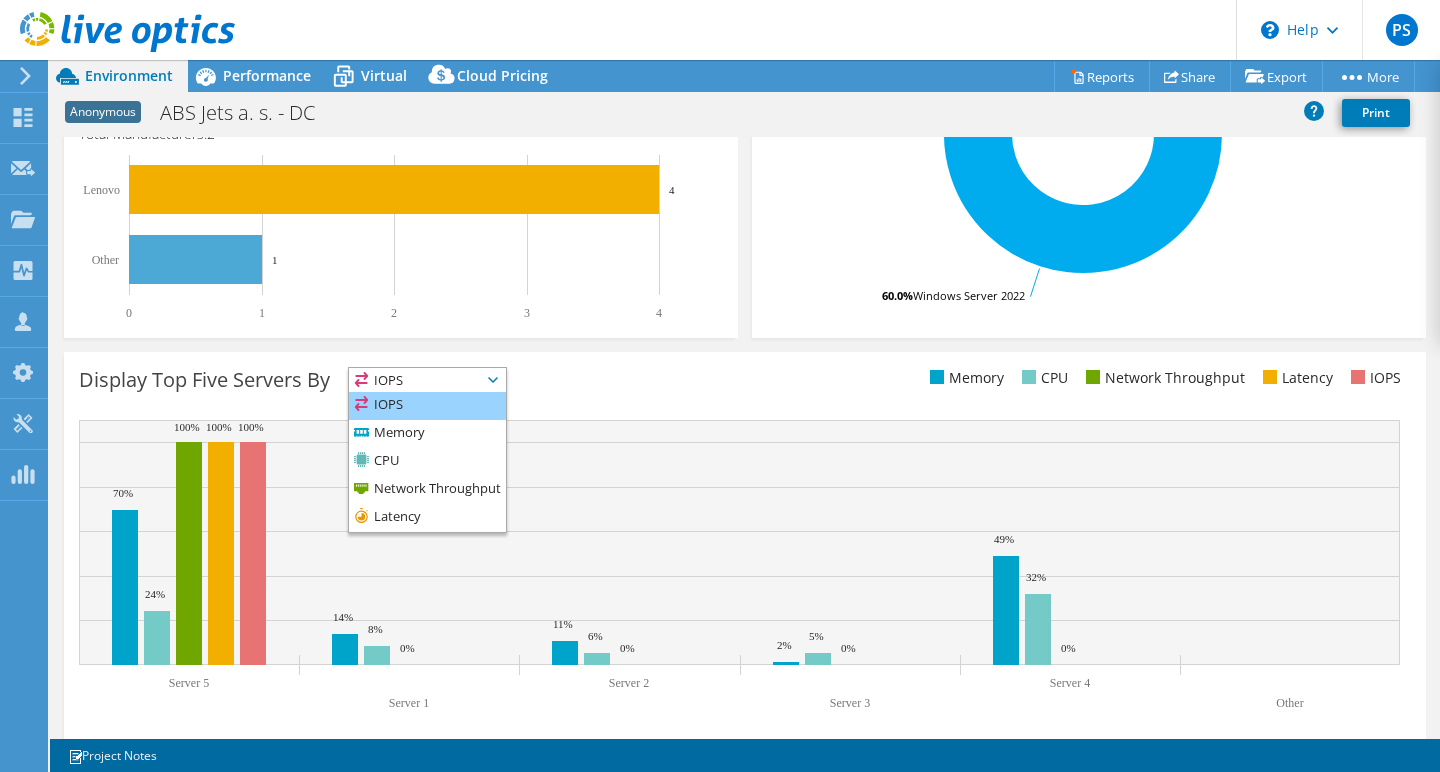 scroll, scrollTop: 531, scrollLeft: 0, axis: vertical 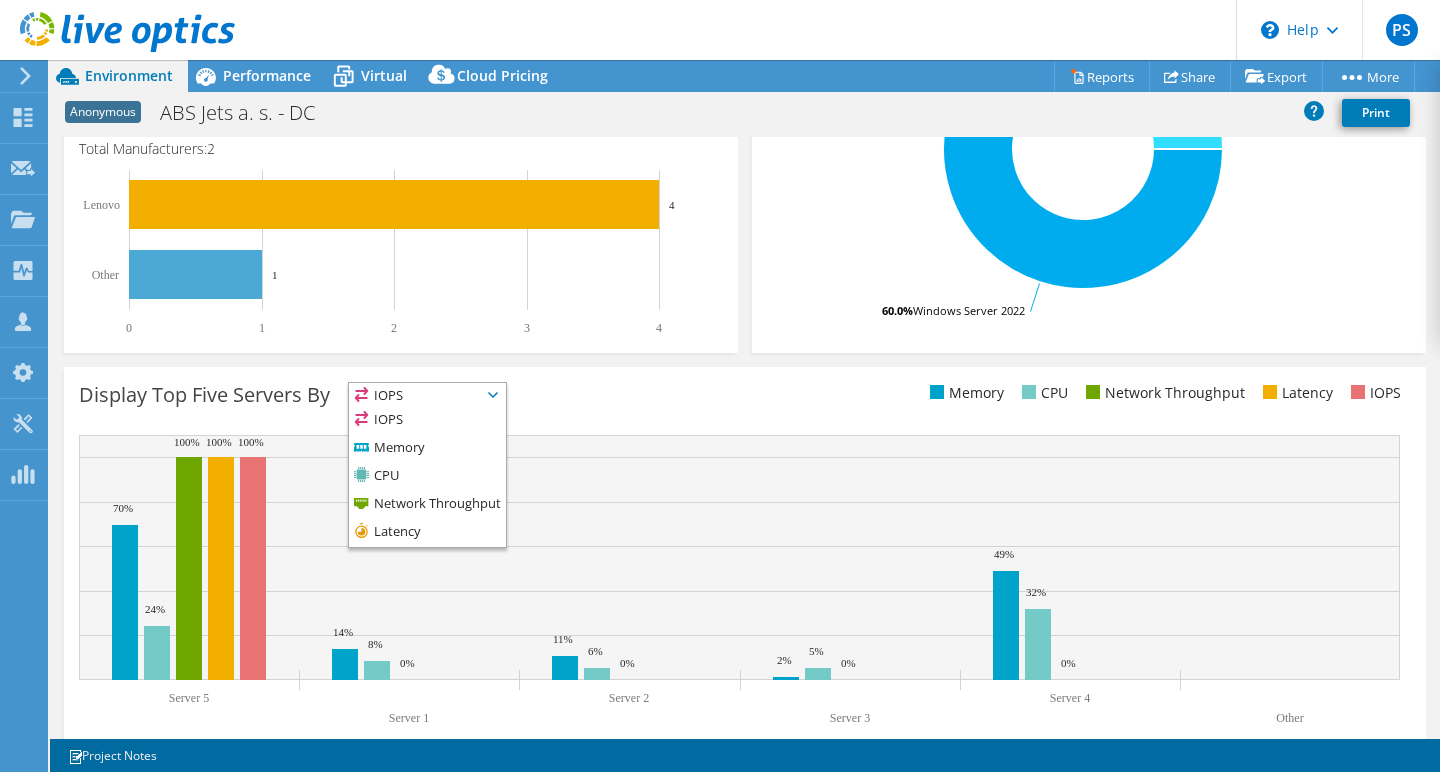 click 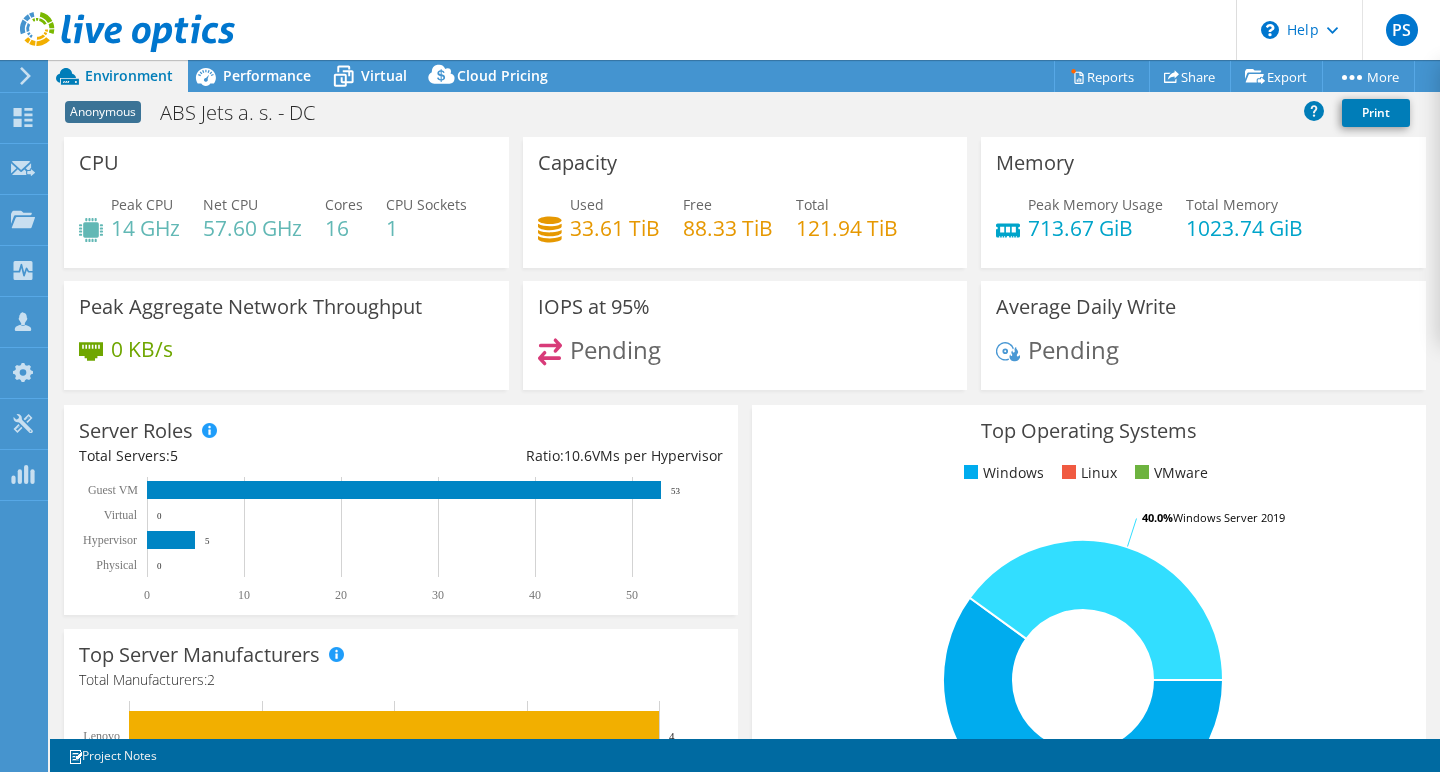 scroll, scrollTop: 0, scrollLeft: 0, axis: both 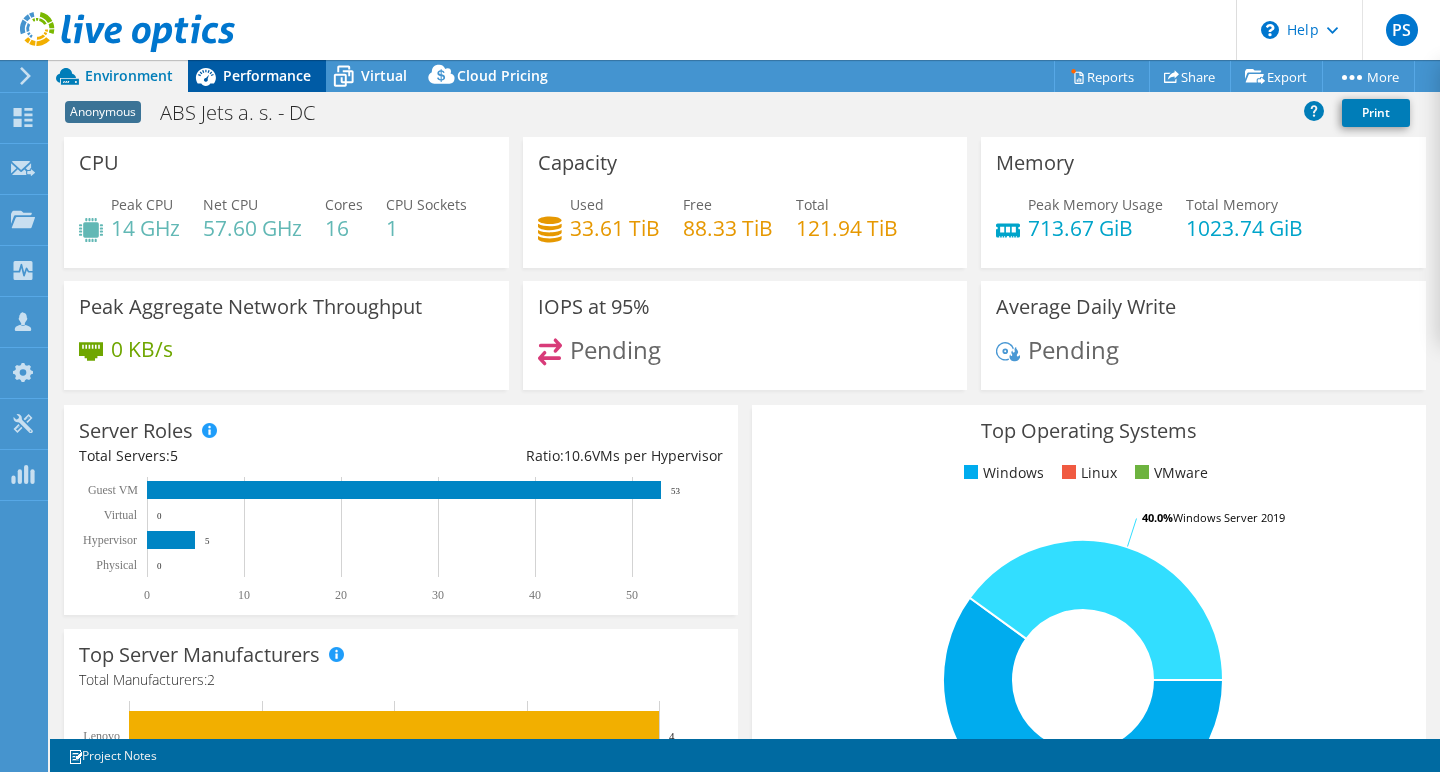 click on "Performance" at bounding box center (267, 75) 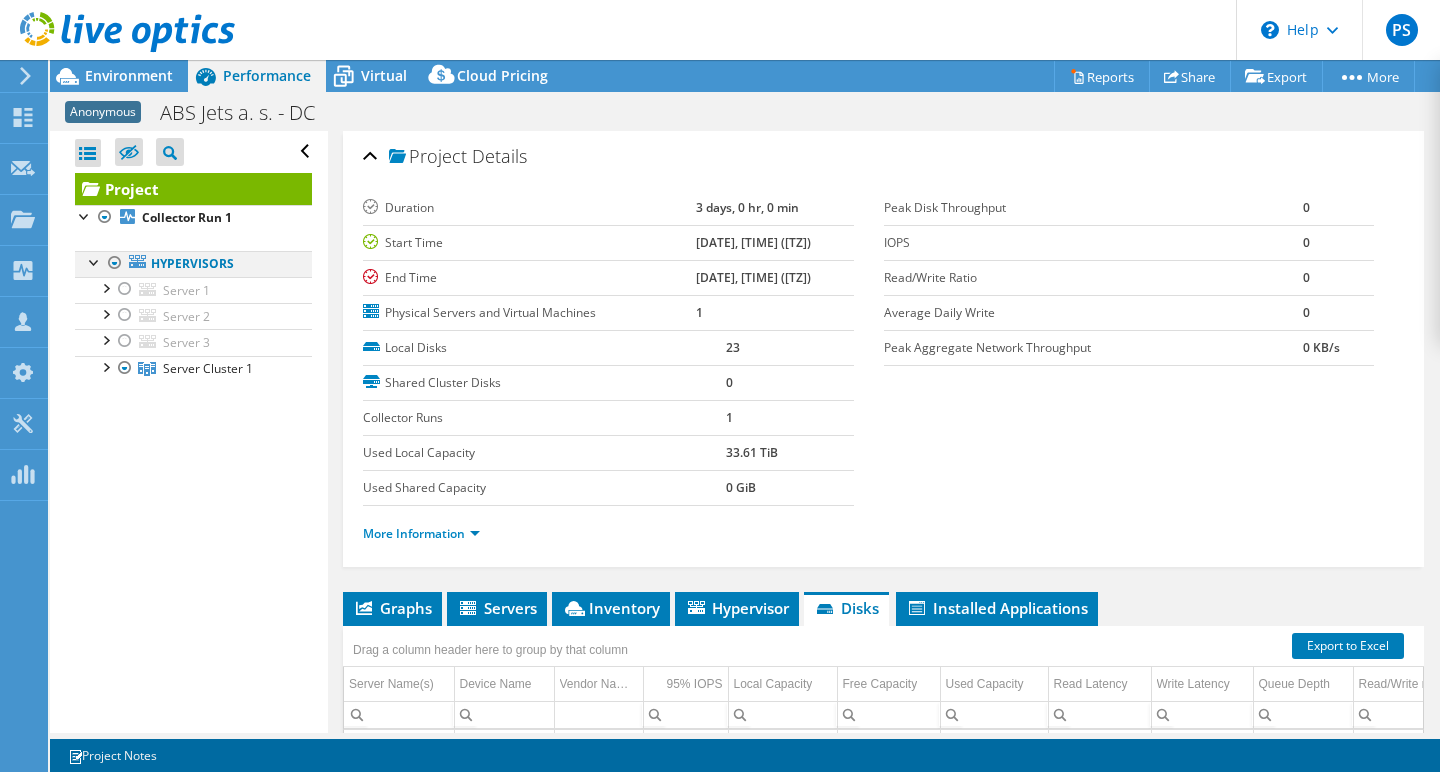 click at bounding box center [115, 263] 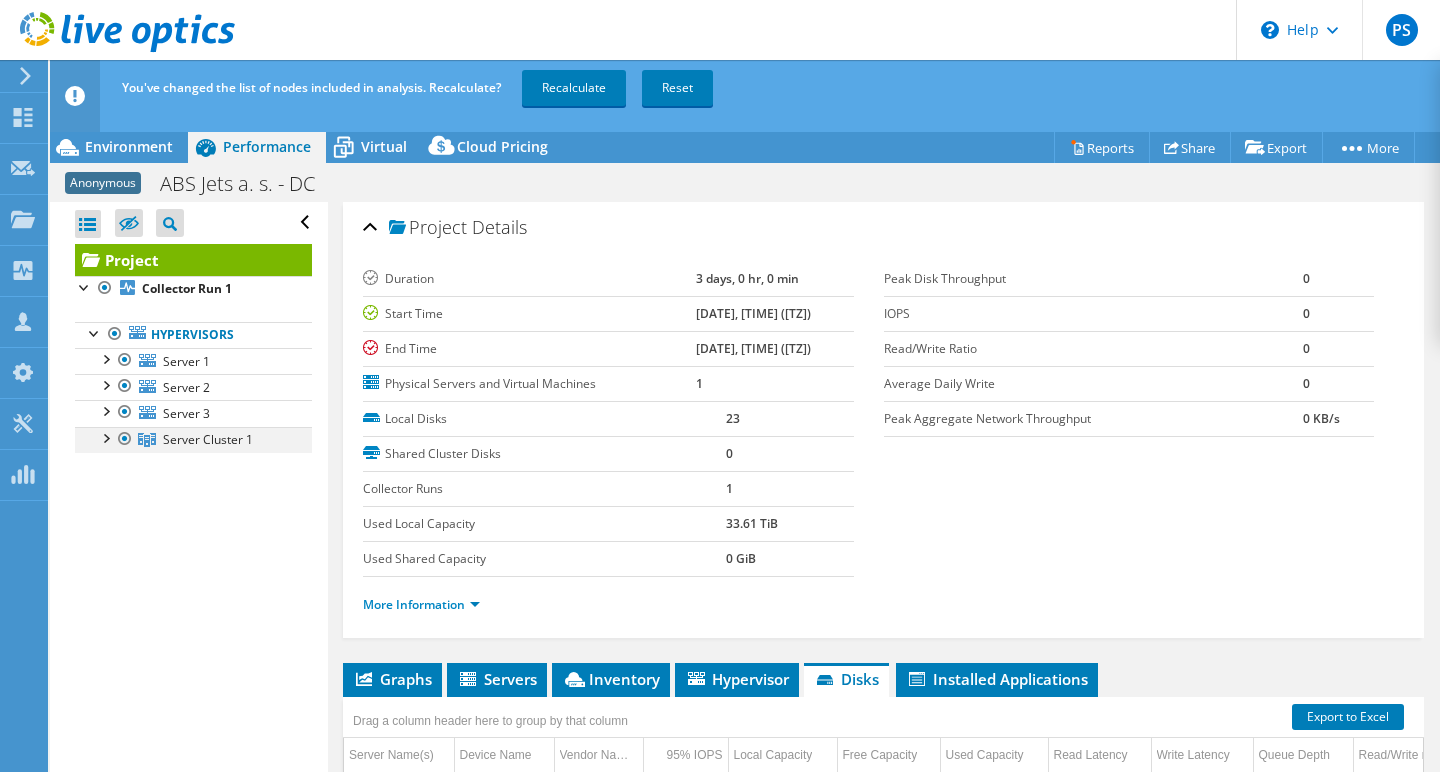 click at bounding box center (105, 437) 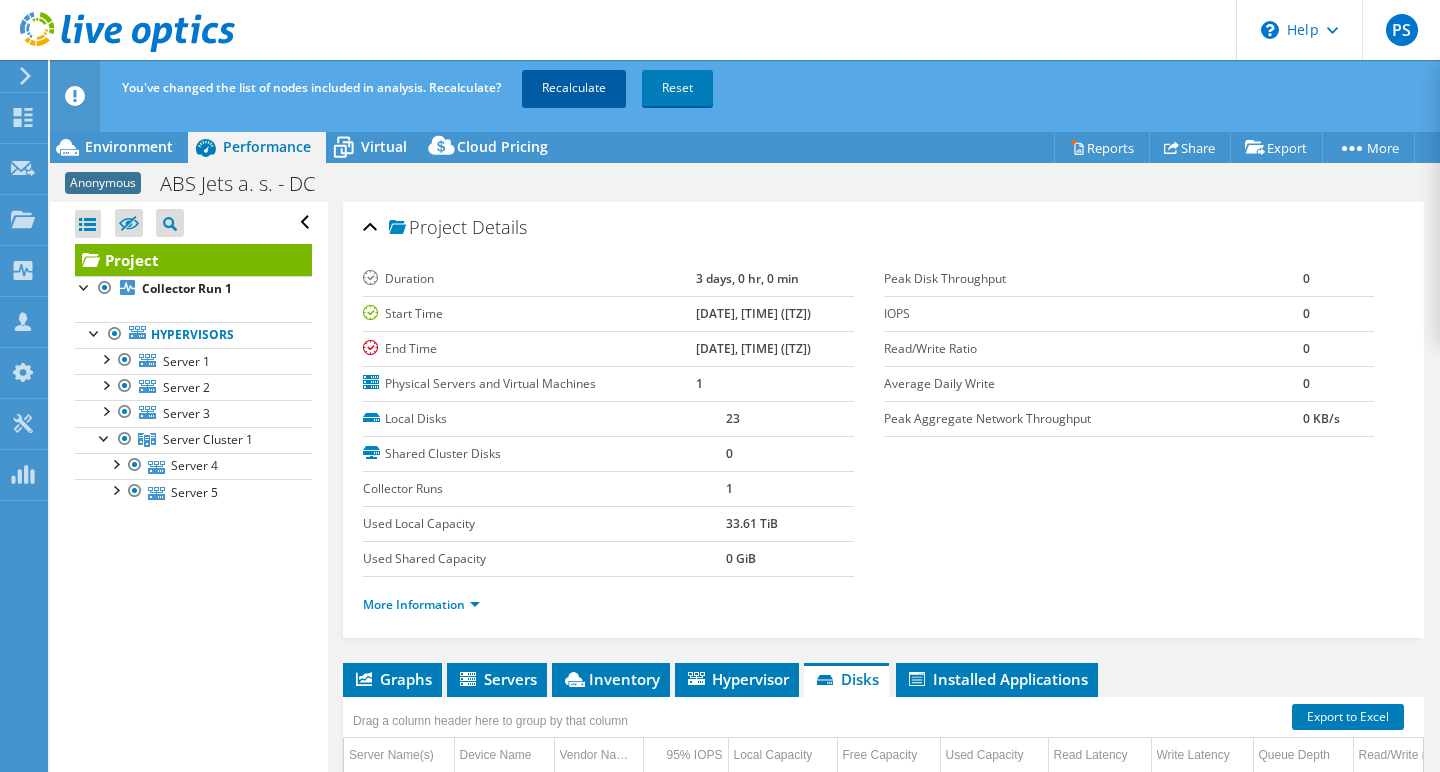 click on "Recalculate" at bounding box center (574, 88) 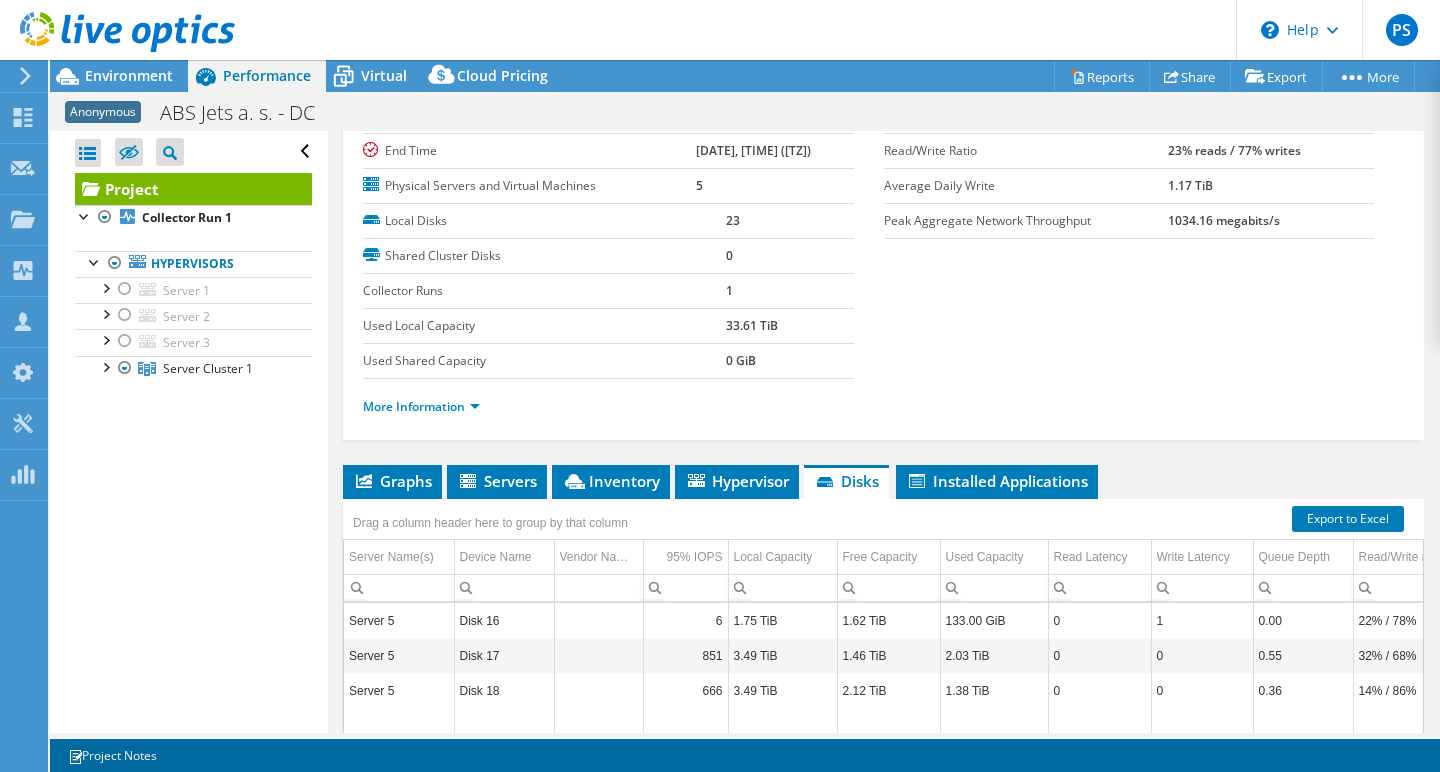 scroll, scrollTop: 0, scrollLeft: 0, axis: both 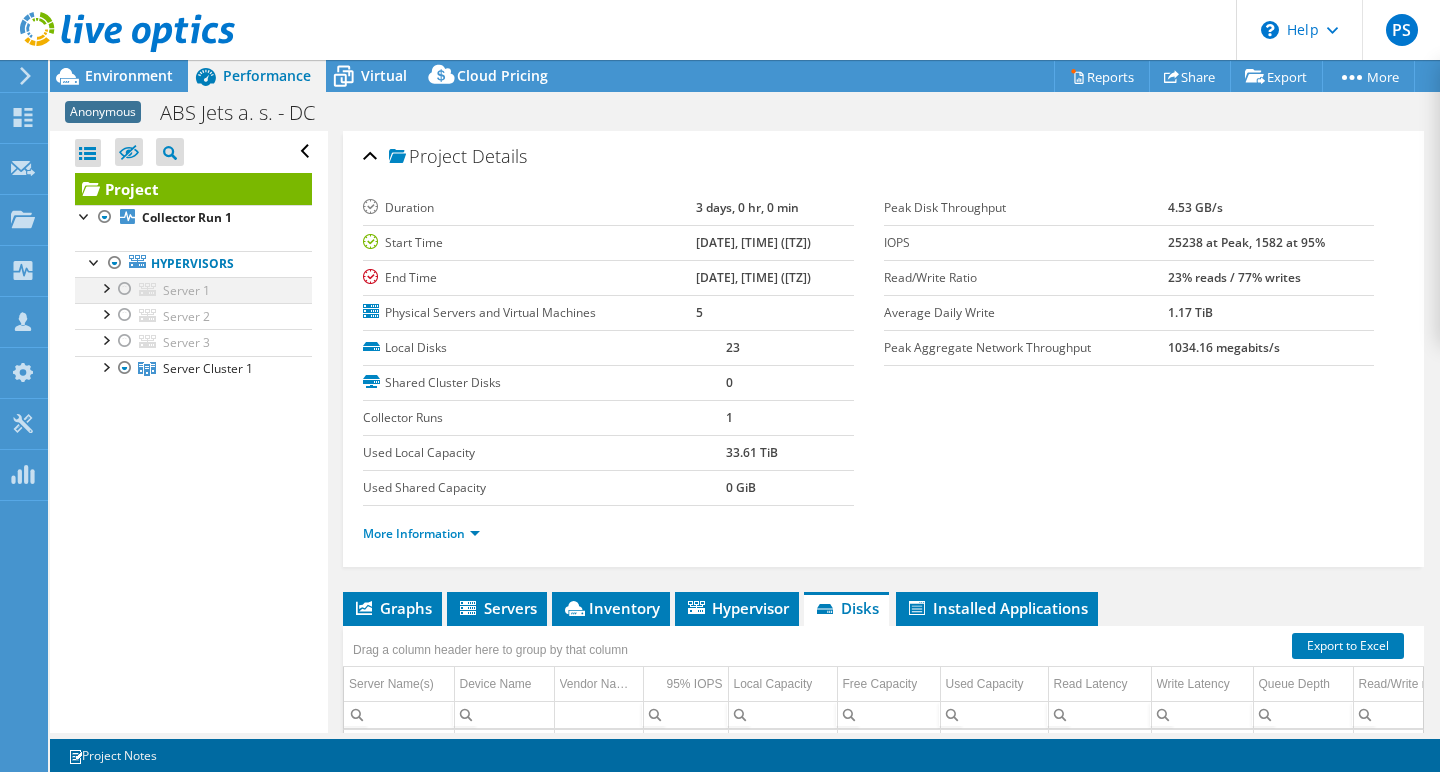 click at bounding box center (125, 289) 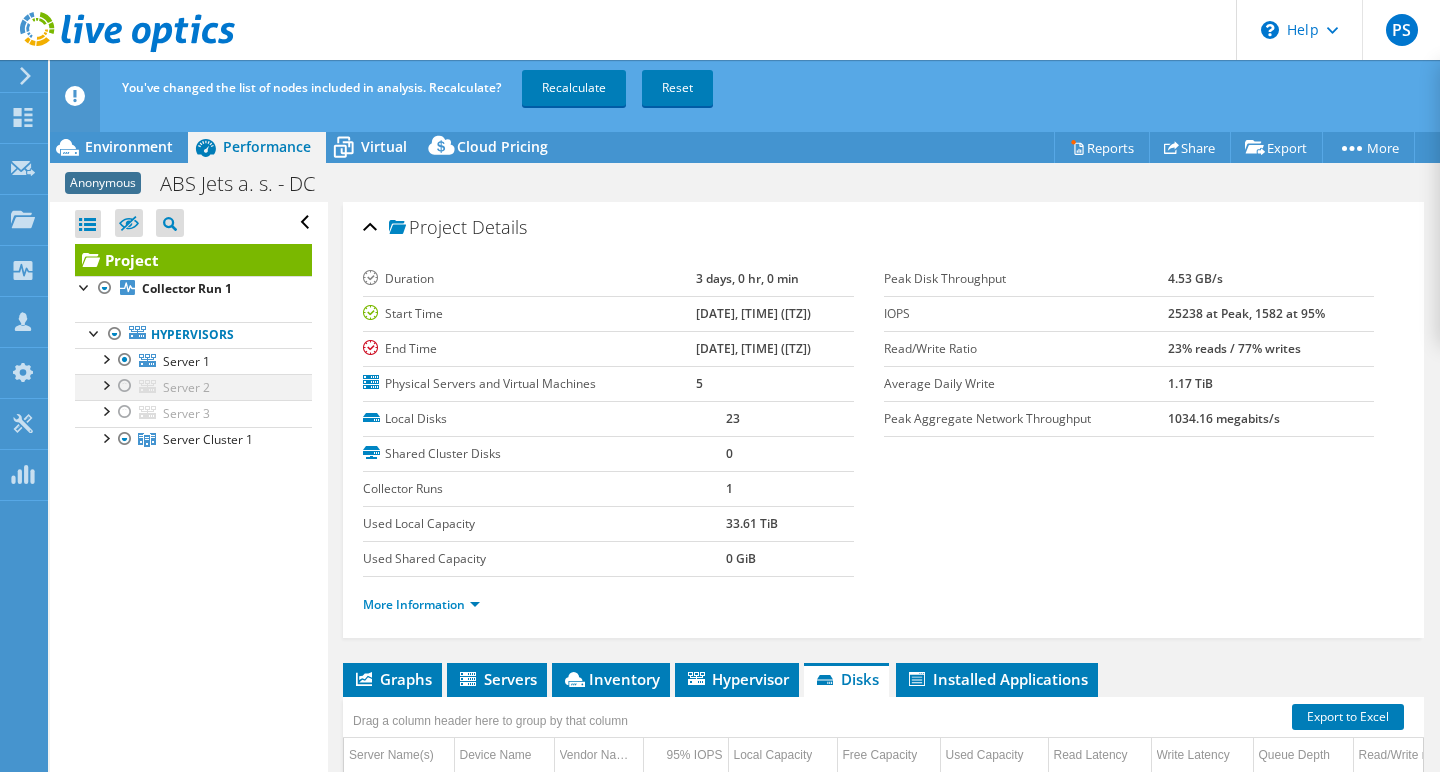 click at bounding box center [125, 386] 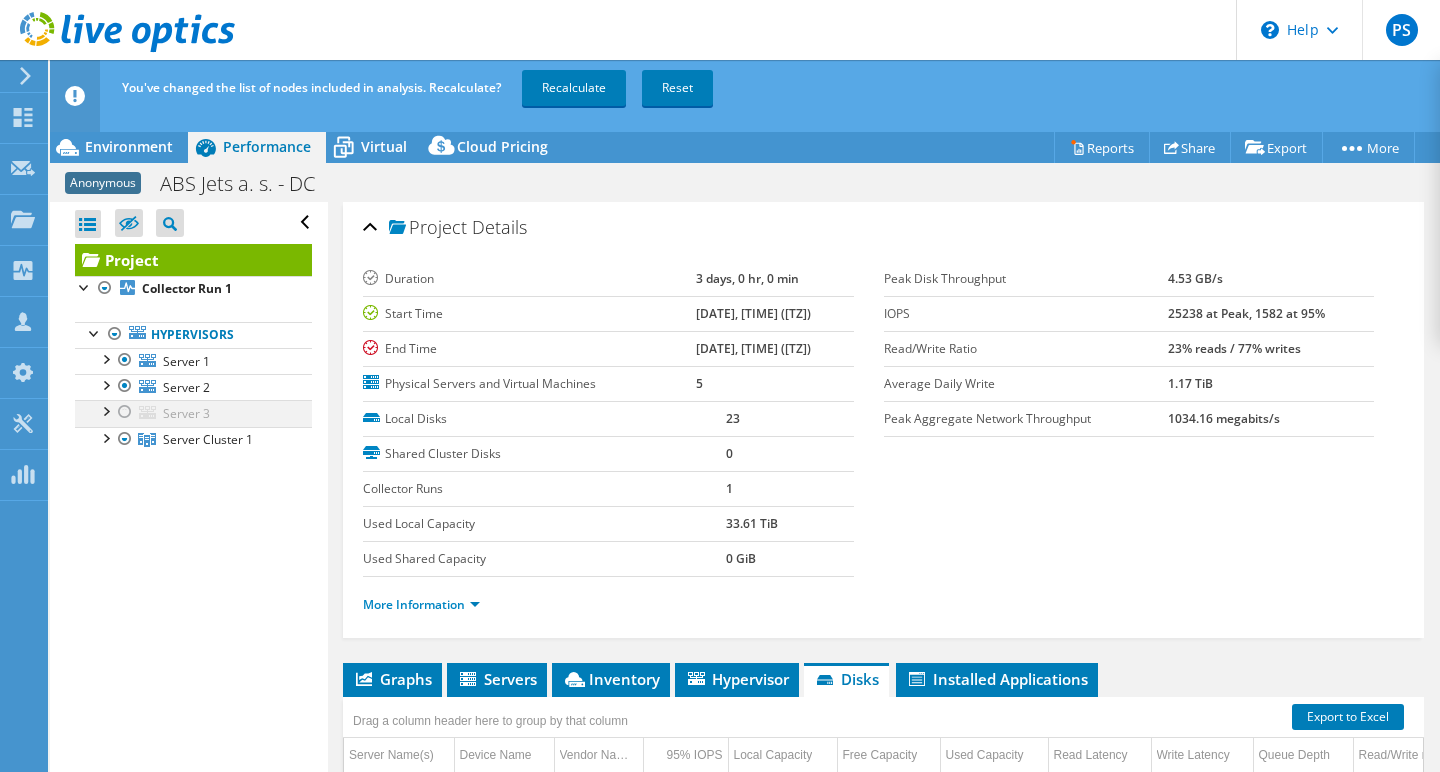 click at bounding box center (125, 412) 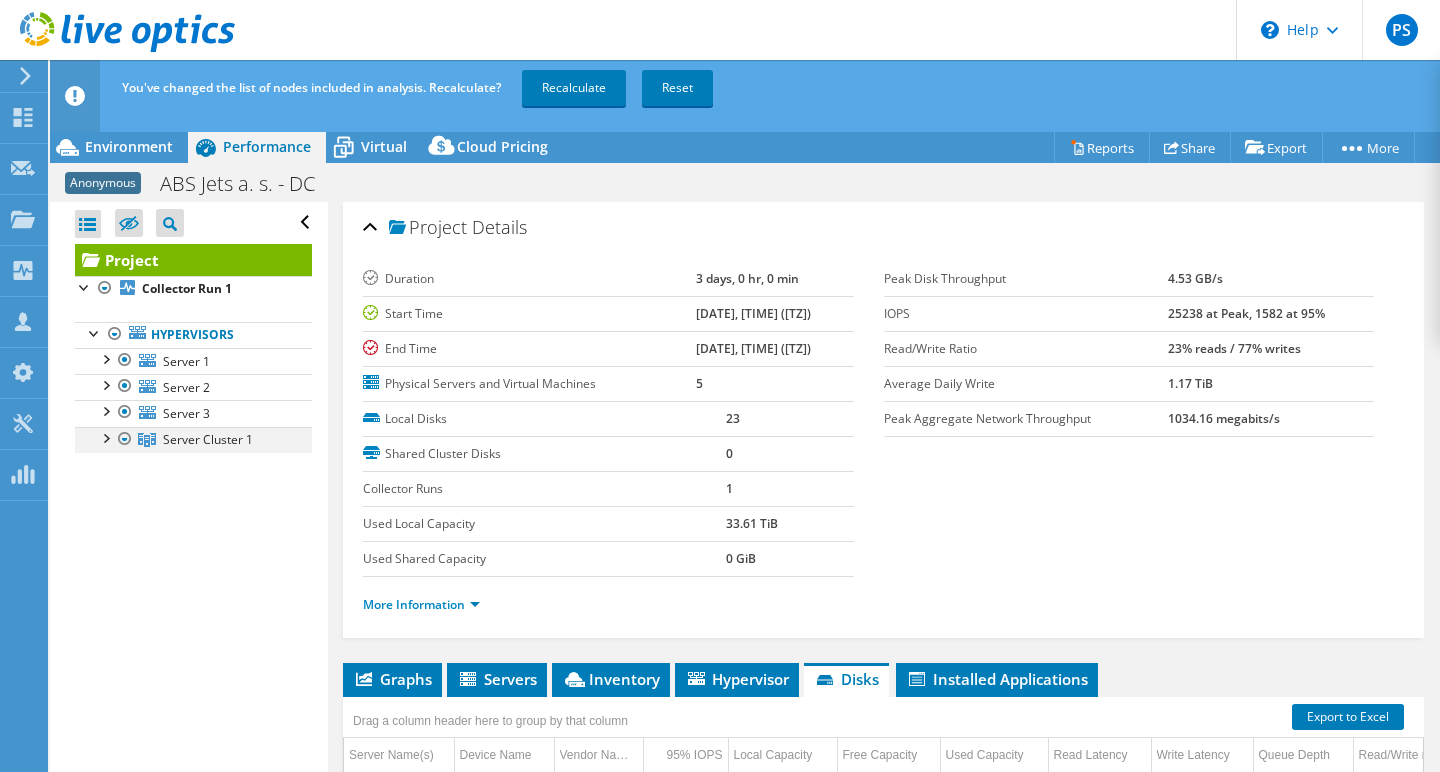 click at bounding box center (125, 439) 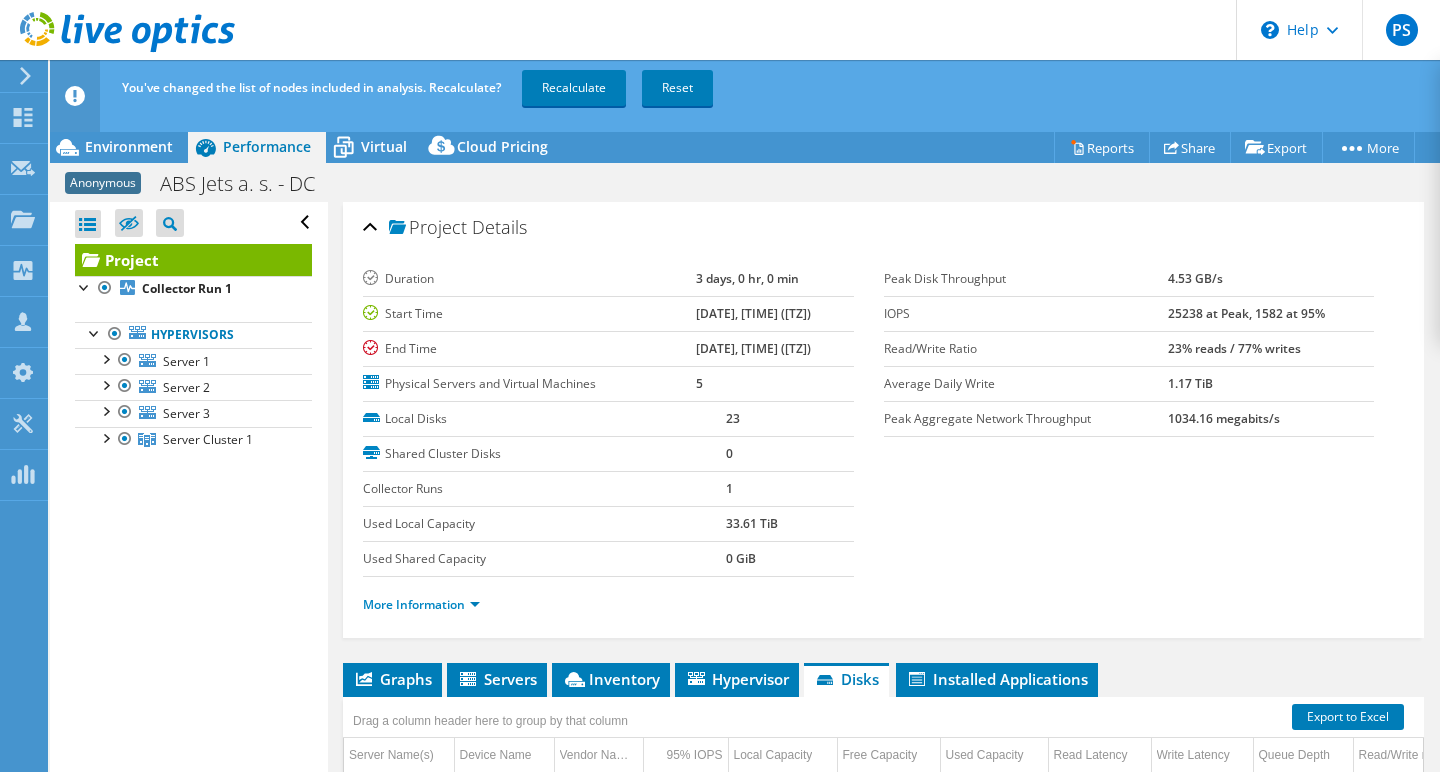 scroll, scrollTop: 10, scrollLeft: 0, axis: vertical 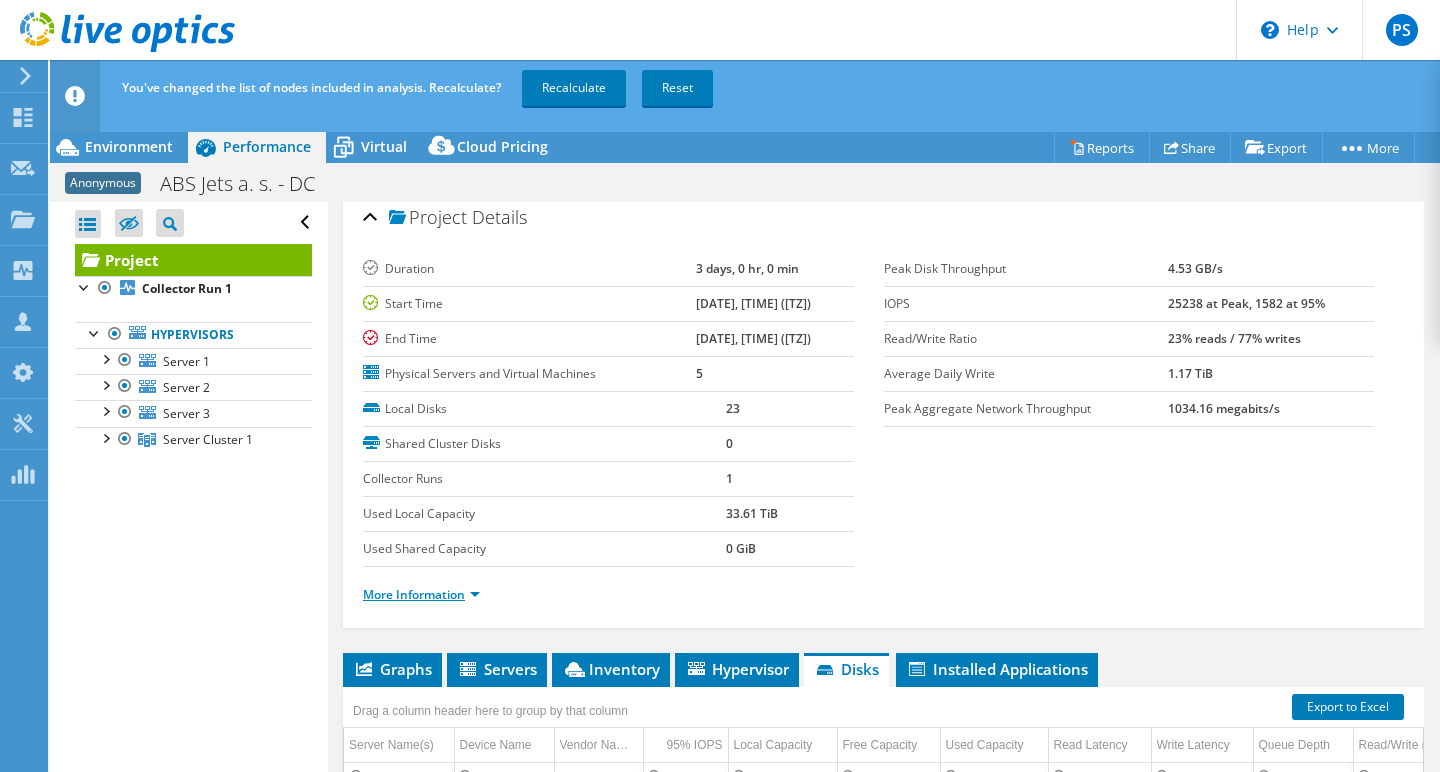 click on "More Information" at bounding box center (421, 594) 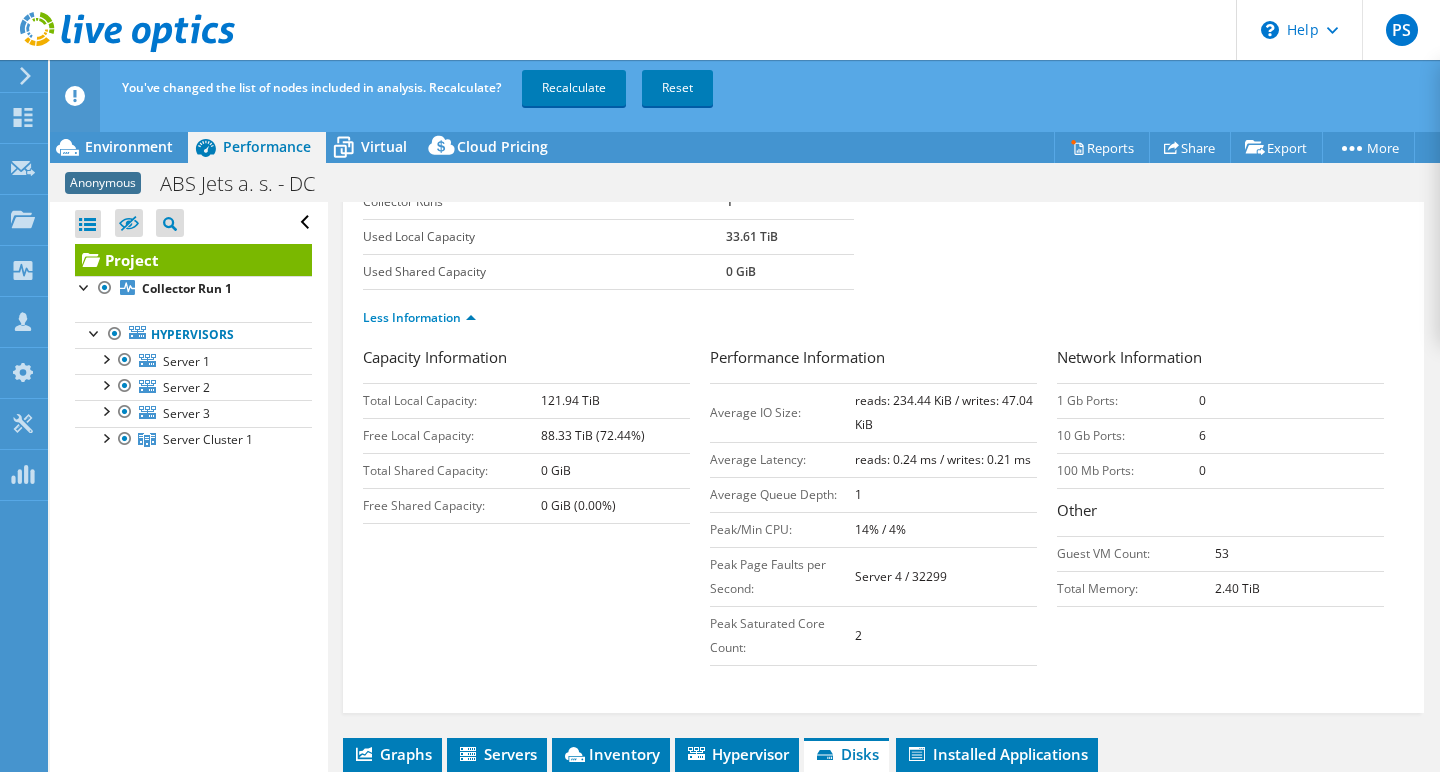 scroll, scrollTop: 286, scrollLeft: 0, axis: vertical 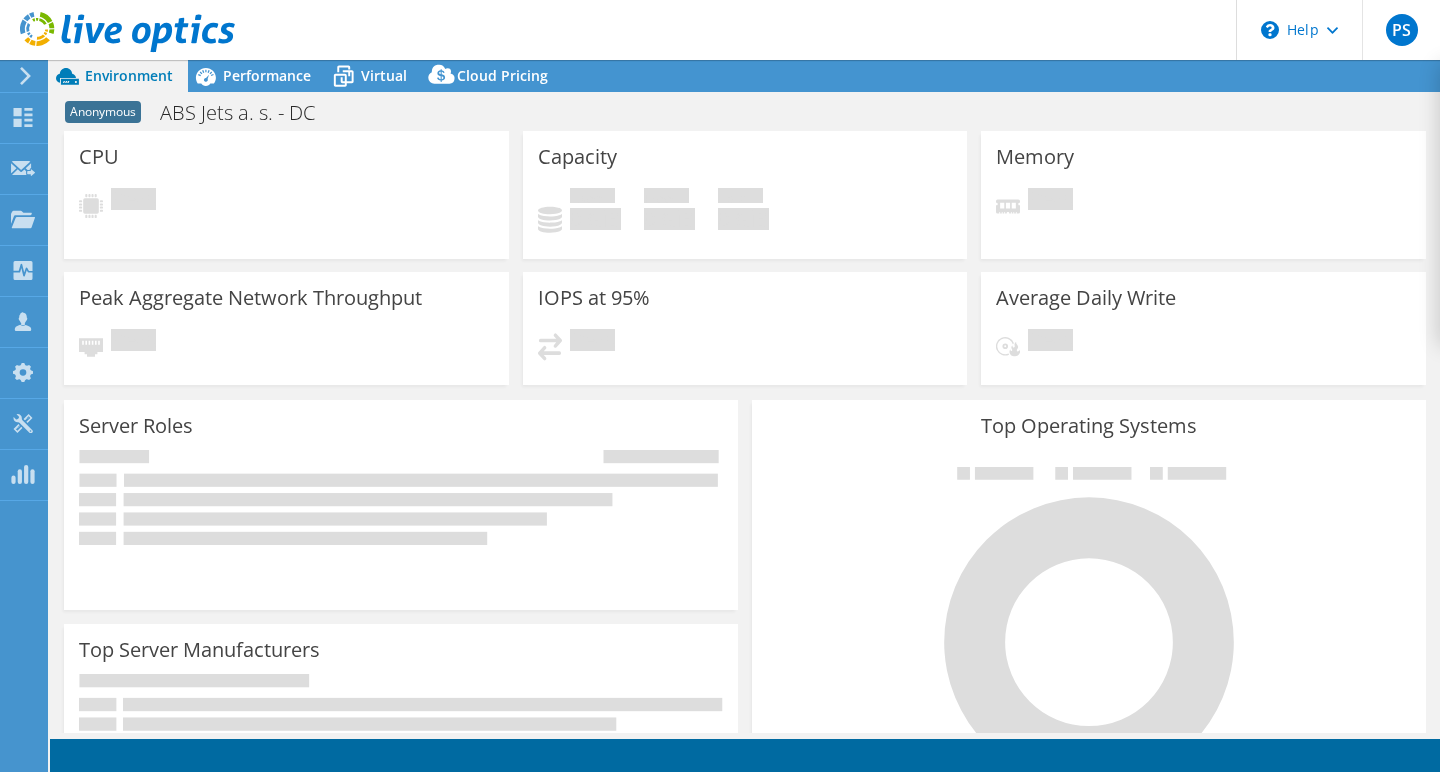 select on "EUFrankfurt" 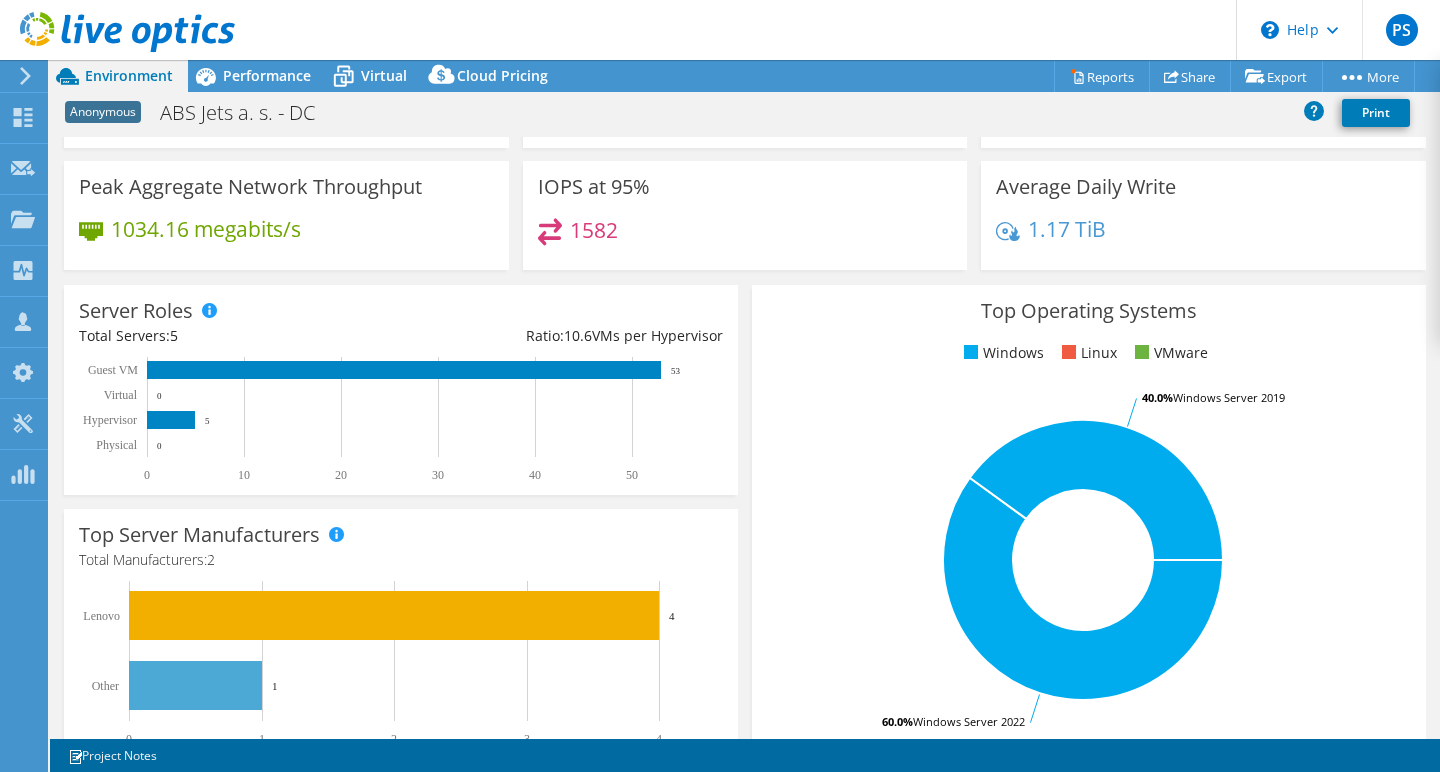 scroll, scrollTop: 177, scrollLeft: 0, axis: vertical 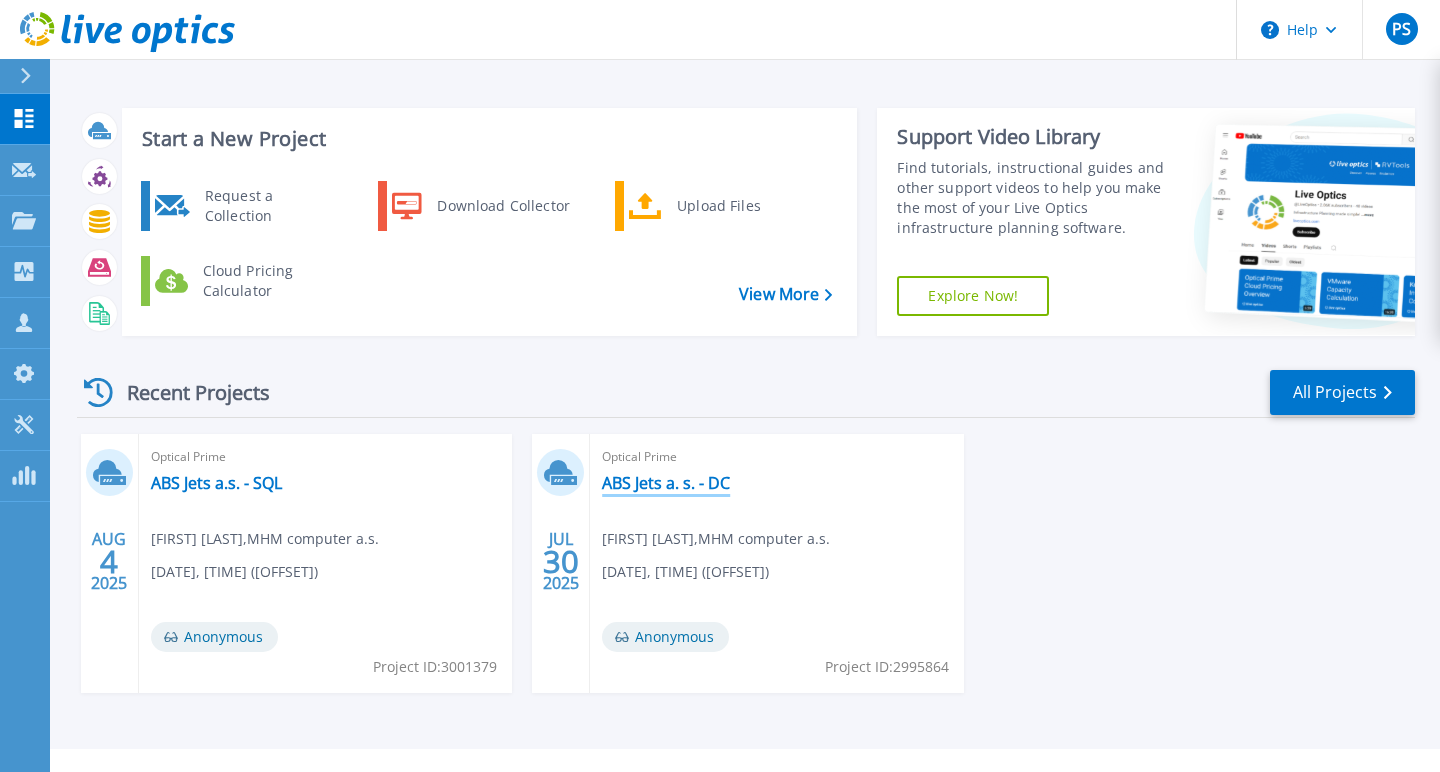 click on "ABS Jets a. s. - DC" at bounding box center (666, 483) 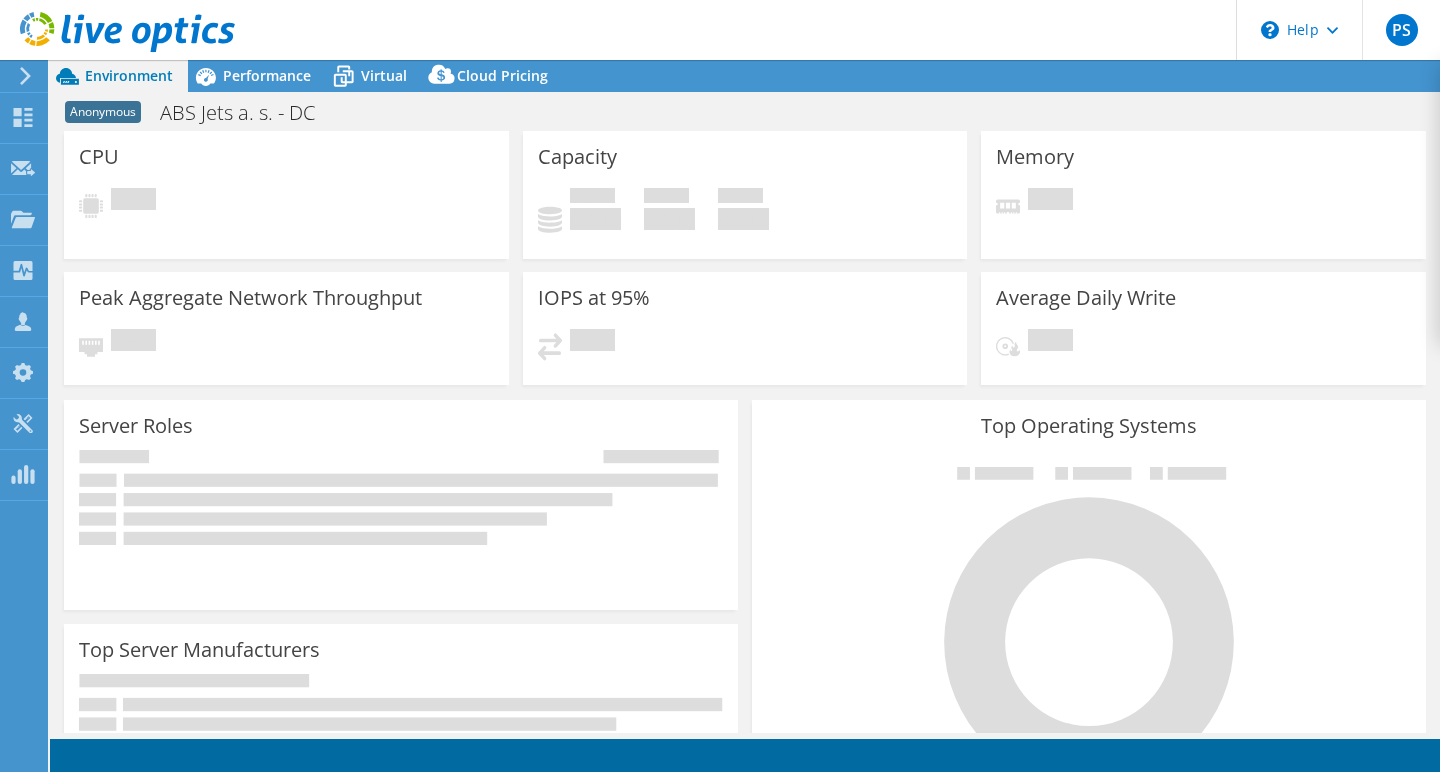 scroll, scrollTop: 0, scrollLeft: 0, axis: both 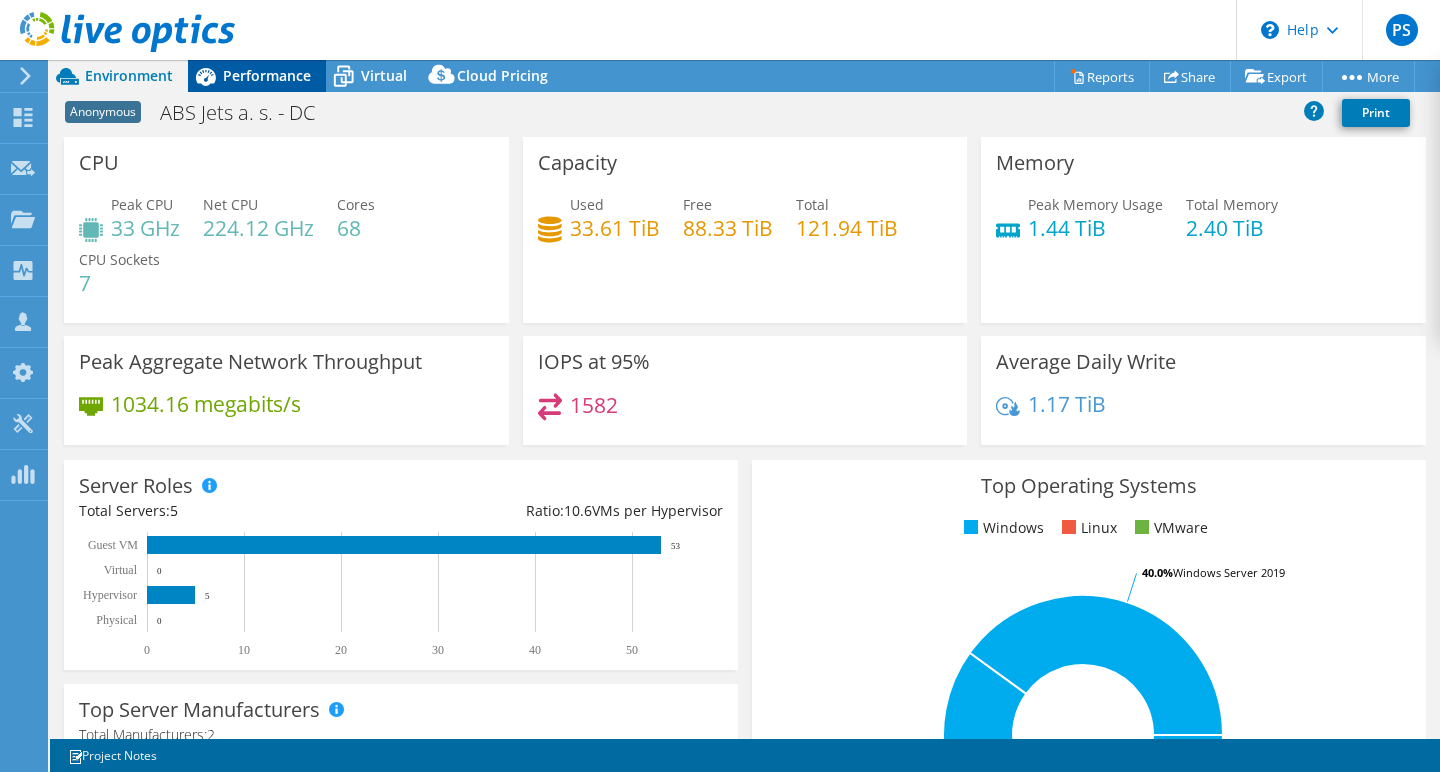 click on "Performance" at bounding box center [267, 75] 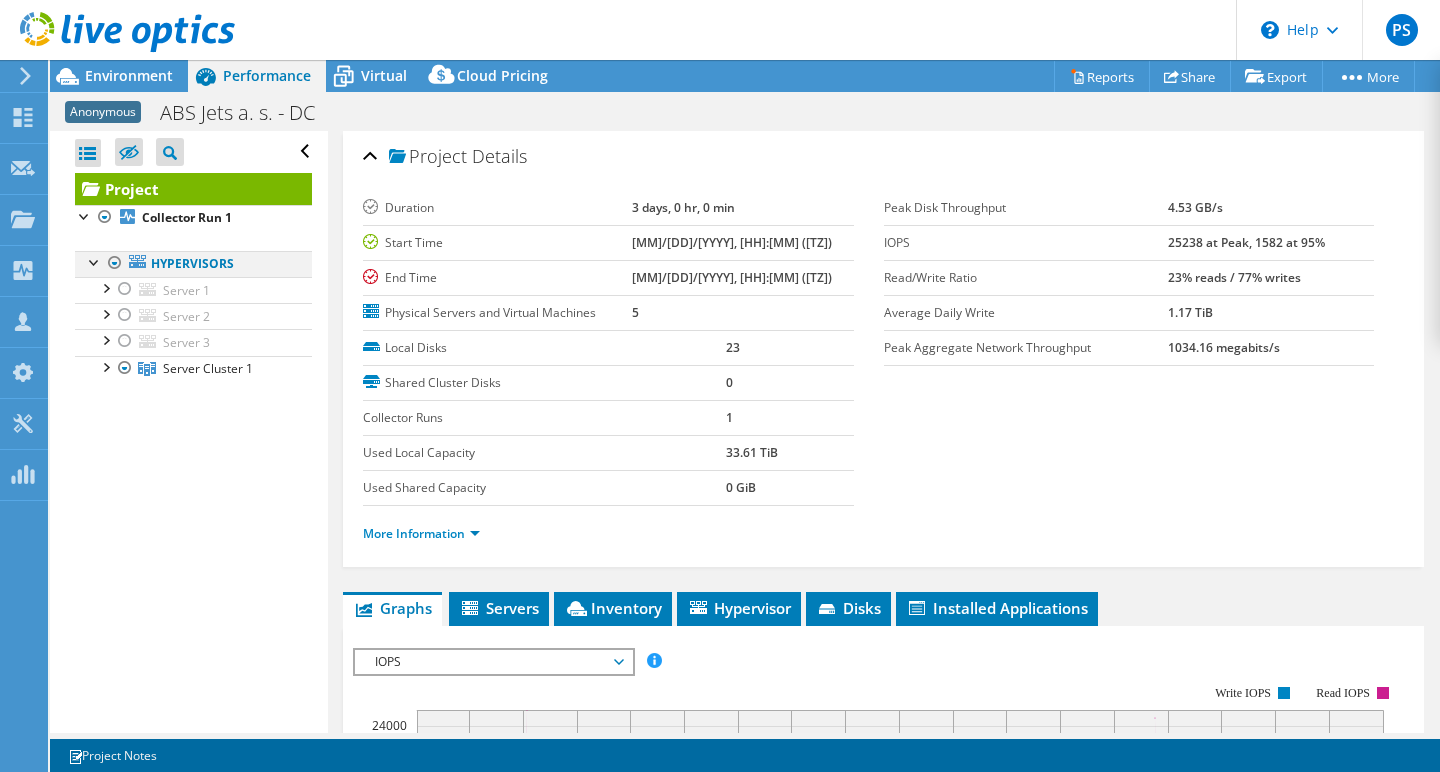 click at bounding box center (115, 263) 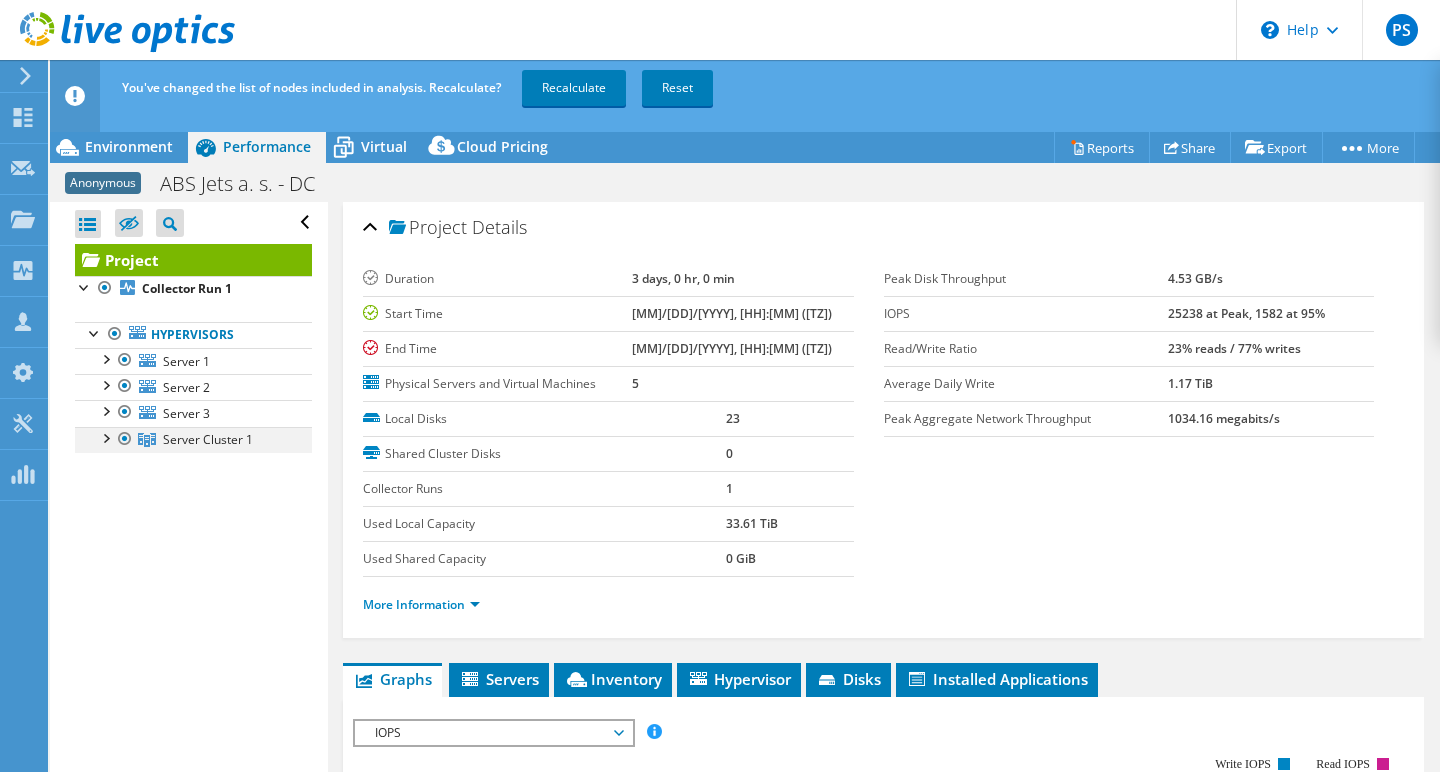 click at bounding box center [125, 439] 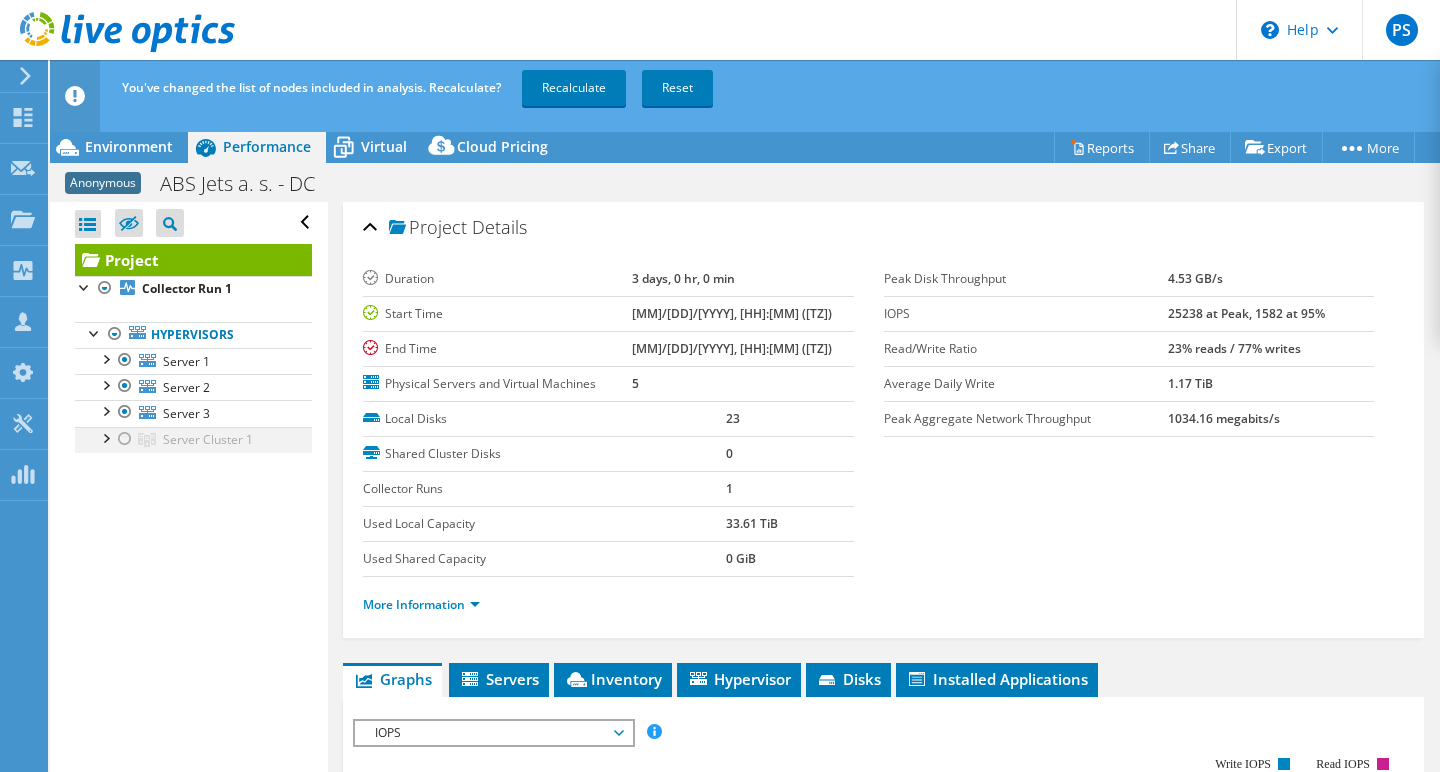 click at bounding box center [125, 439] 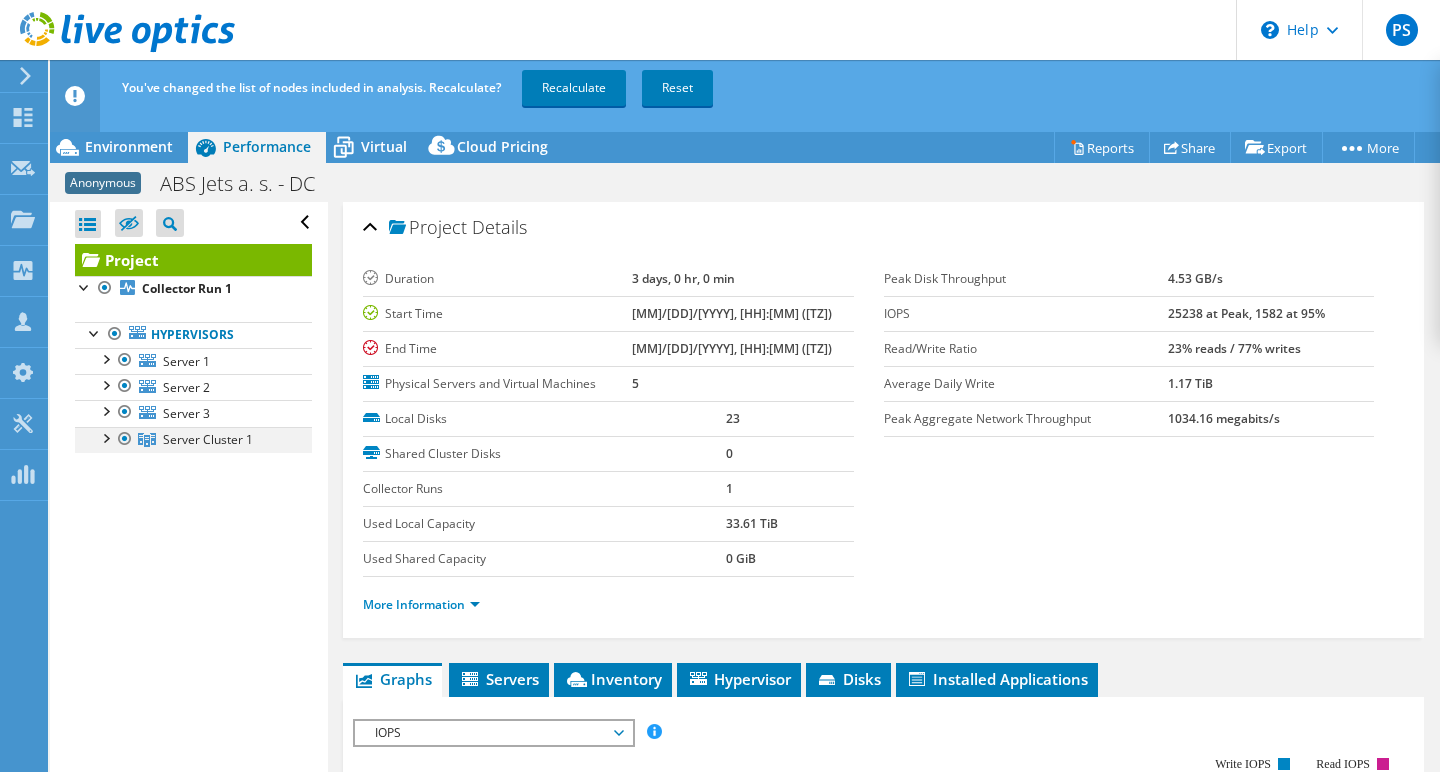 click at bounding box center (105, 437) 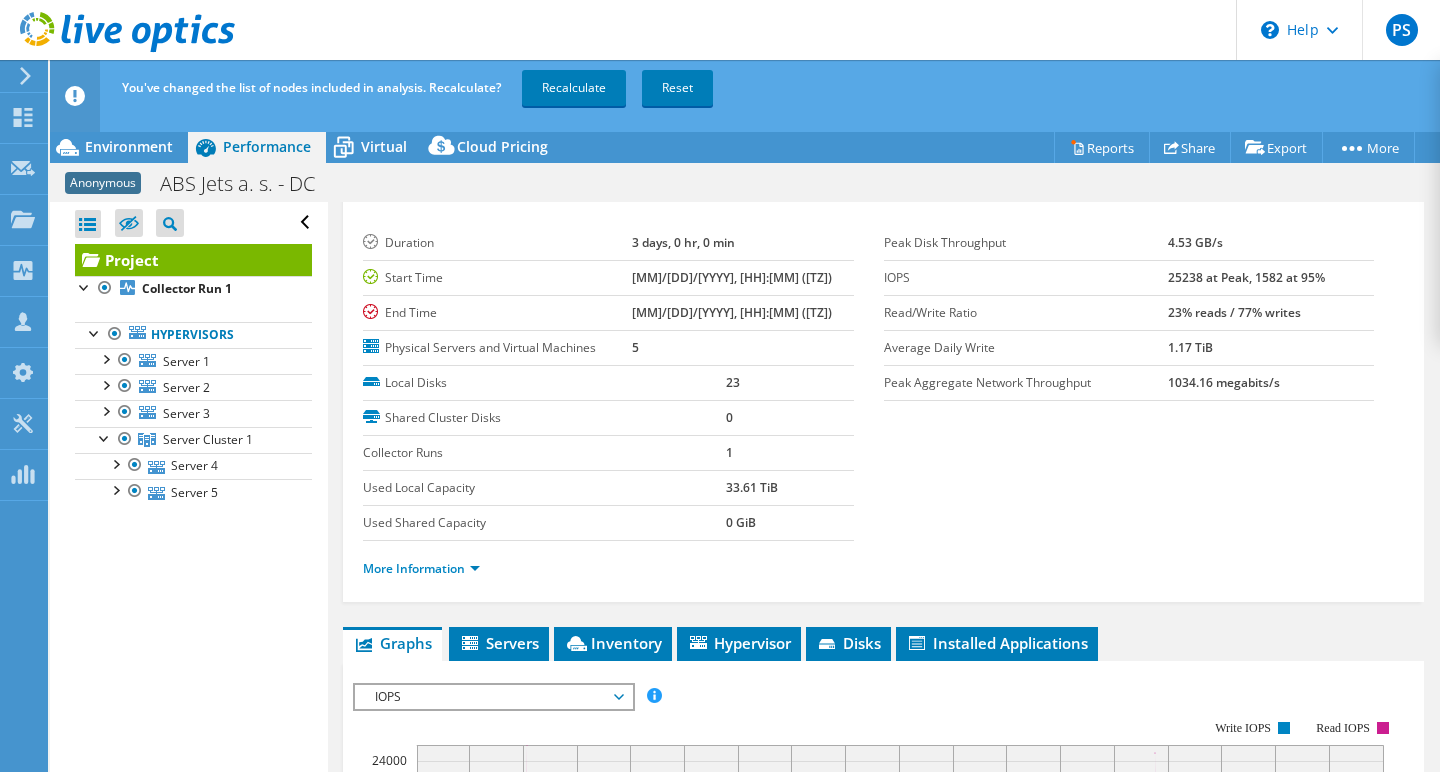 scroll, scrollTop: 17, scrollLeft: 0, axis: vertical 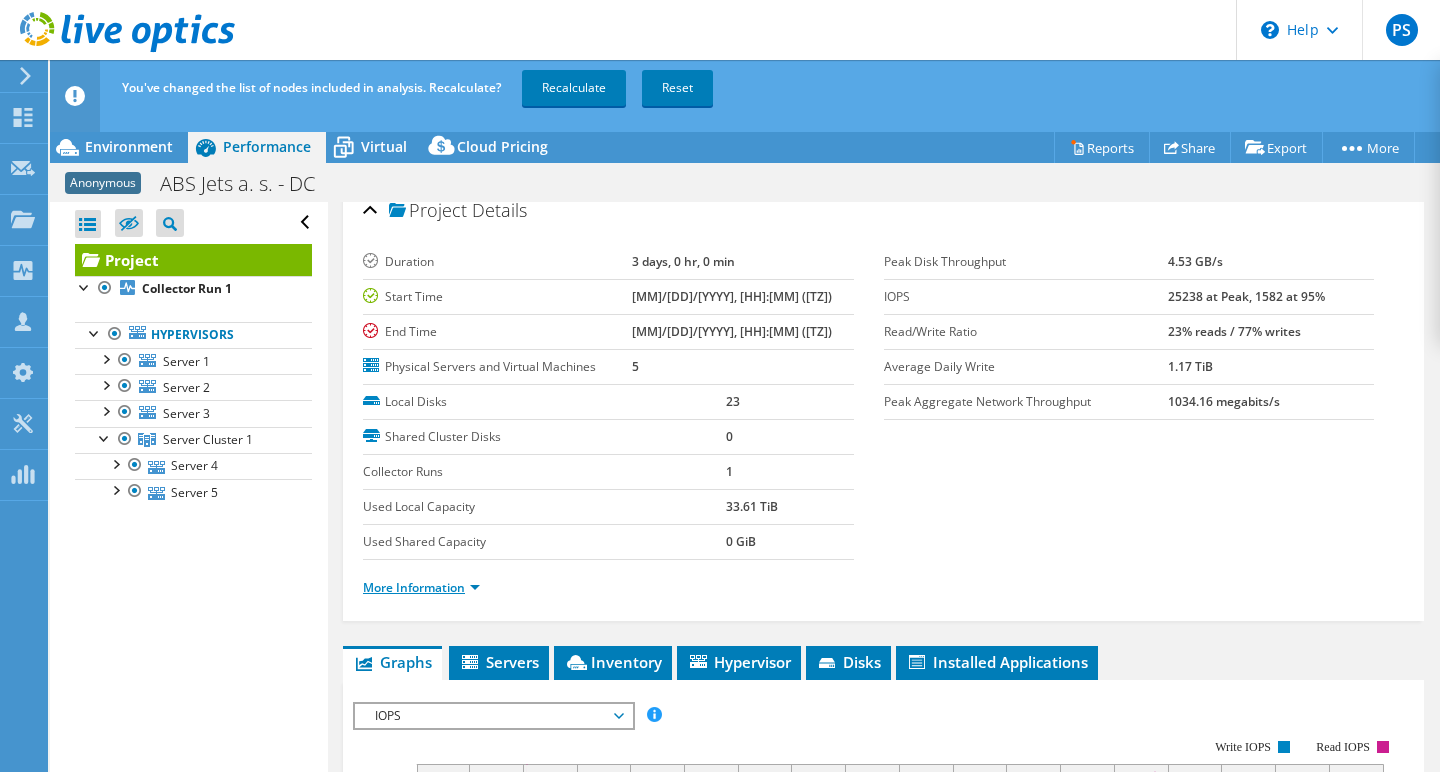 click on "More Information" at bounding box center (421, 587) 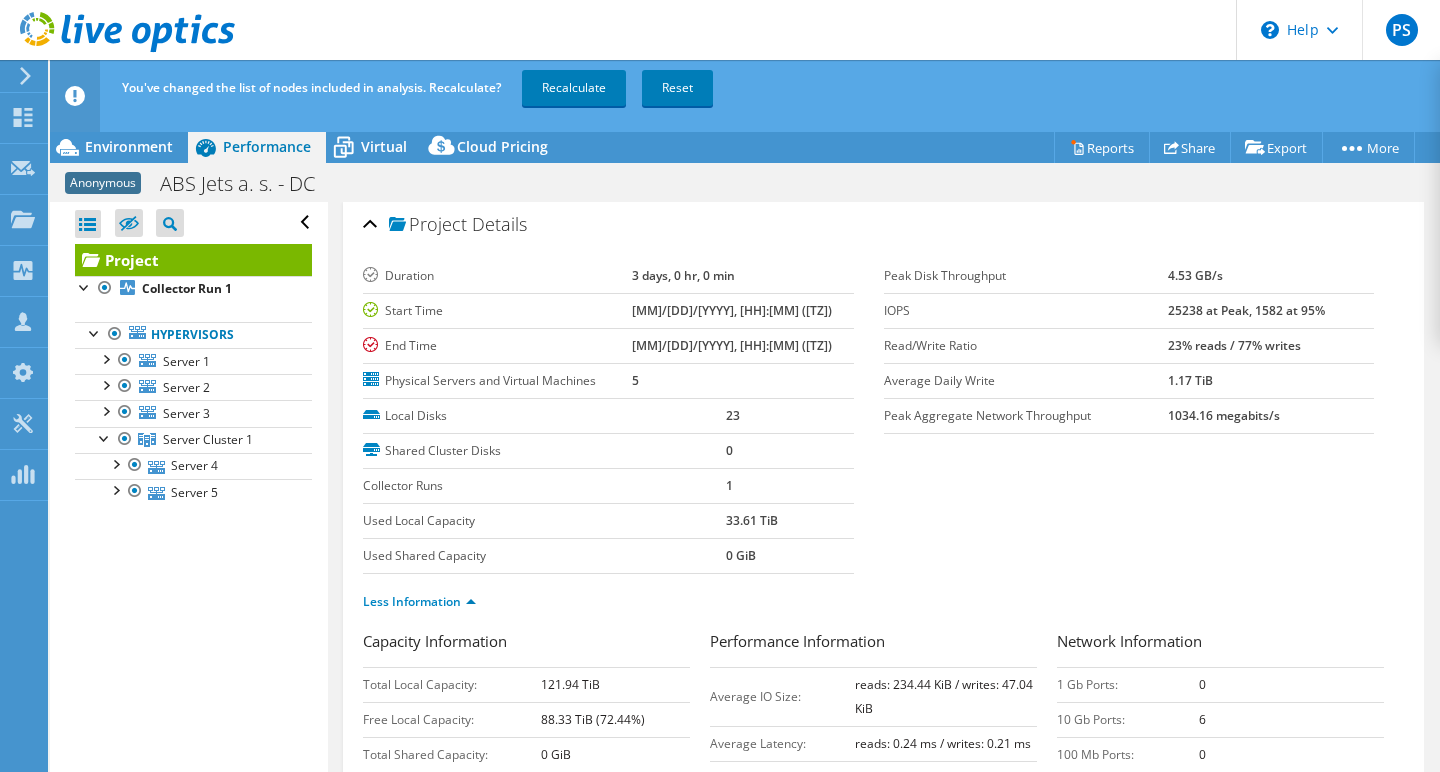scroll, scrollTop: 0, scrollLeft: 0, axis: both 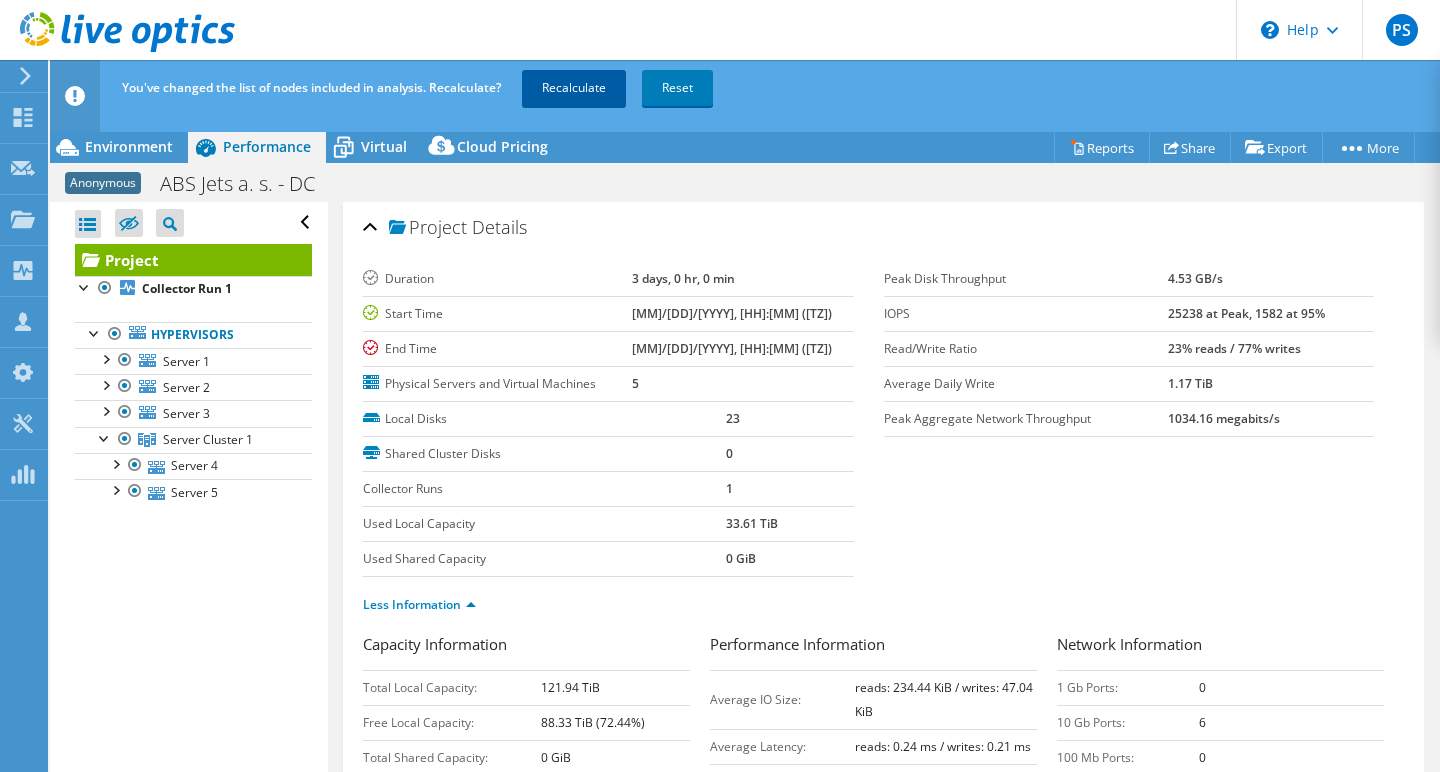 click on "Recalculate" at bounding box center (574, 88) 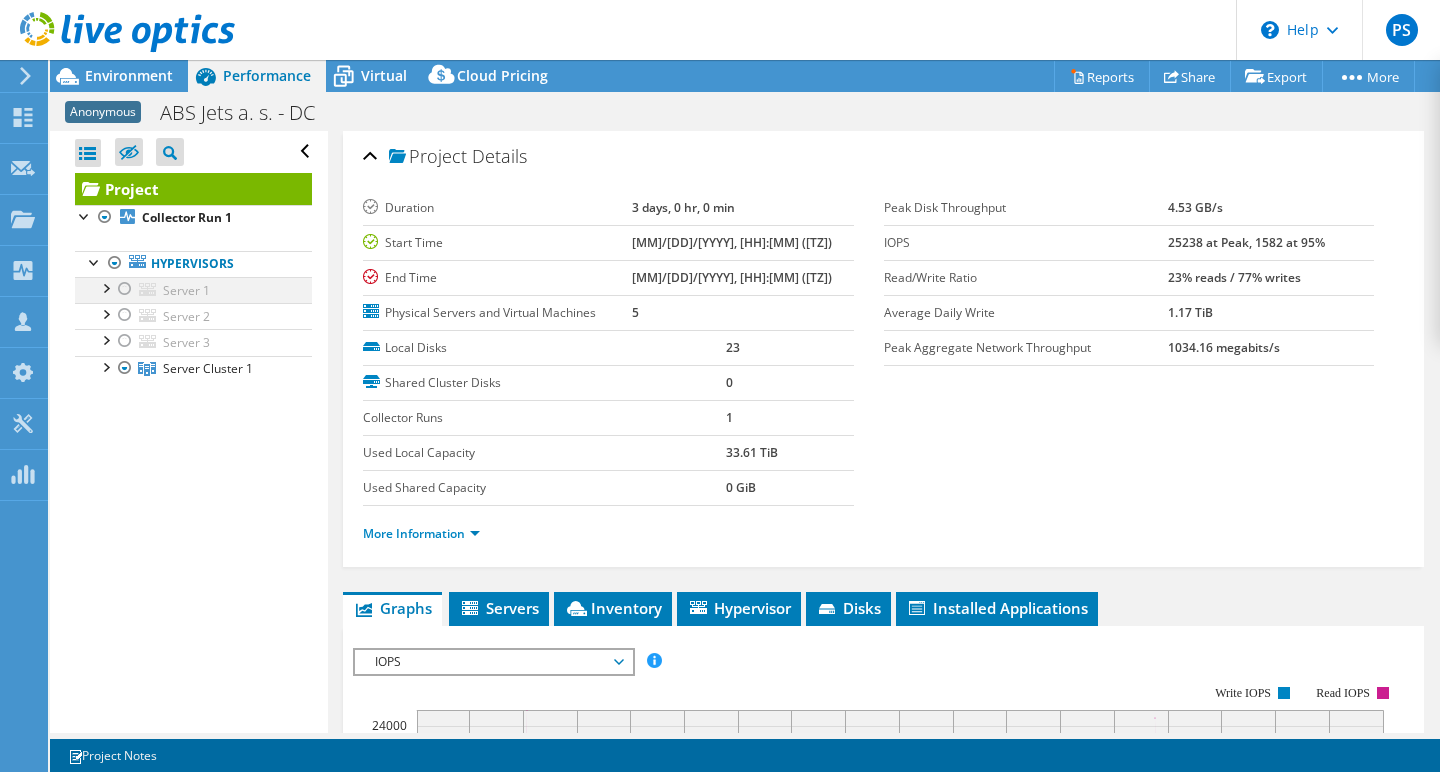 click at bounding box center (125, 289) 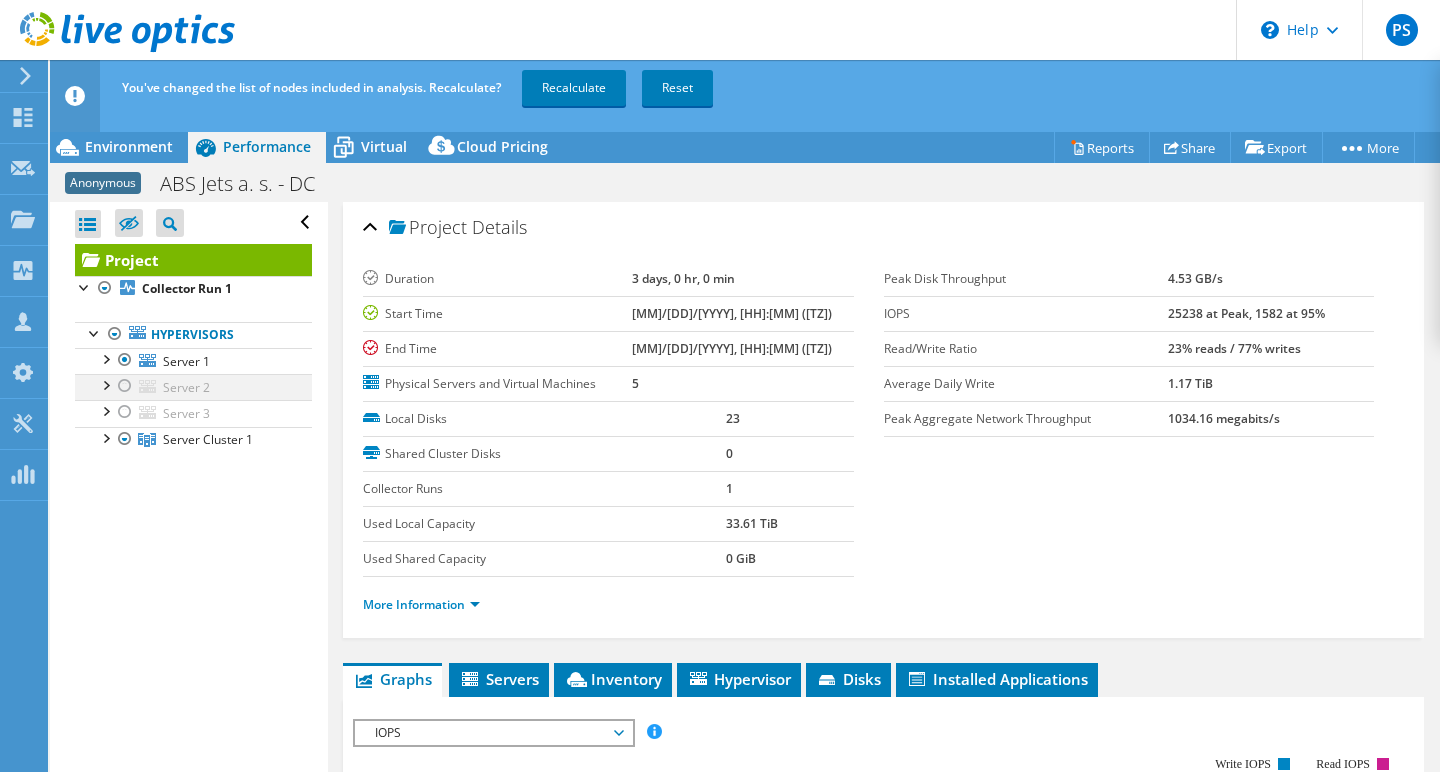 click at bounding box center (125, 386) 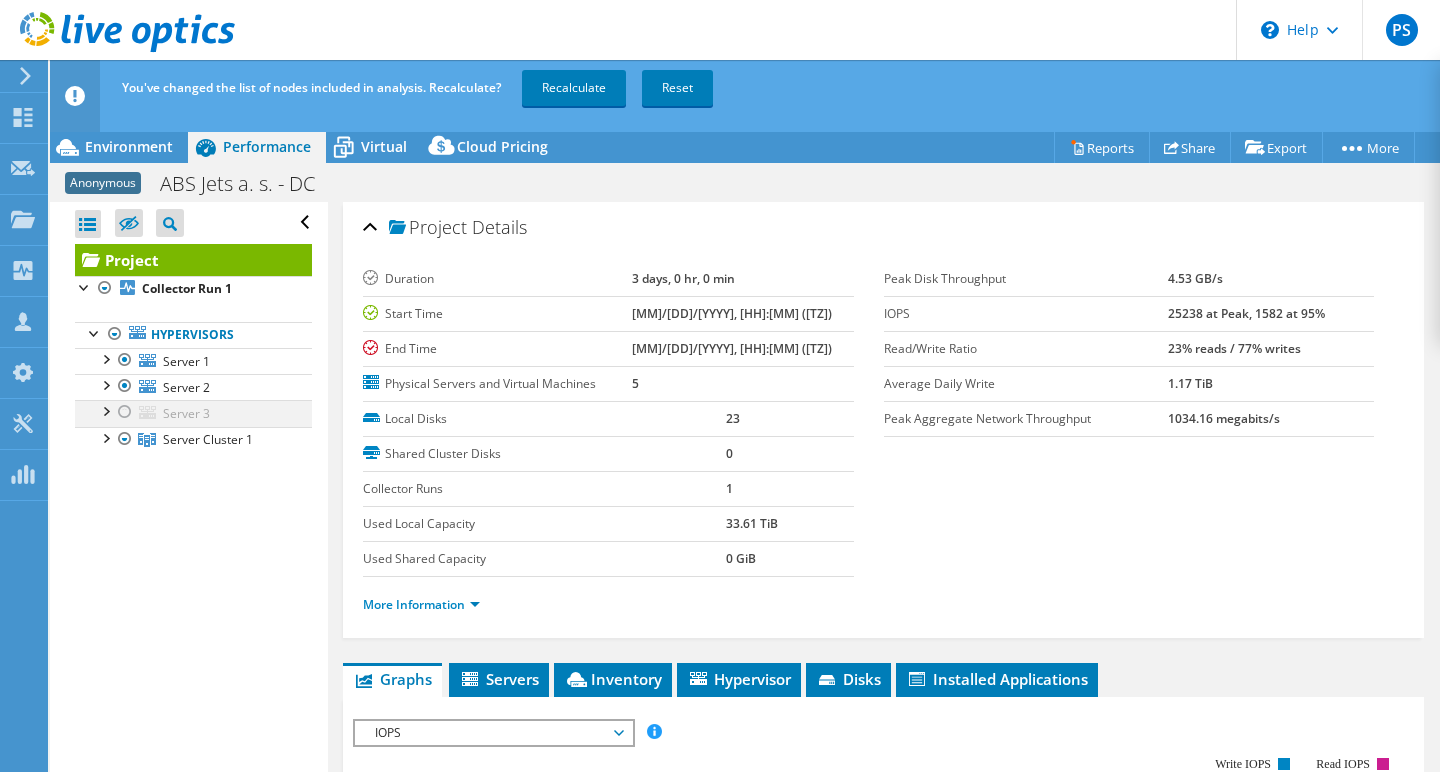 click at bounding box center [125, 412] 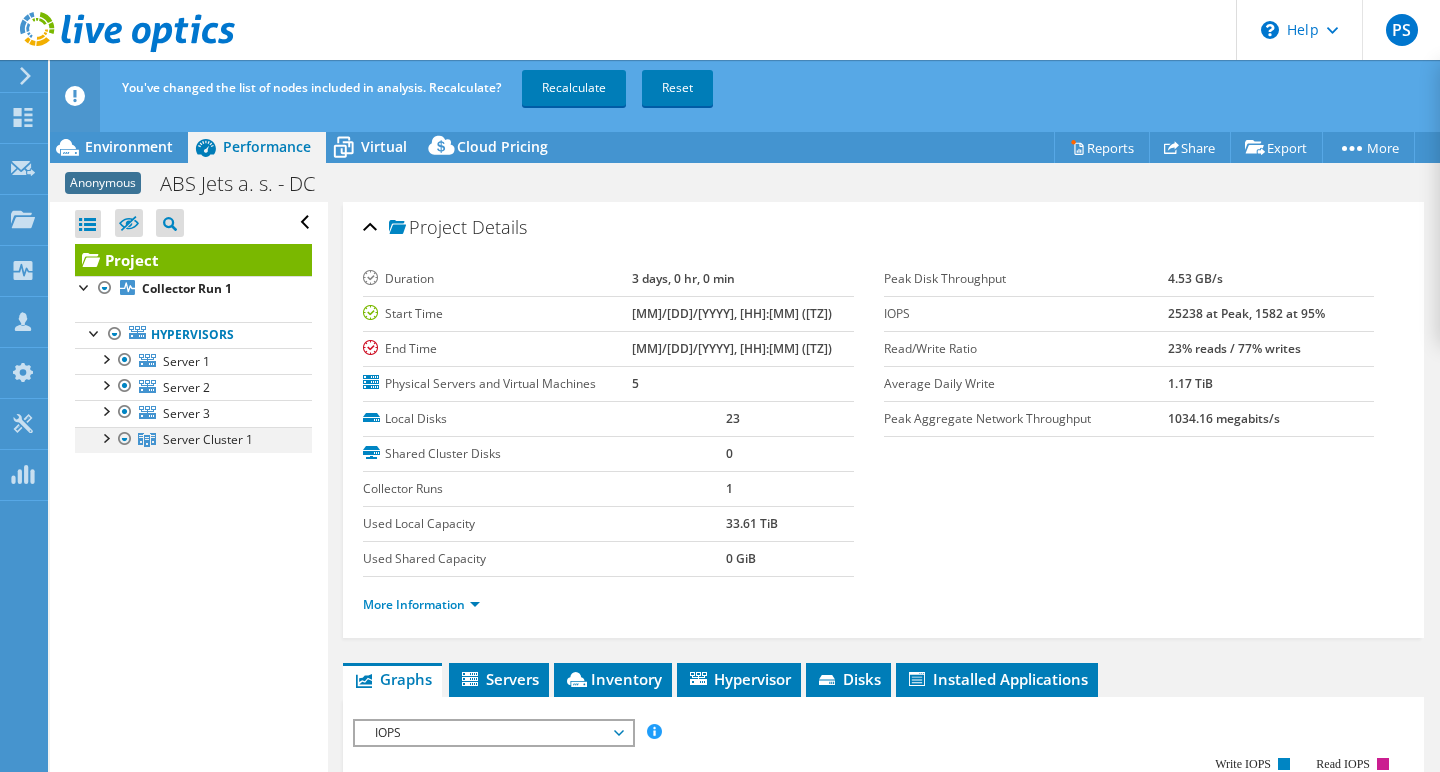 click at bounding box center (125, 439) 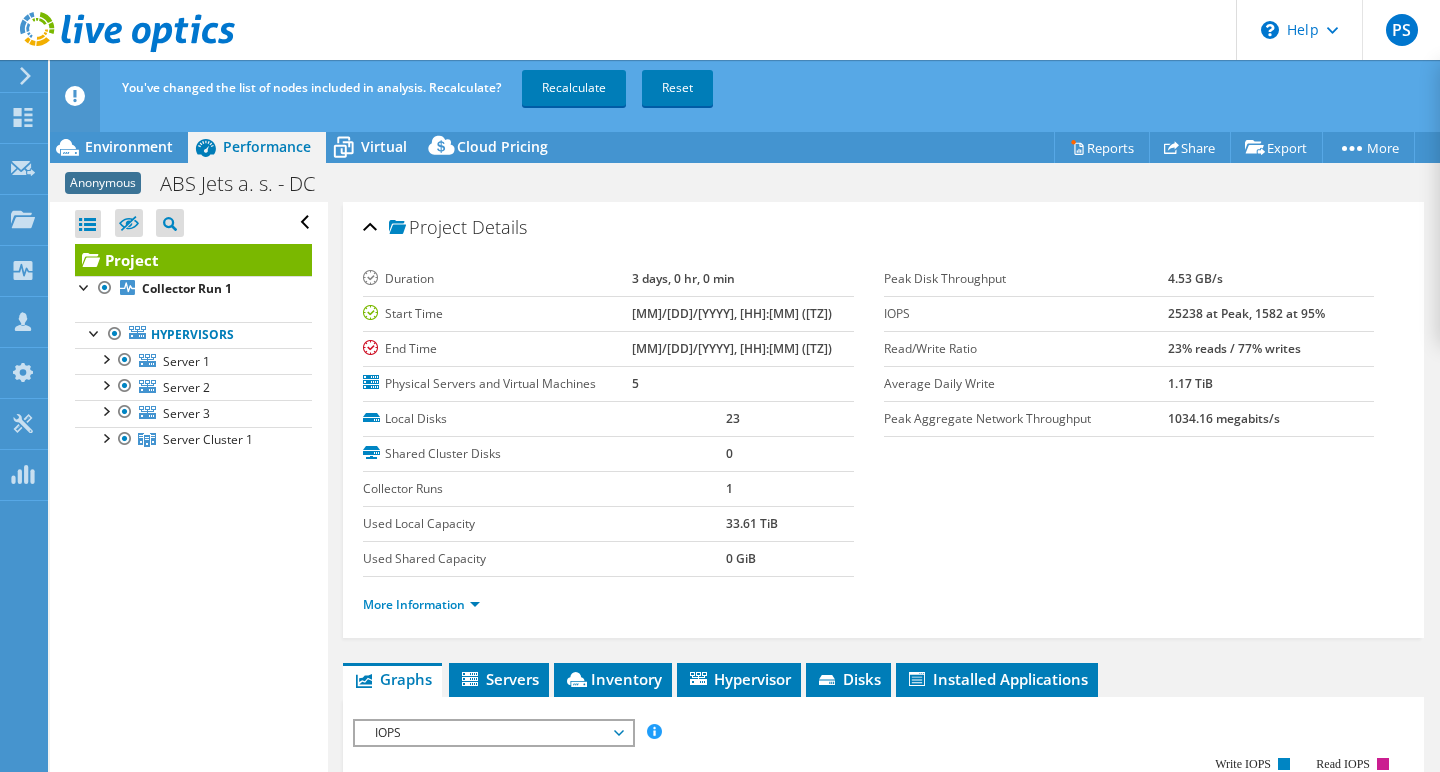 scroll, scrollTop: 0, scrollLeft: 0, axis: both 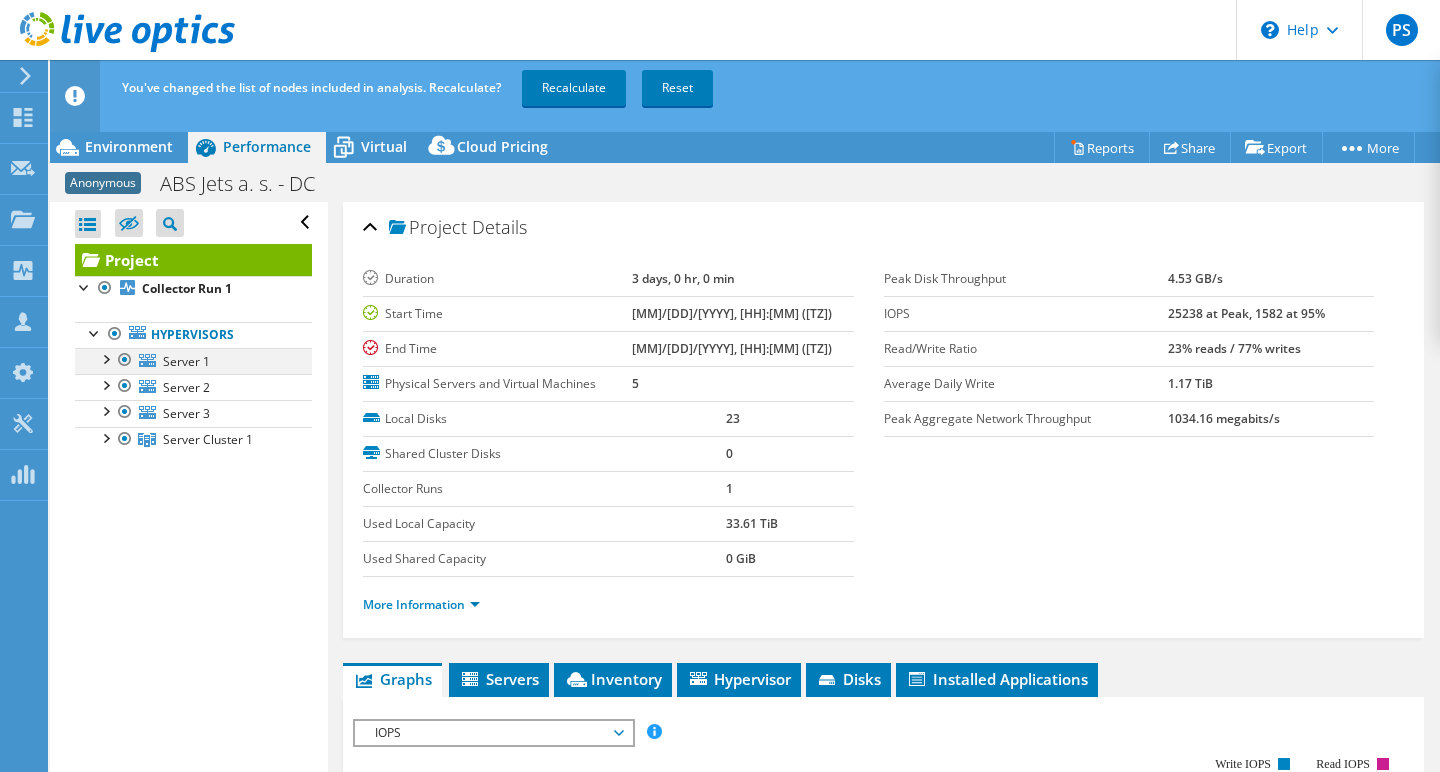click at bounding box center (105, 358) 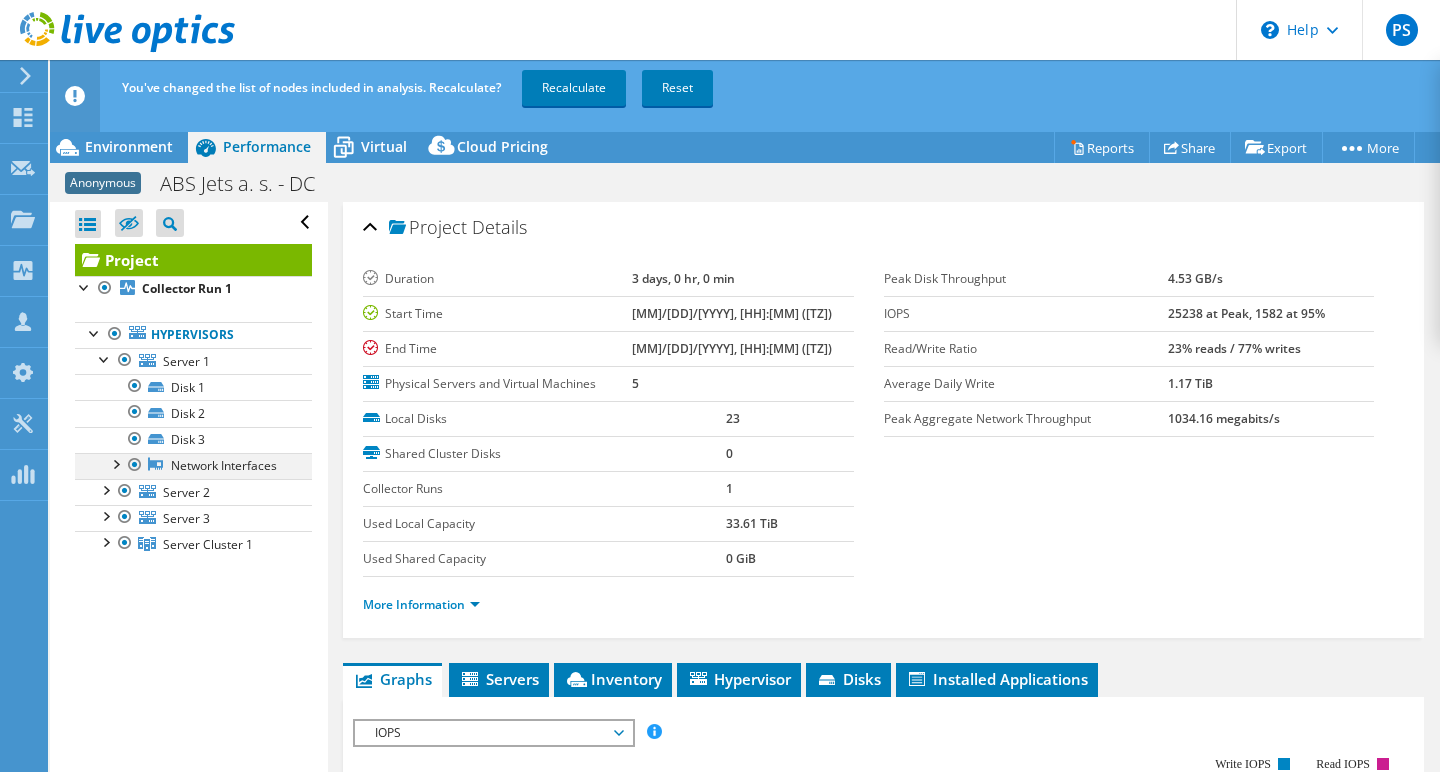 click at bounding box center (115, 463) 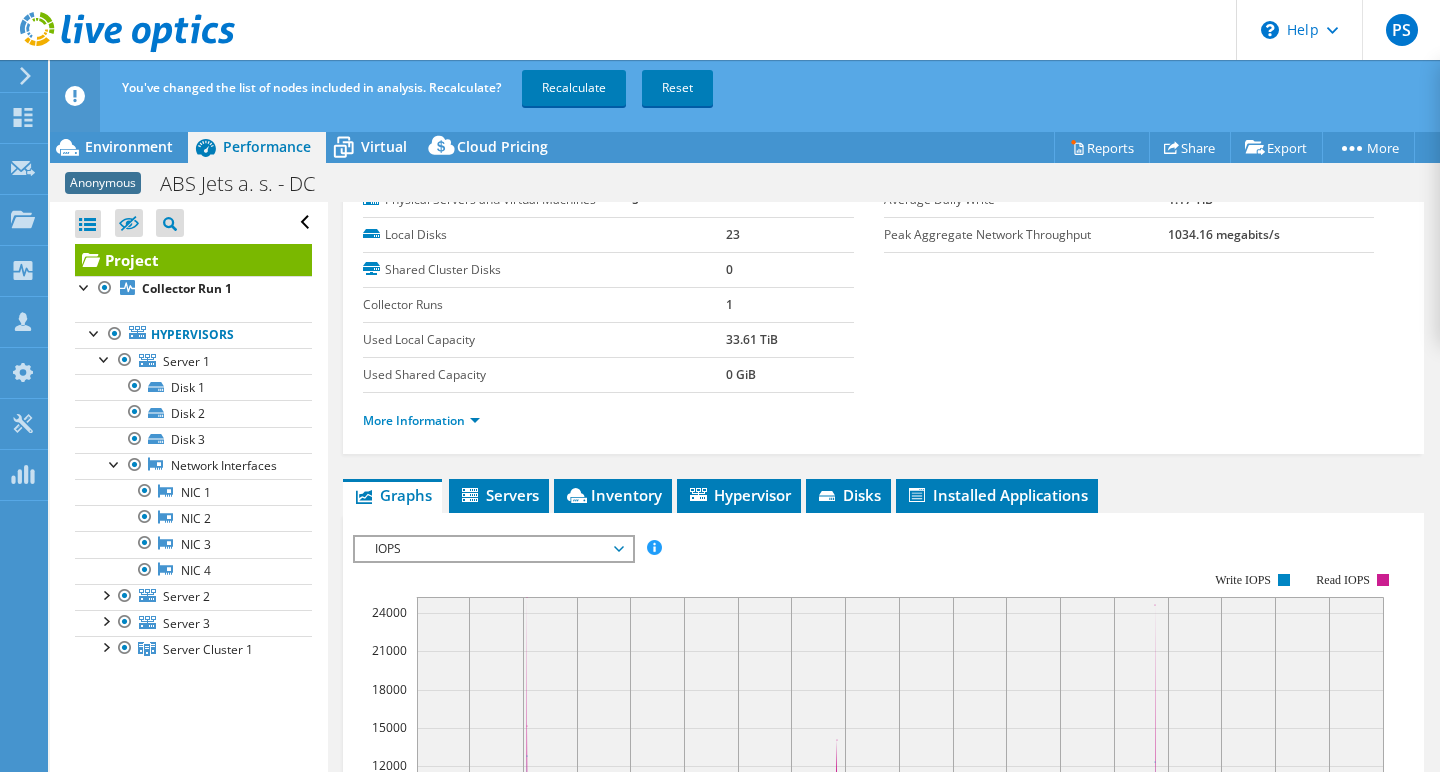 scroll, scrollTop: 203, scrollLeft: 0, axis: vertical 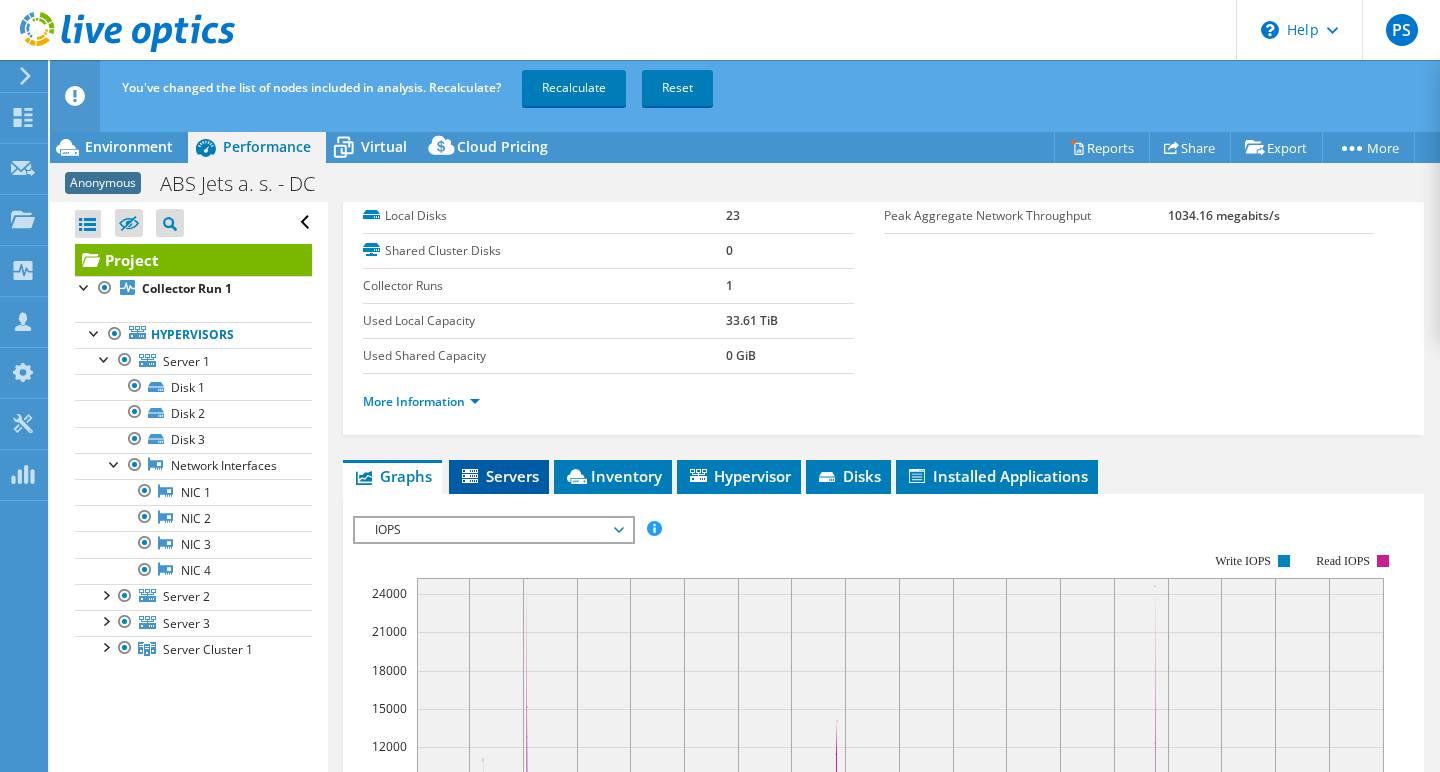 click on "Servers" at bounding box center (499, 476) 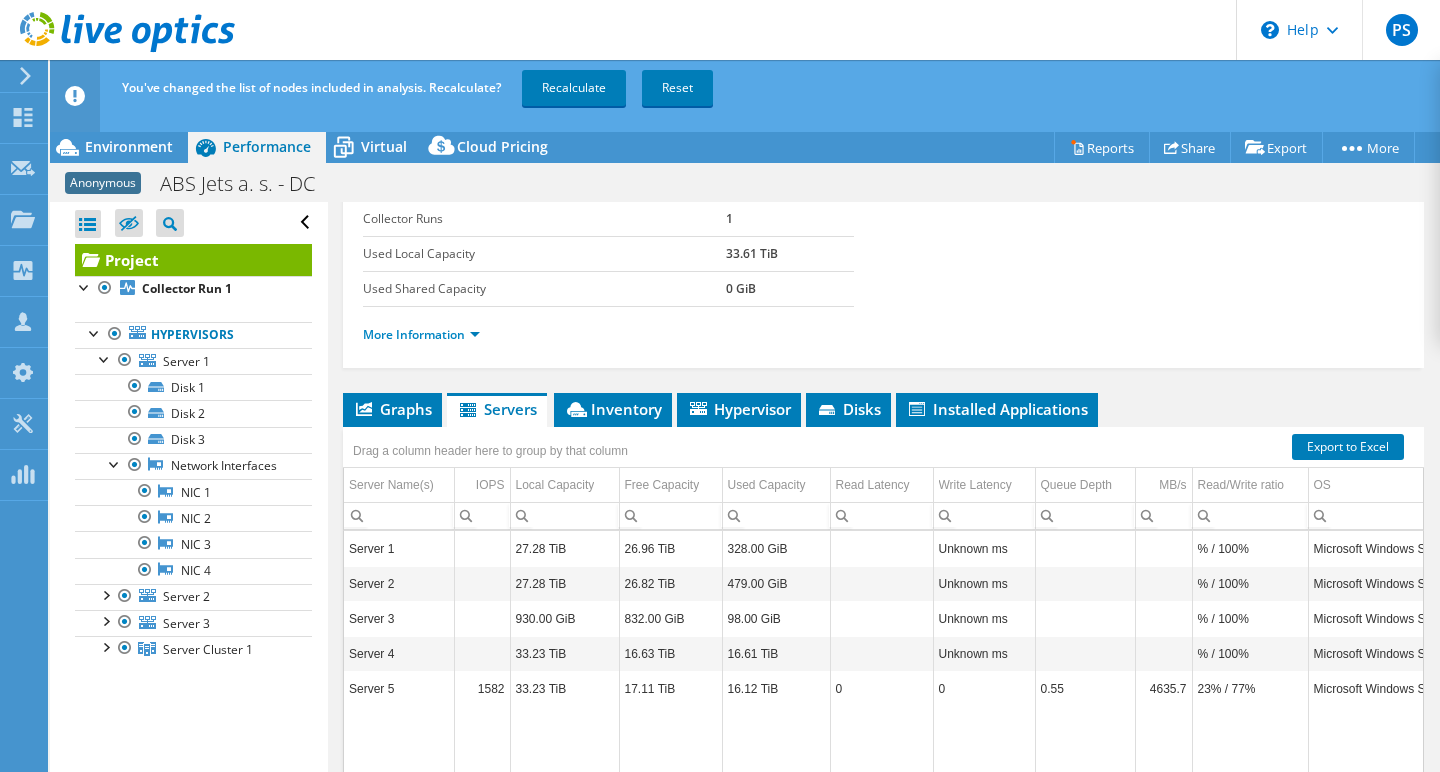 scroll, scrollTop: 272, scrollLeft: 0, axis: vertical 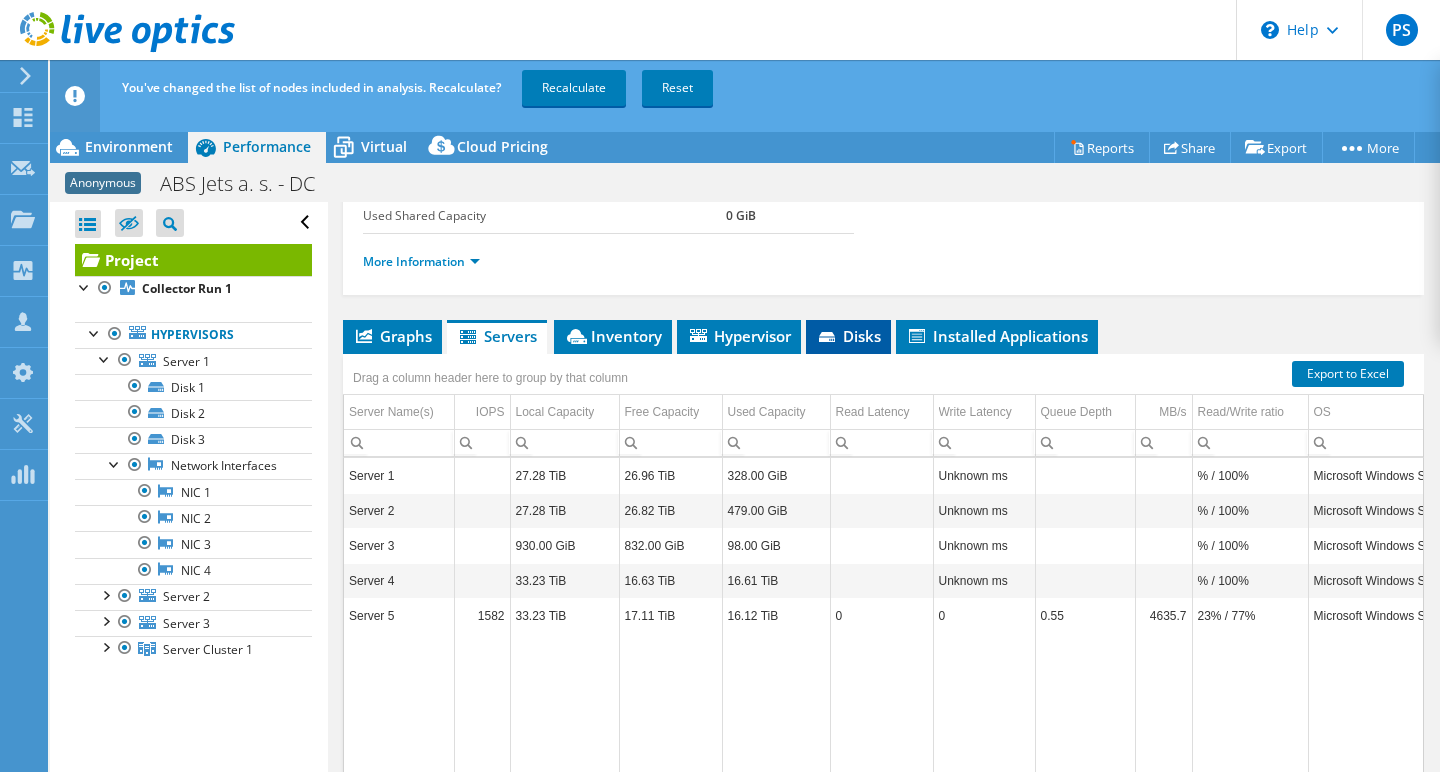 click on "Disks" at bounding box center [848, 336] 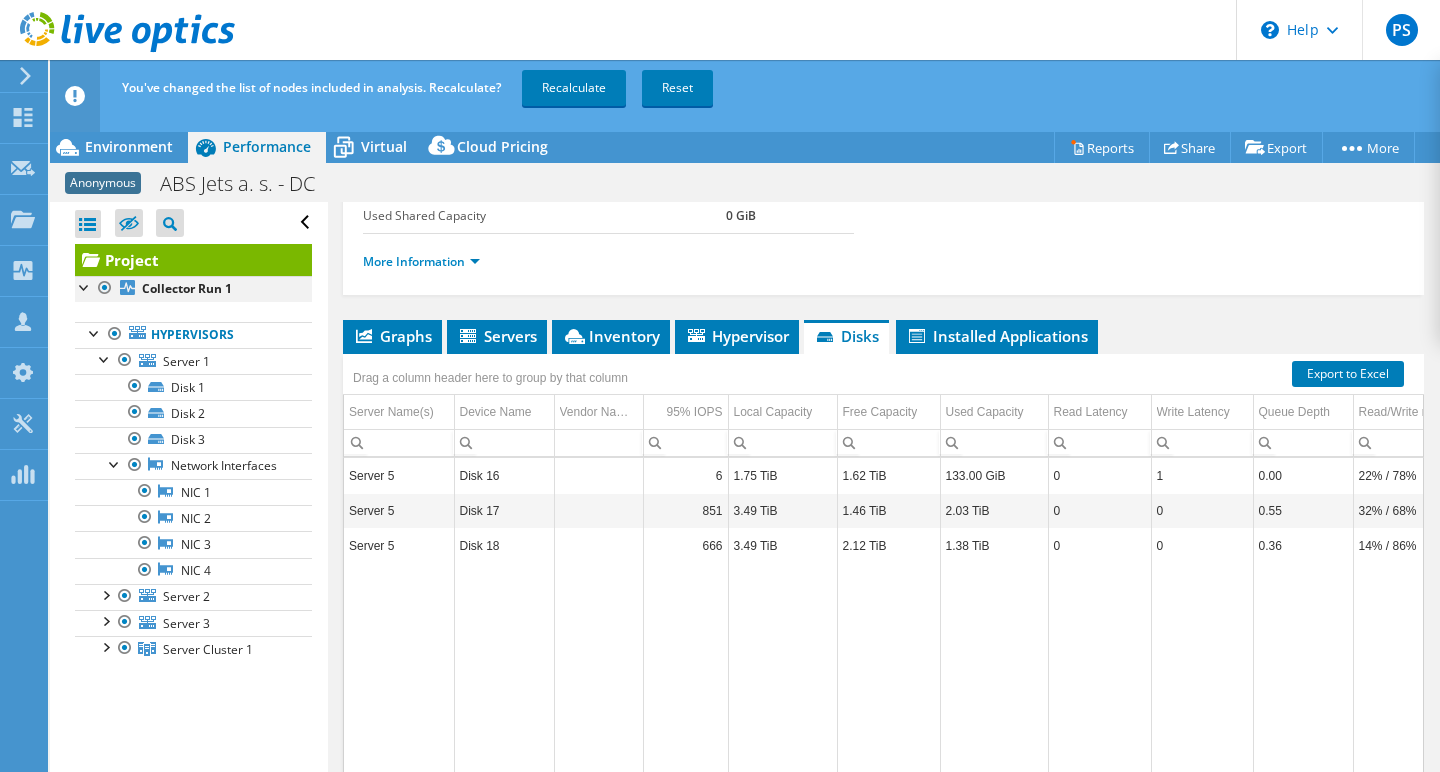 click at bounding box center (85, 286) 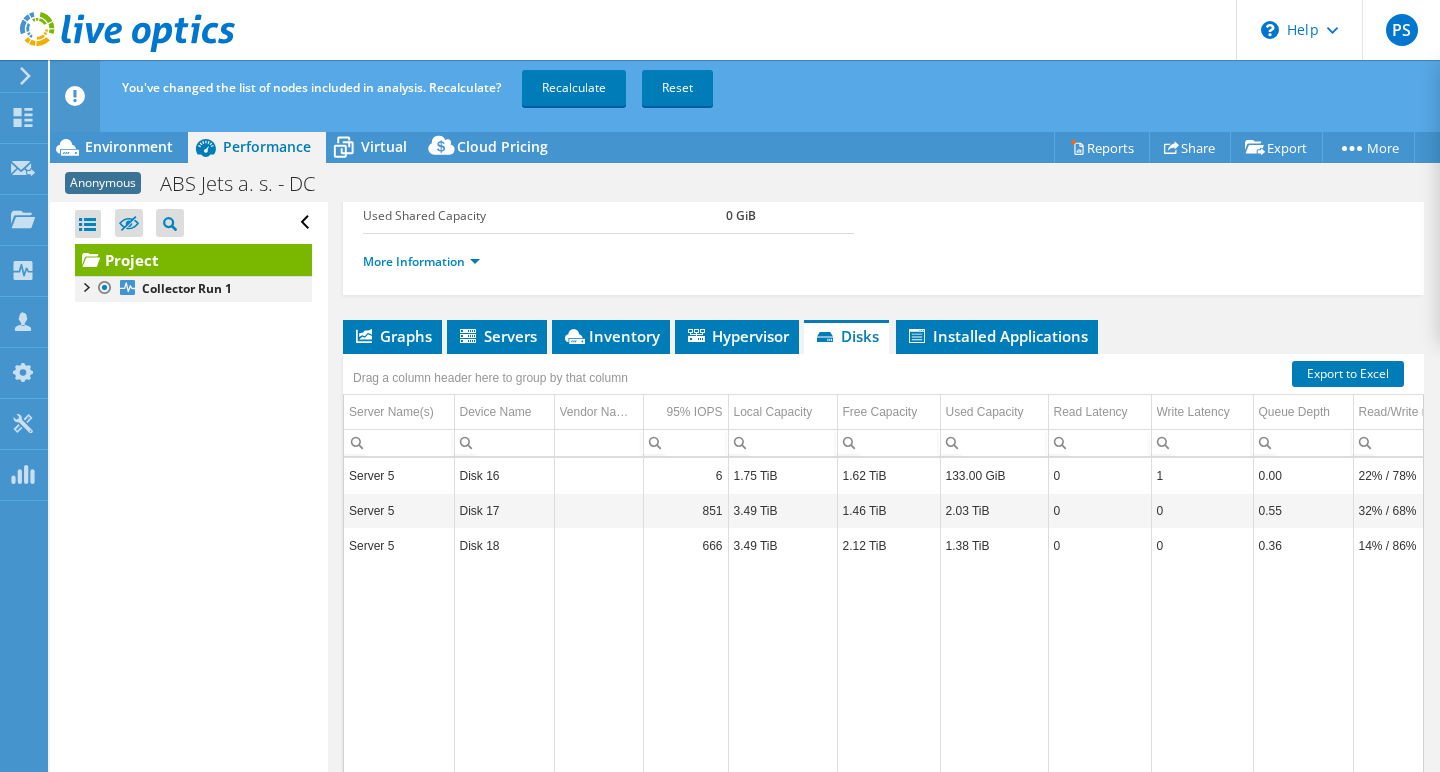 click at bounding box center [85, 286] 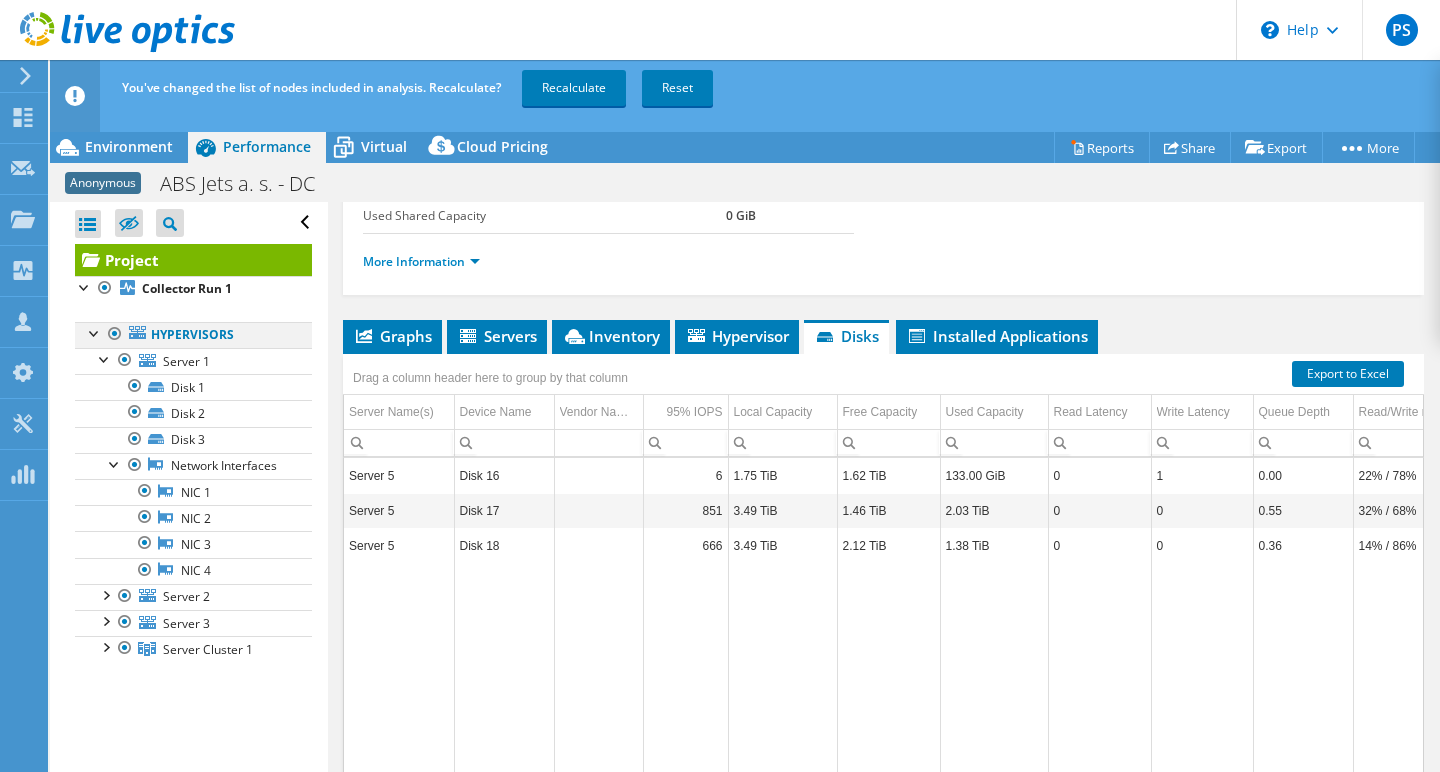 click at bounding box center (95, 332) 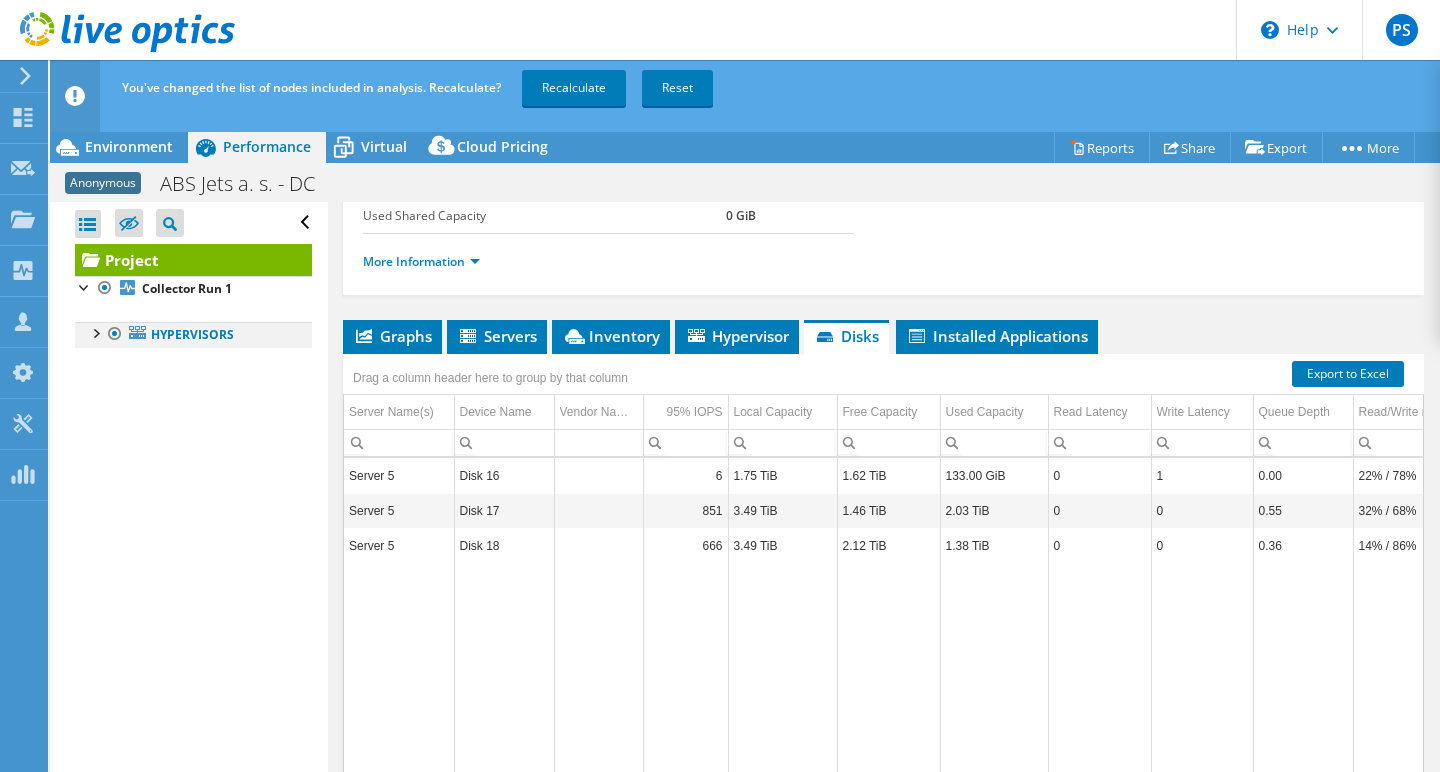 click at bounding box center [95, 332] 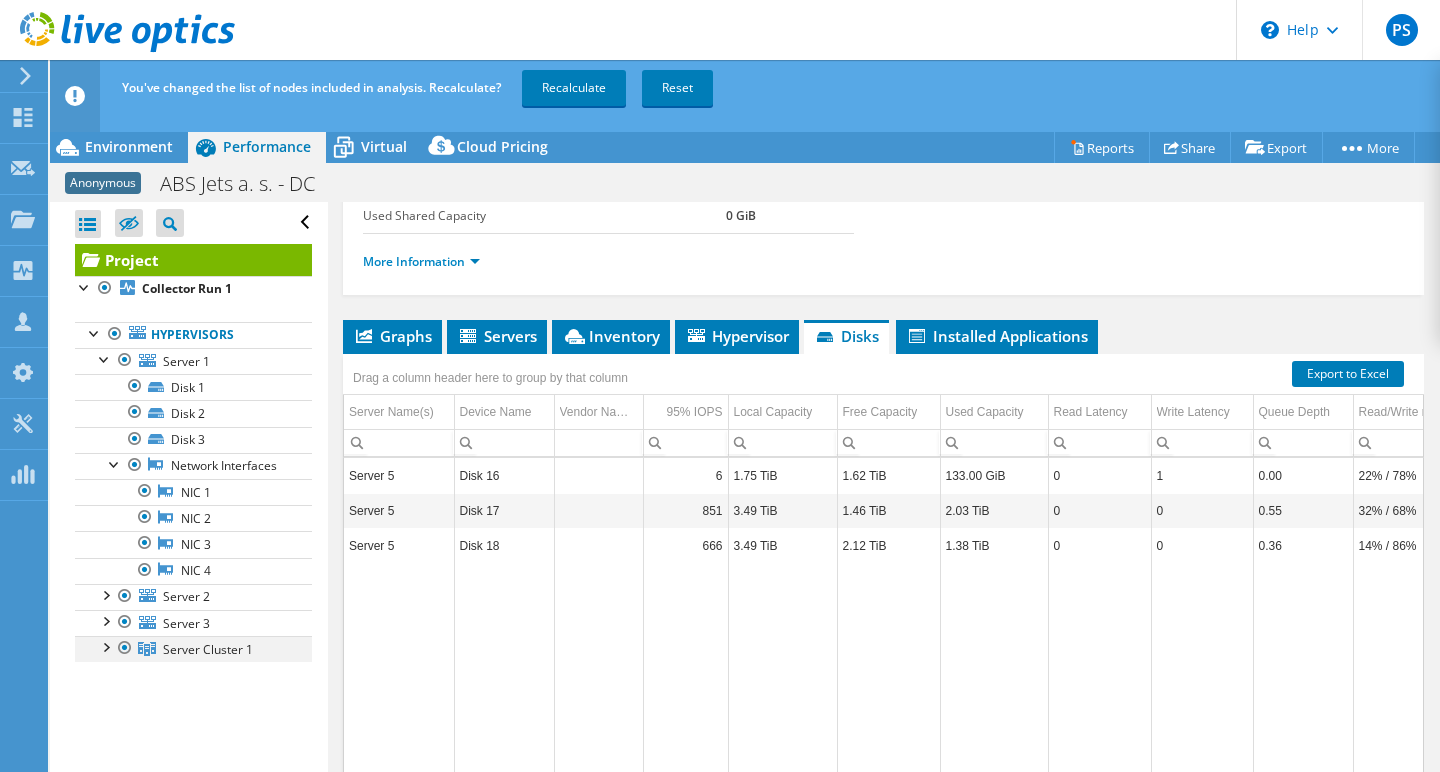 click at bounding box center (105, 646) 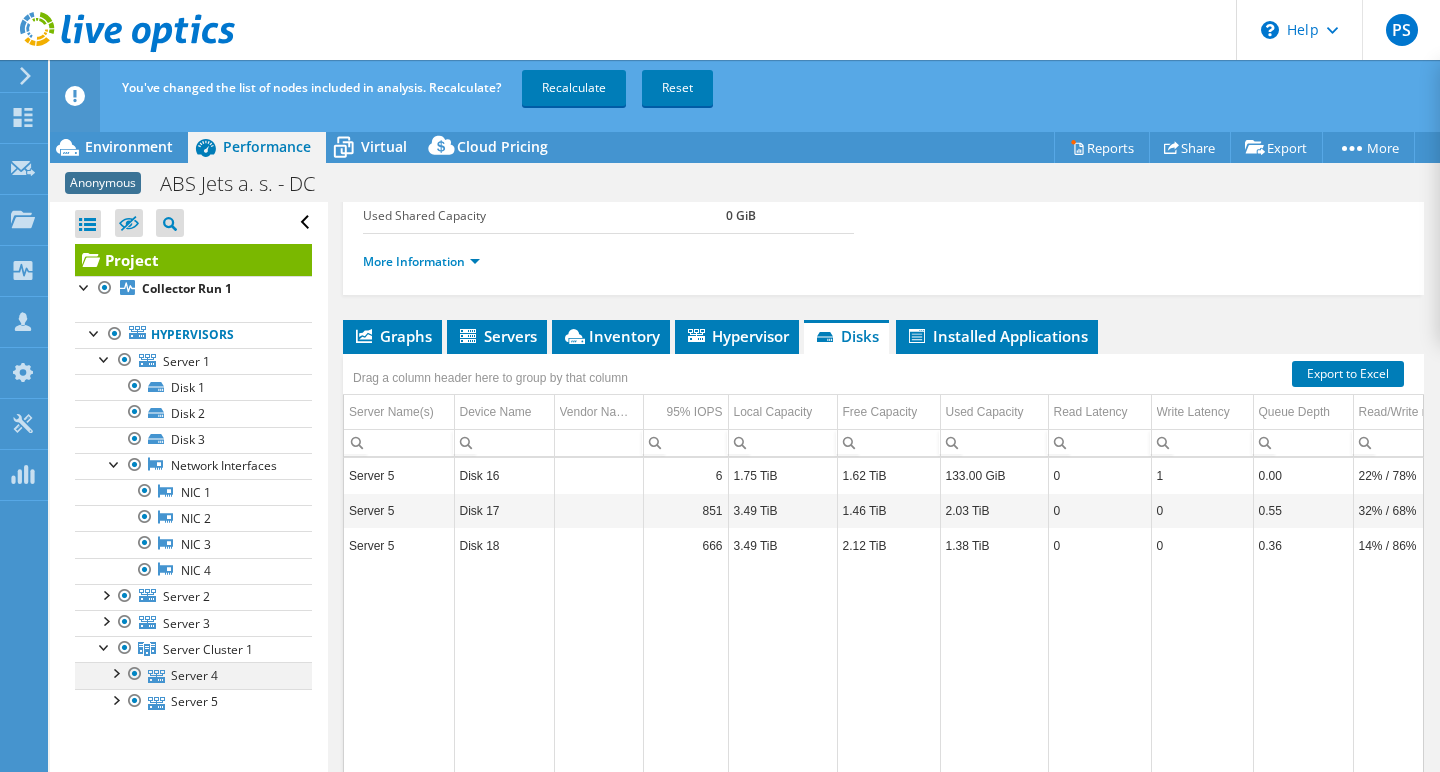 click at bounding box center [135, 674] 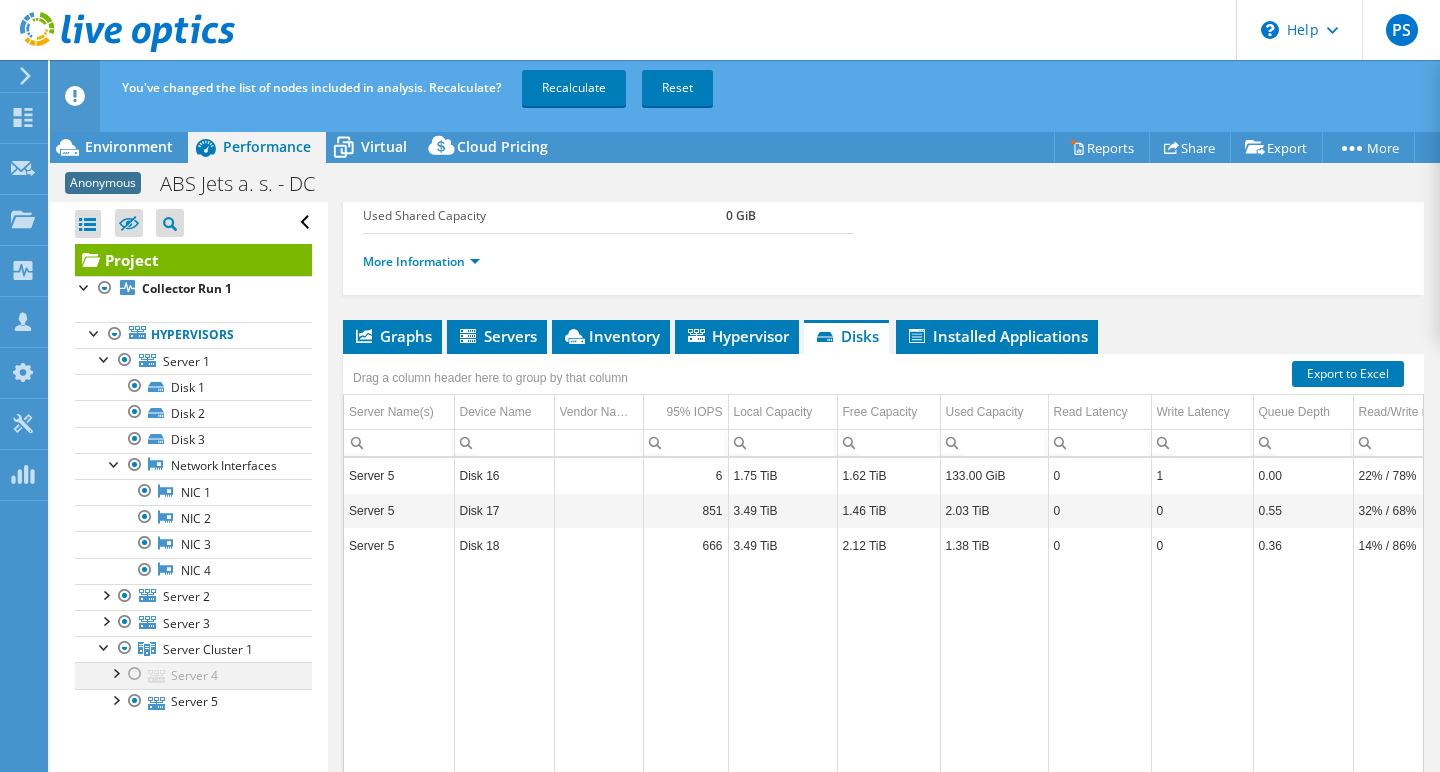 click at bounding box center (135, 674) 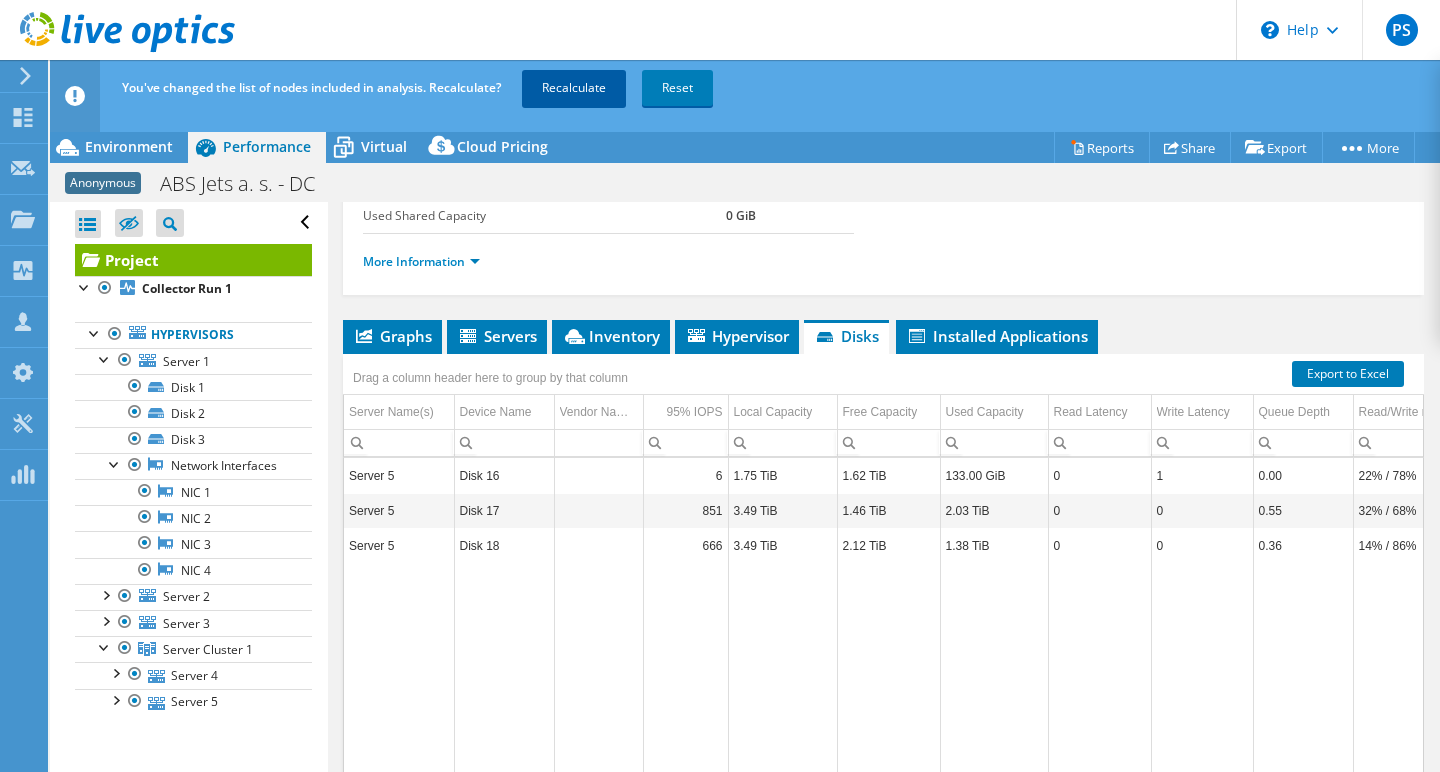 click on "Recalculate" at bounding box center [574, 88] 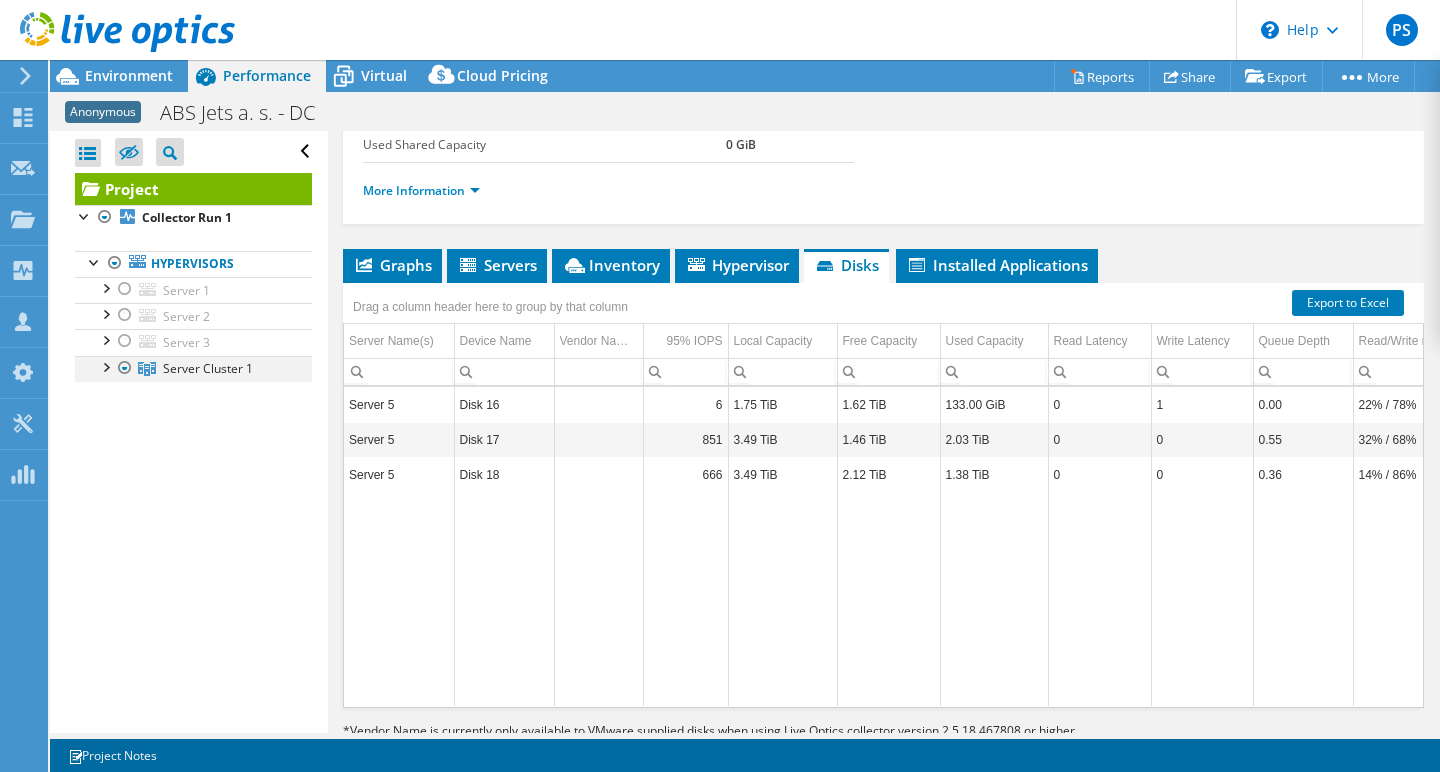 click at bounding box center (105, 366) 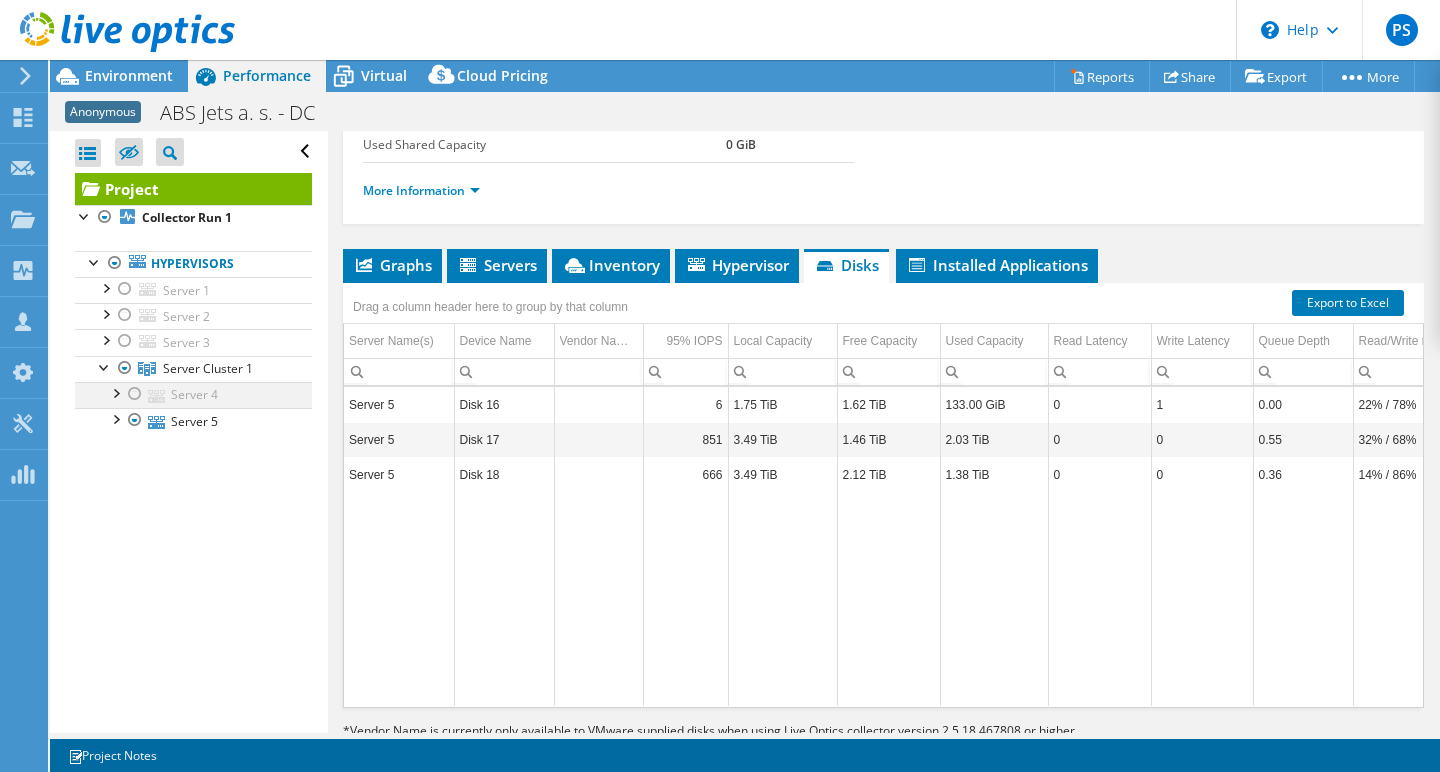 click at bounding box center (135, 394) 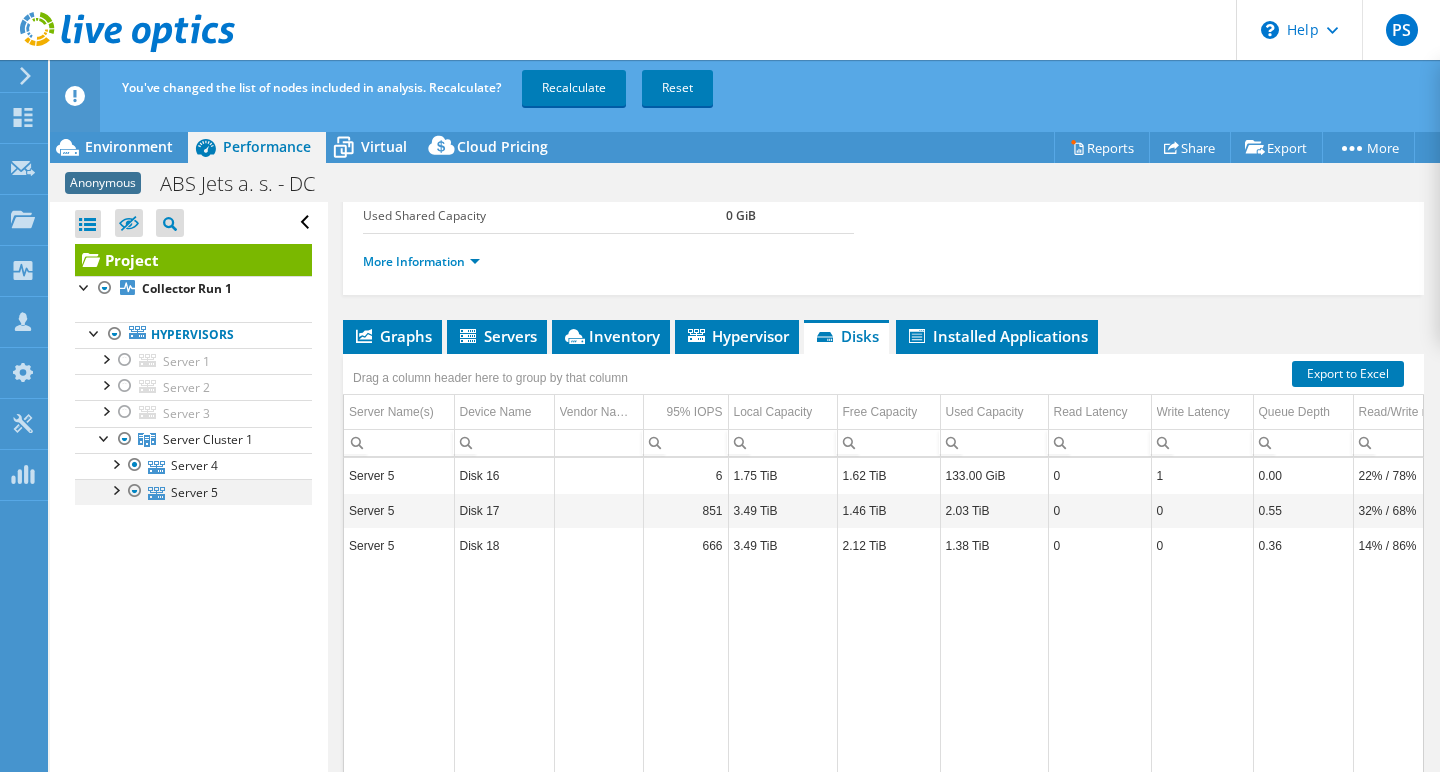click at bounding box center [135, 491] 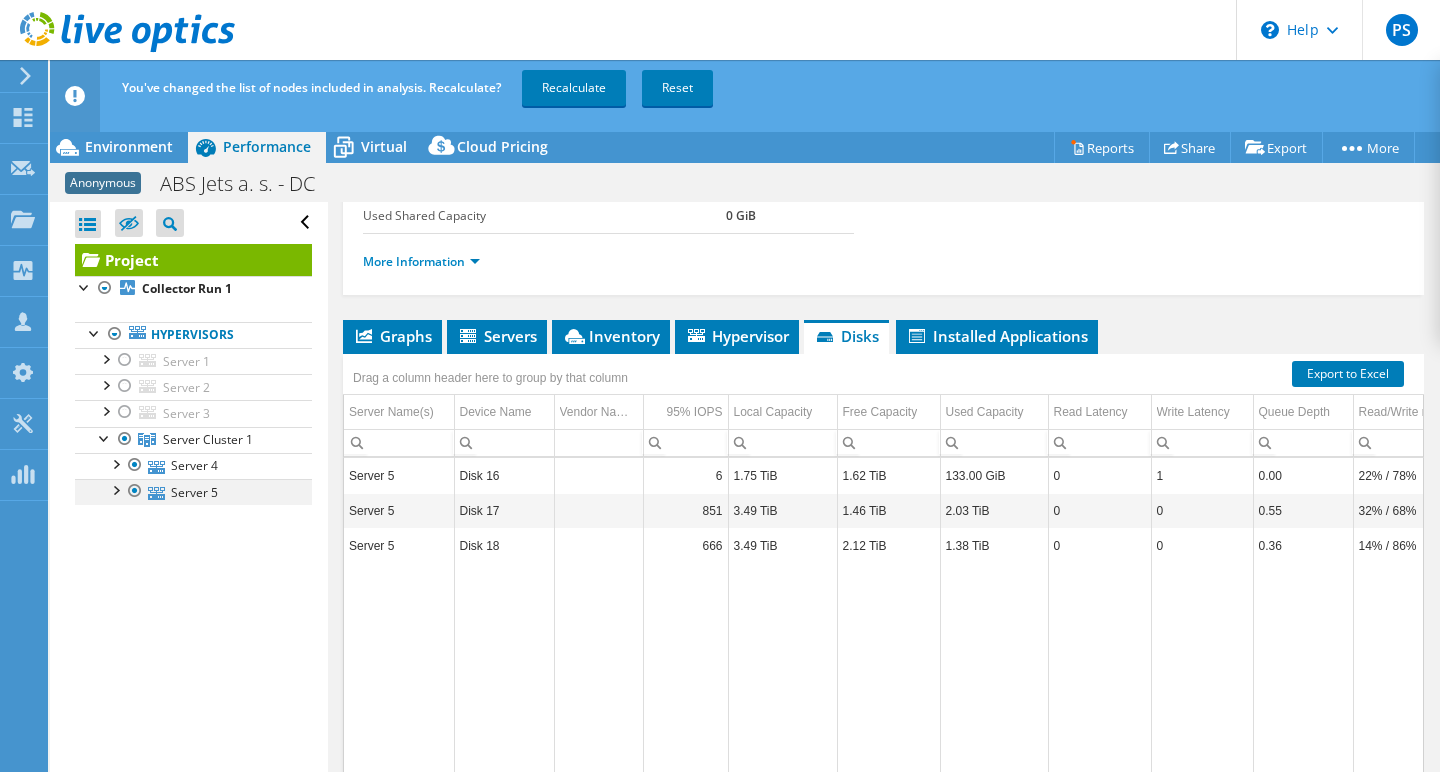 click at bounding box center [135, 491] 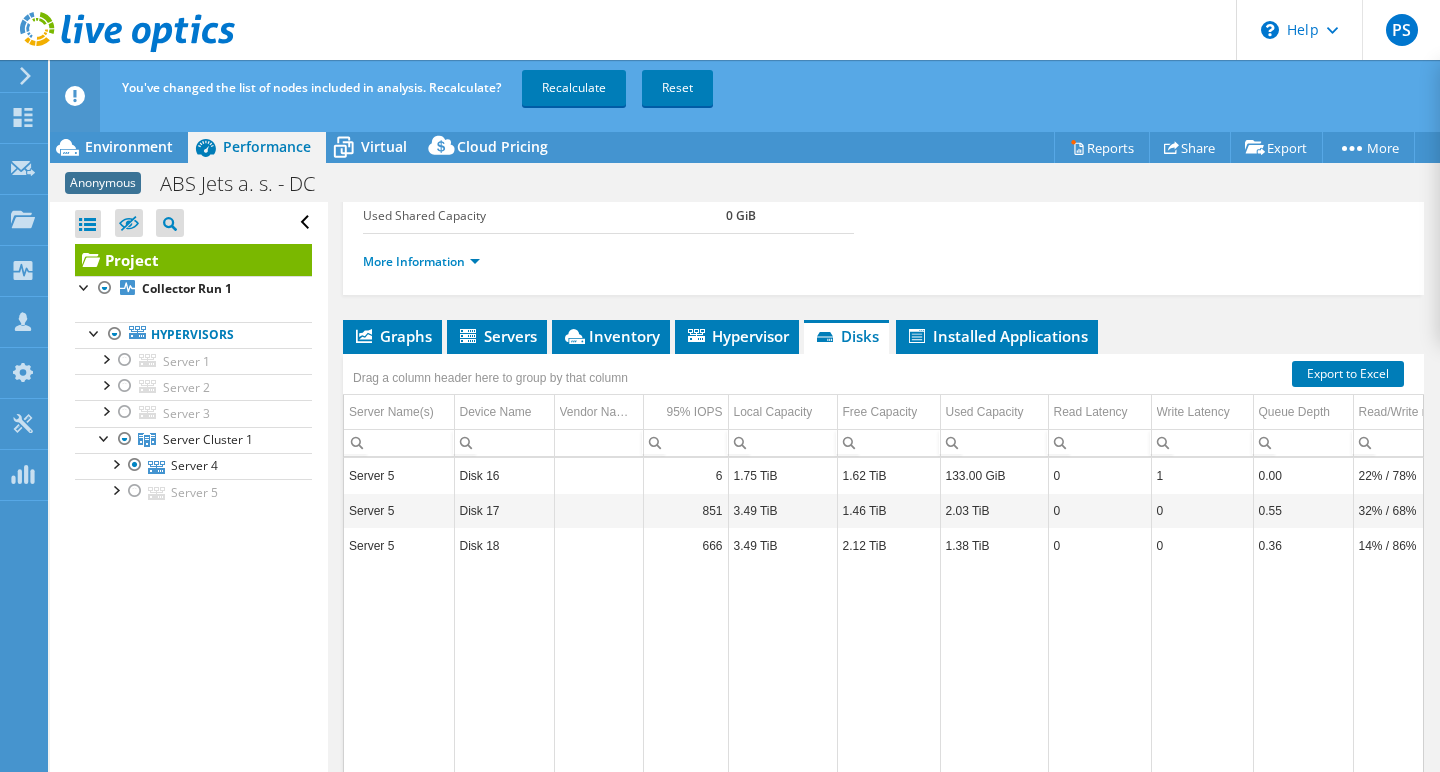 scroll, scrollTop: 0, scrollLeft: 31, axis: horizontal 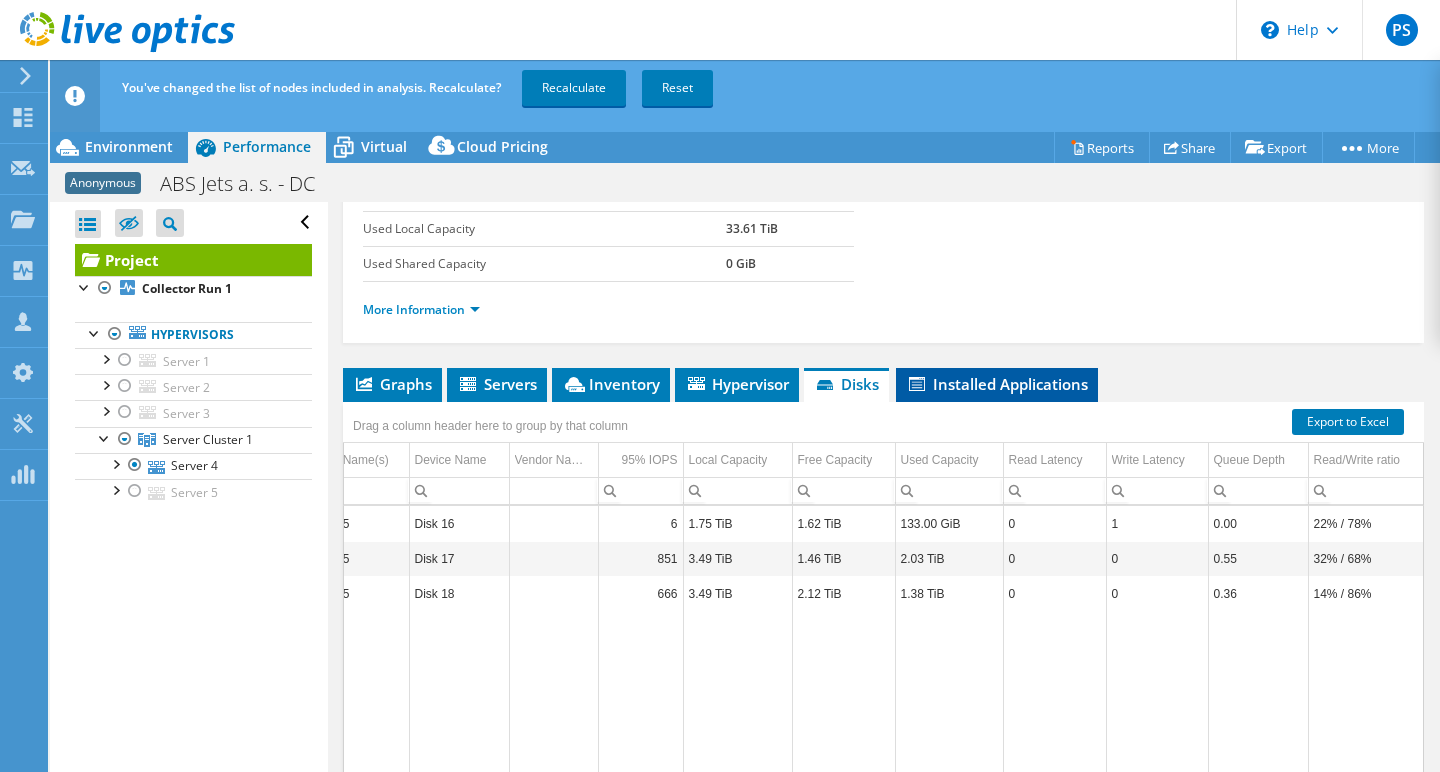 click on "Installed Applications" at bounding box center (997, 384) 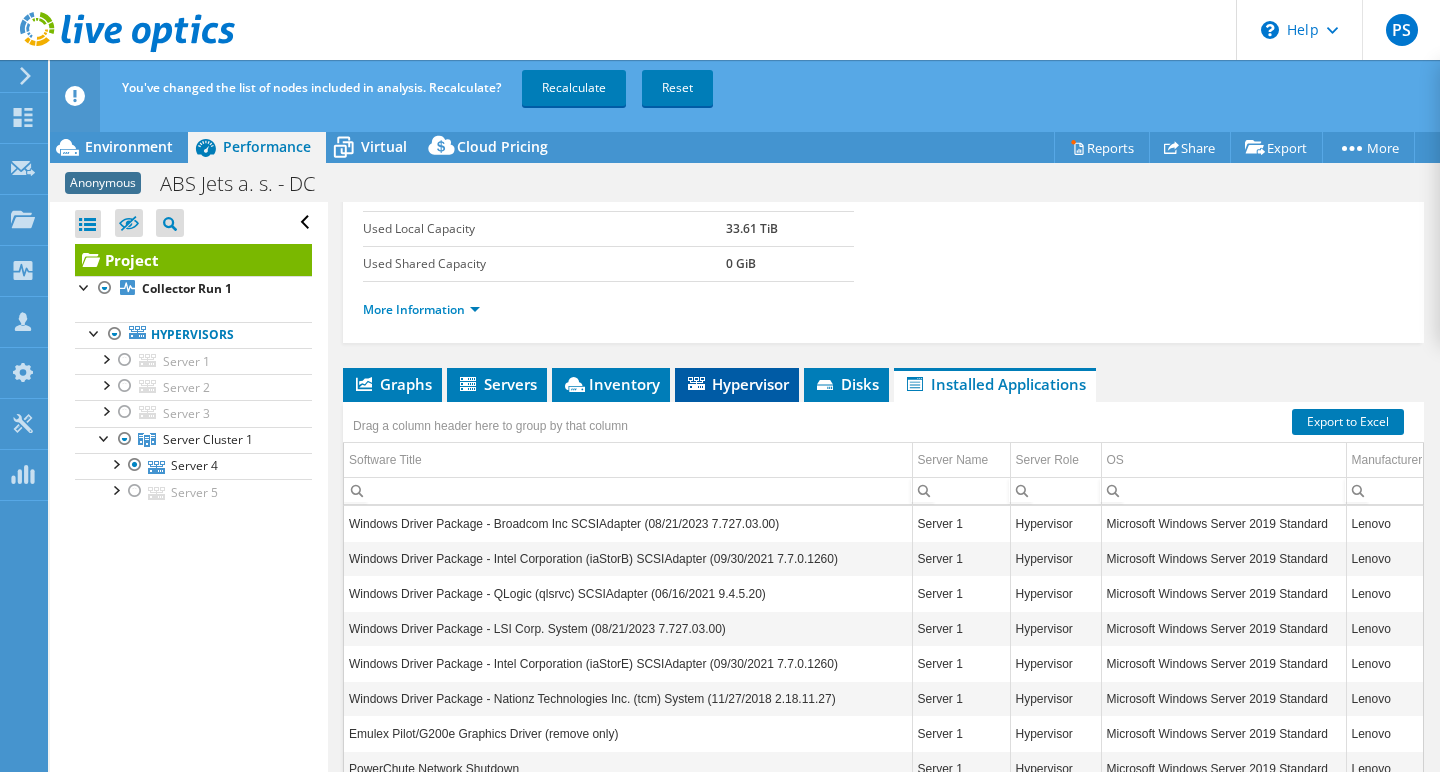 click on "Hypervisor" at bounding box center (737, 384) 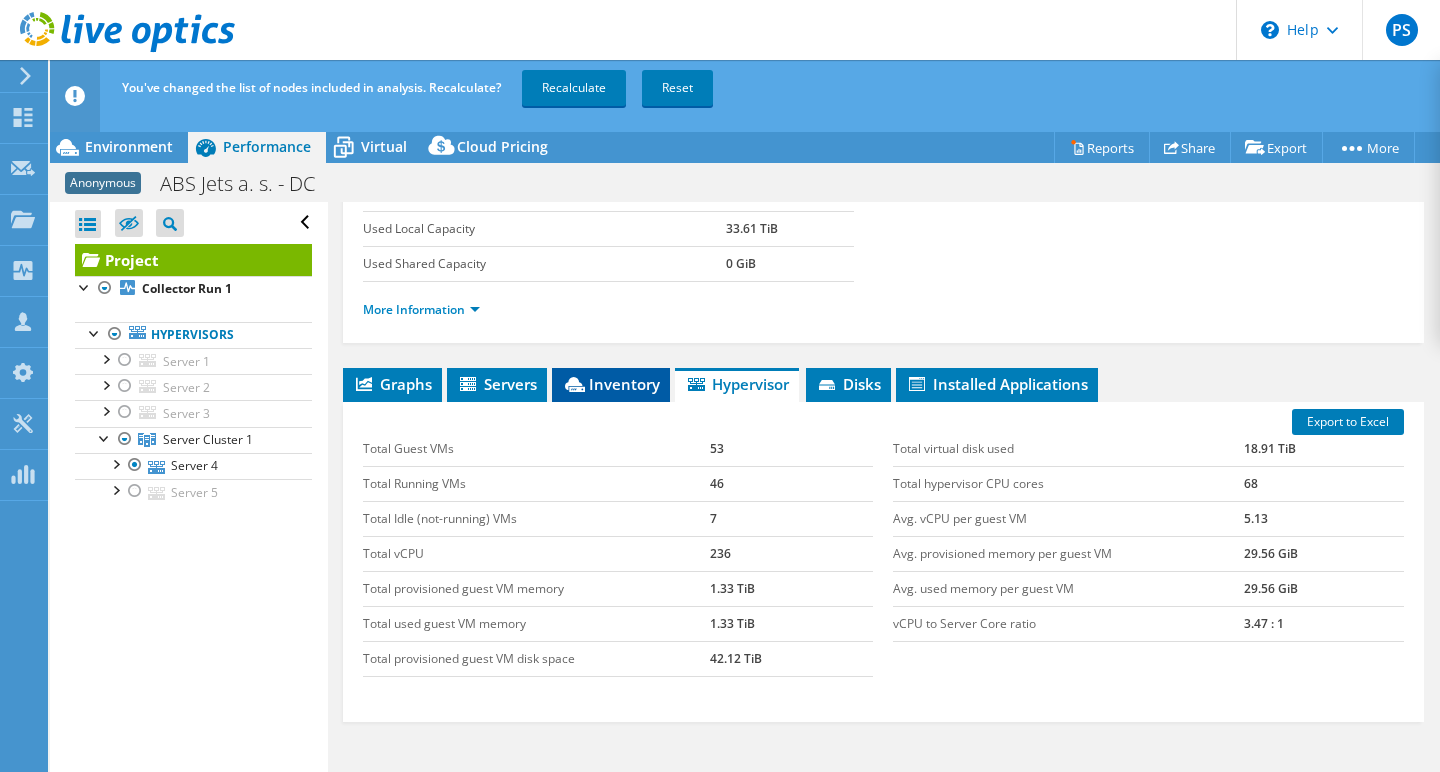 click on "Inventory" at bounding box center [611, 384] 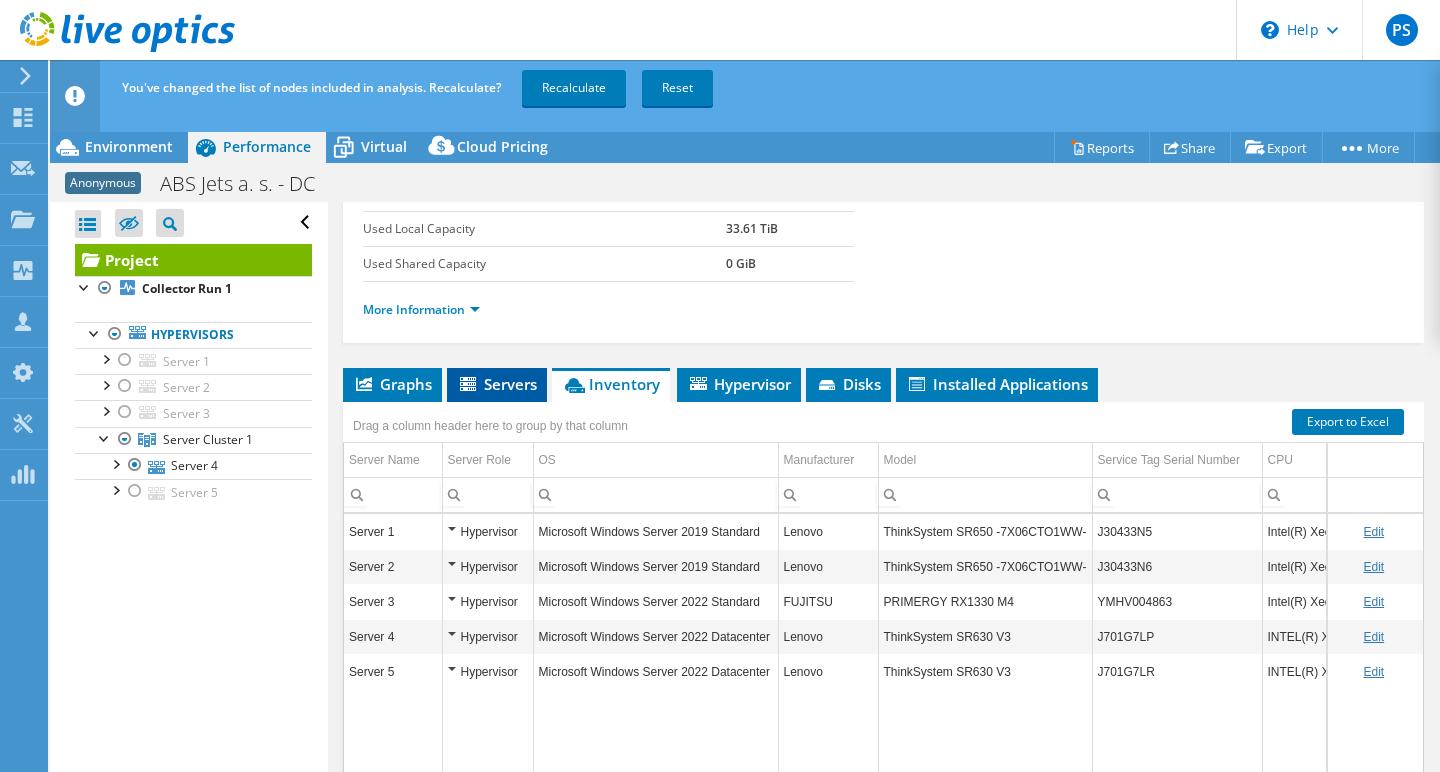 click on "Servers" at bounding box center (497, 384) 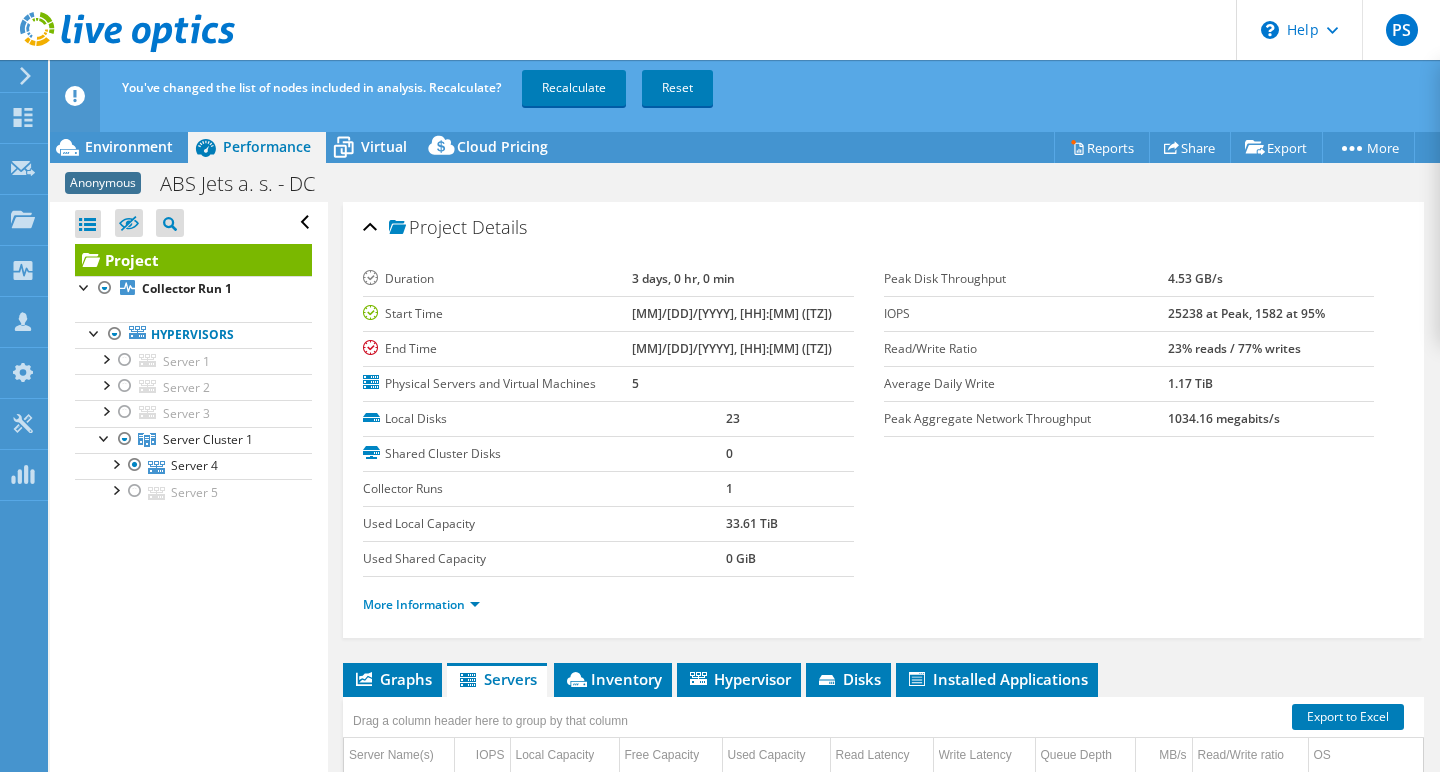 scroll, scrollTop: 0, scrollLeft: 0, axis: both 